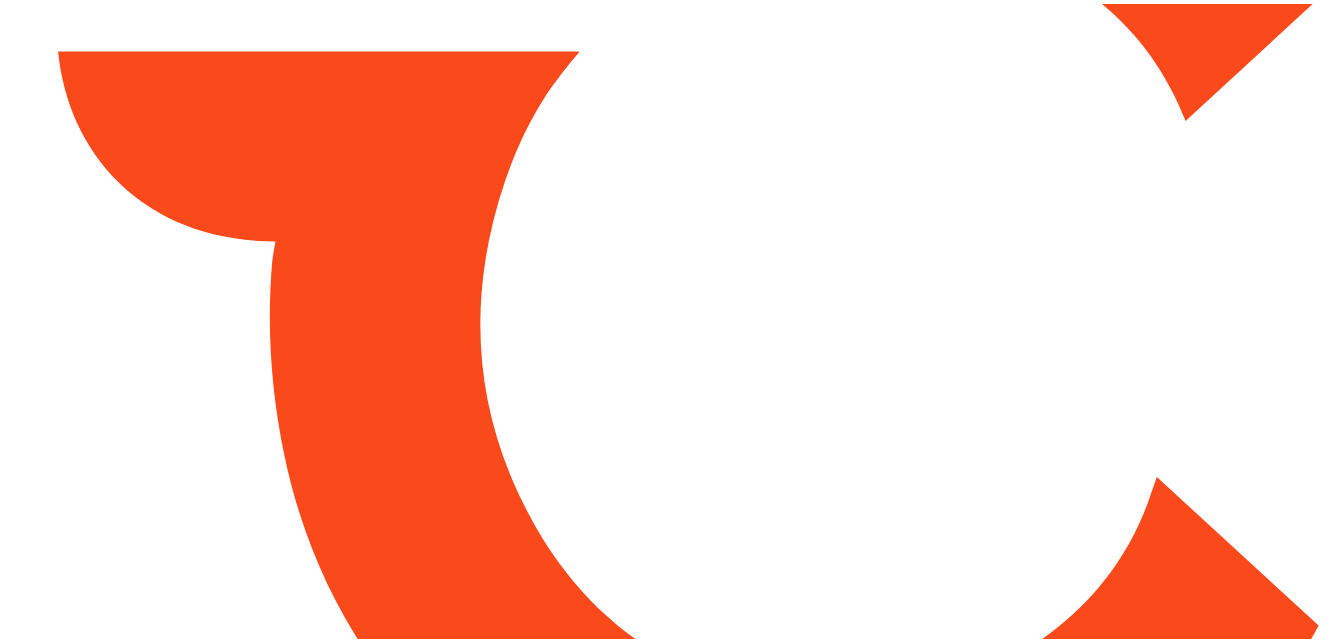 scroll, scrollTop: 0, scrollLeft: 0, axis: both 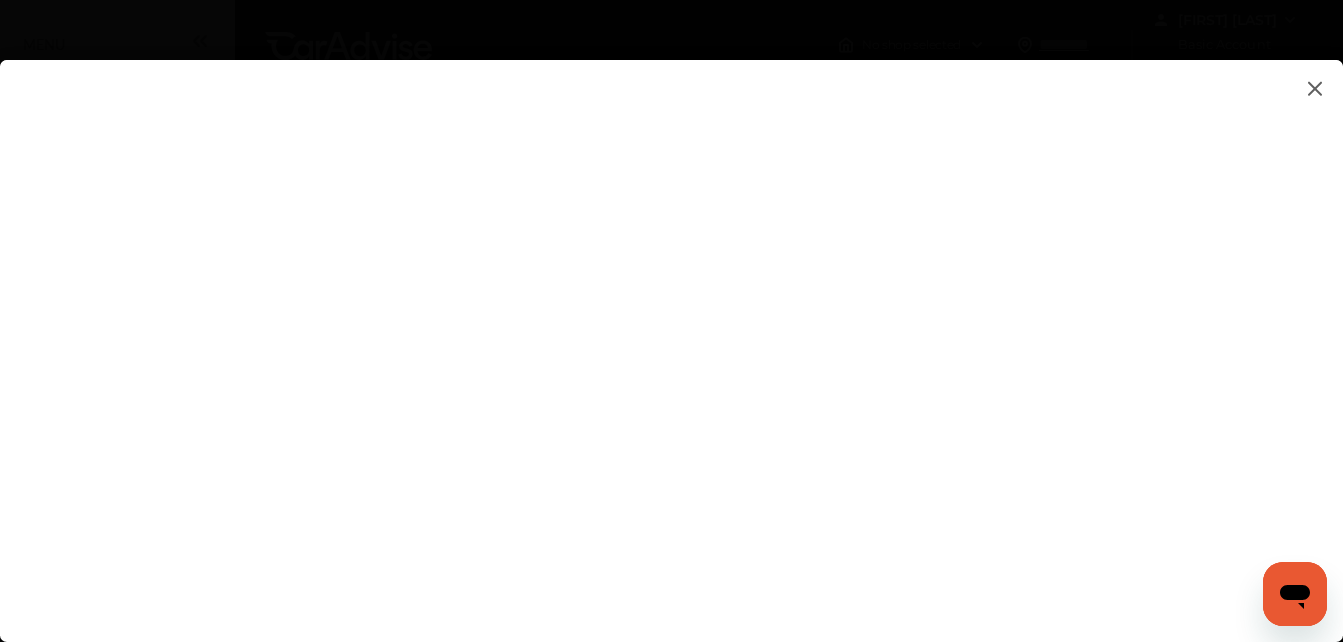 click at bounding box center (671, 331) 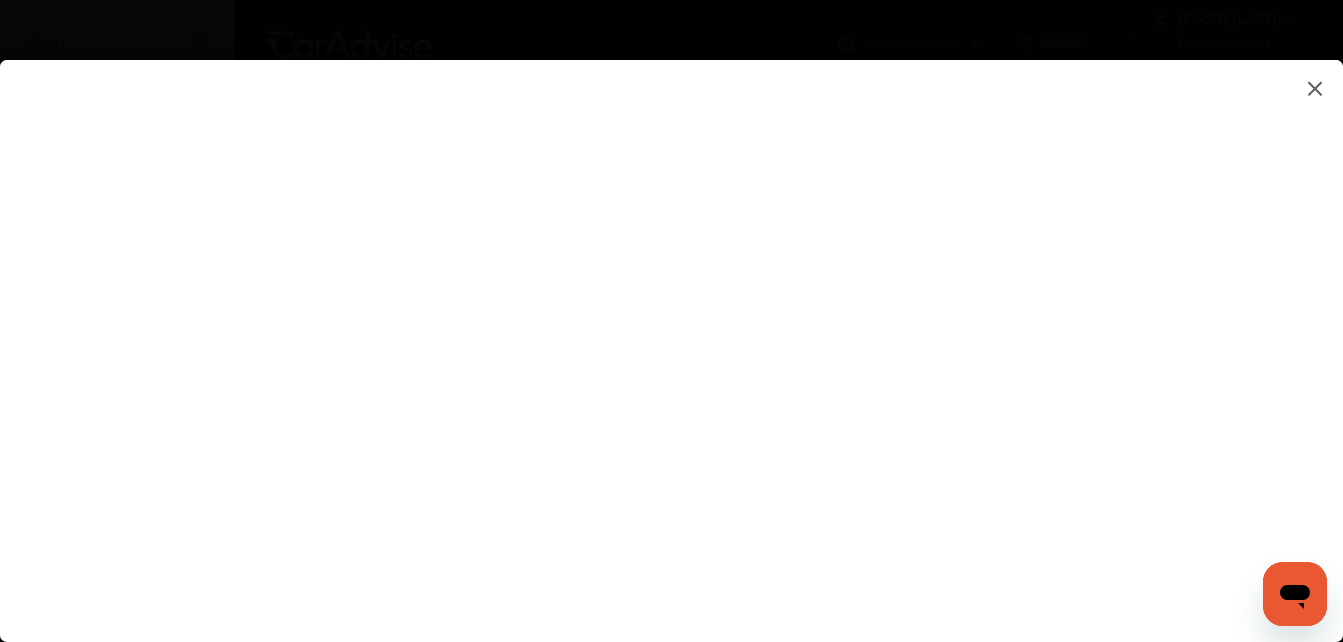 scroll, scrollTop: 0, scrollLeft: 0, axis: both 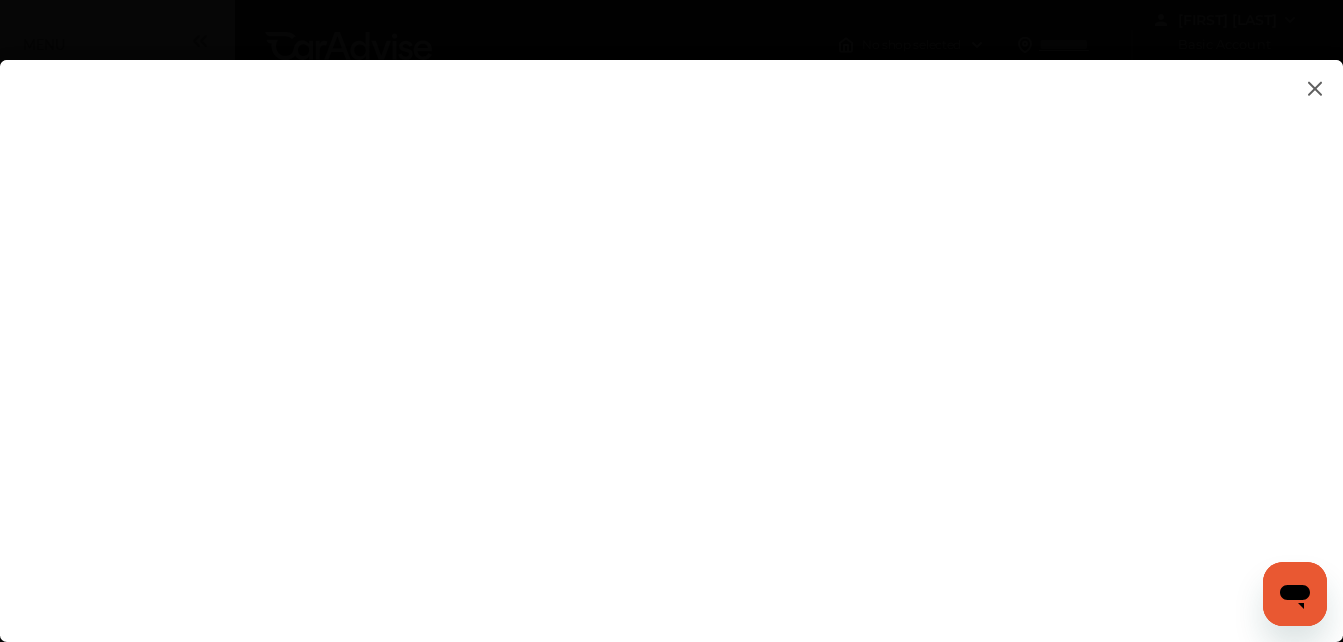 click at bounding box center [671, 331] 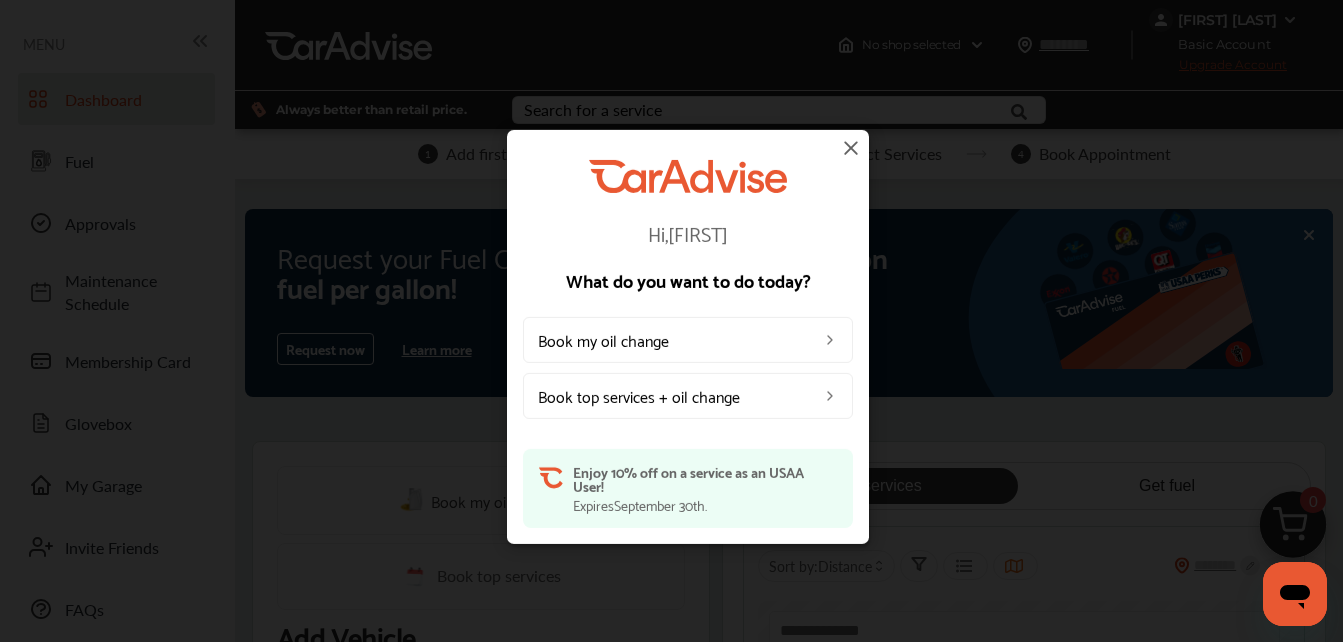 click at bounding box center (851, 148) 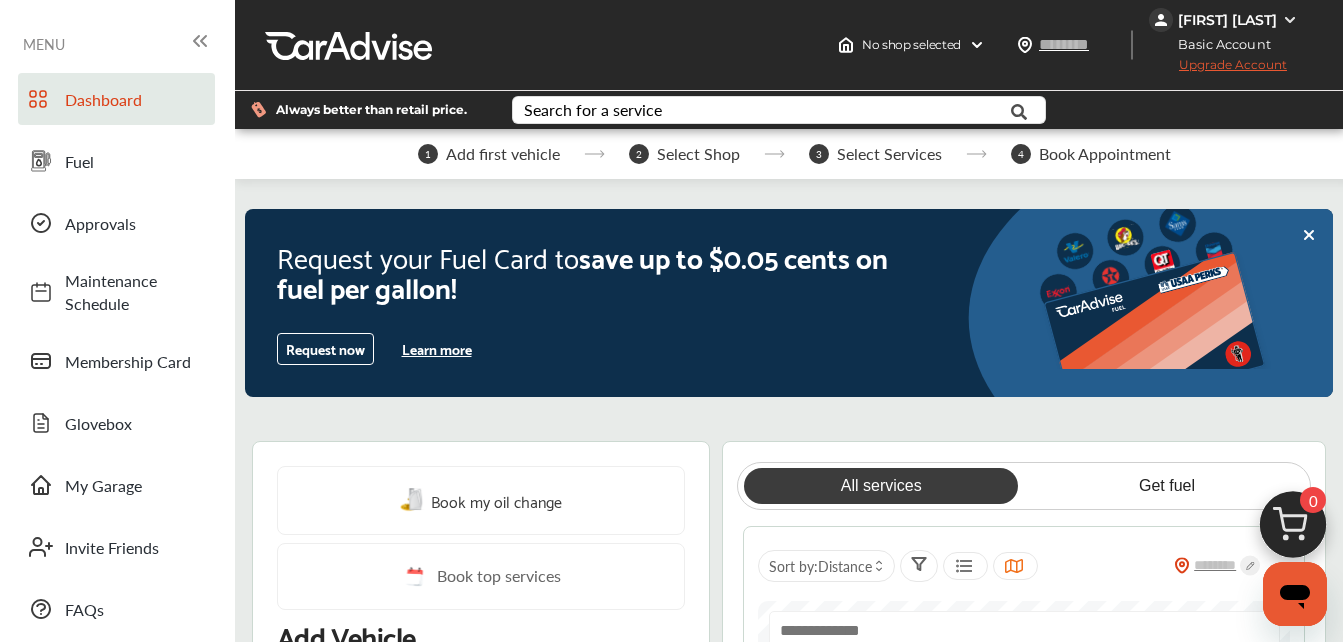 click on "Learn more" at bounding box center (437, 349) 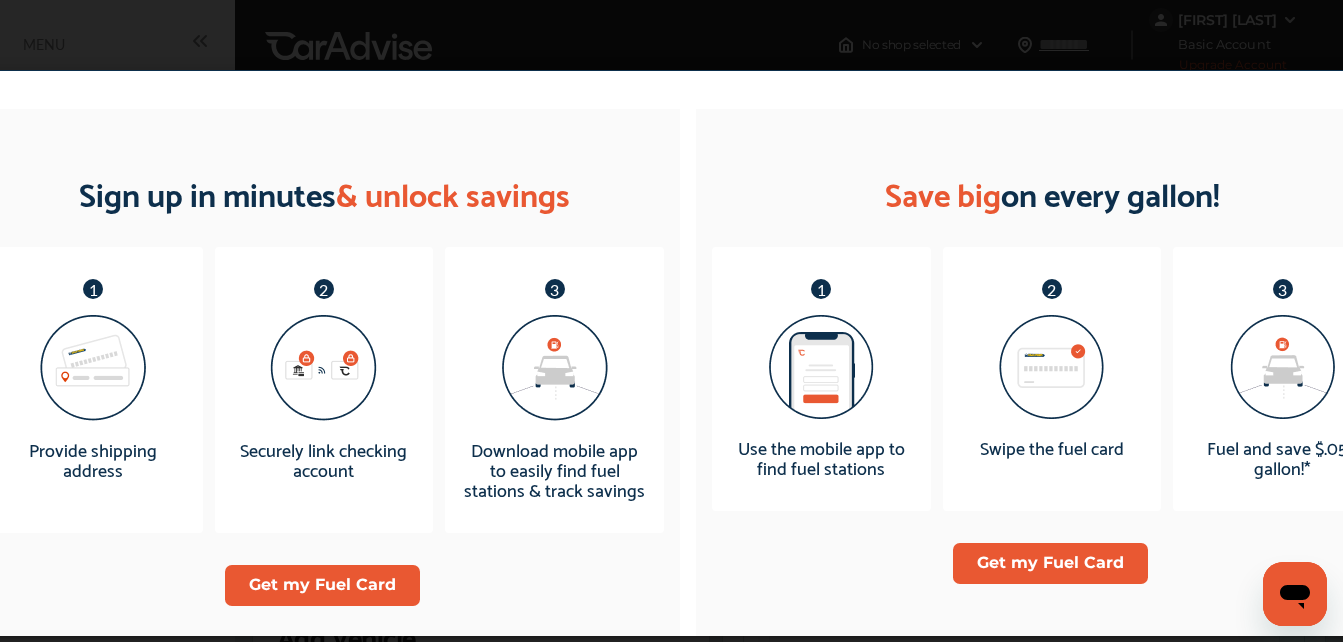 scroll, scrollTop: 1300, scrollLeft: 0, axis: vertical 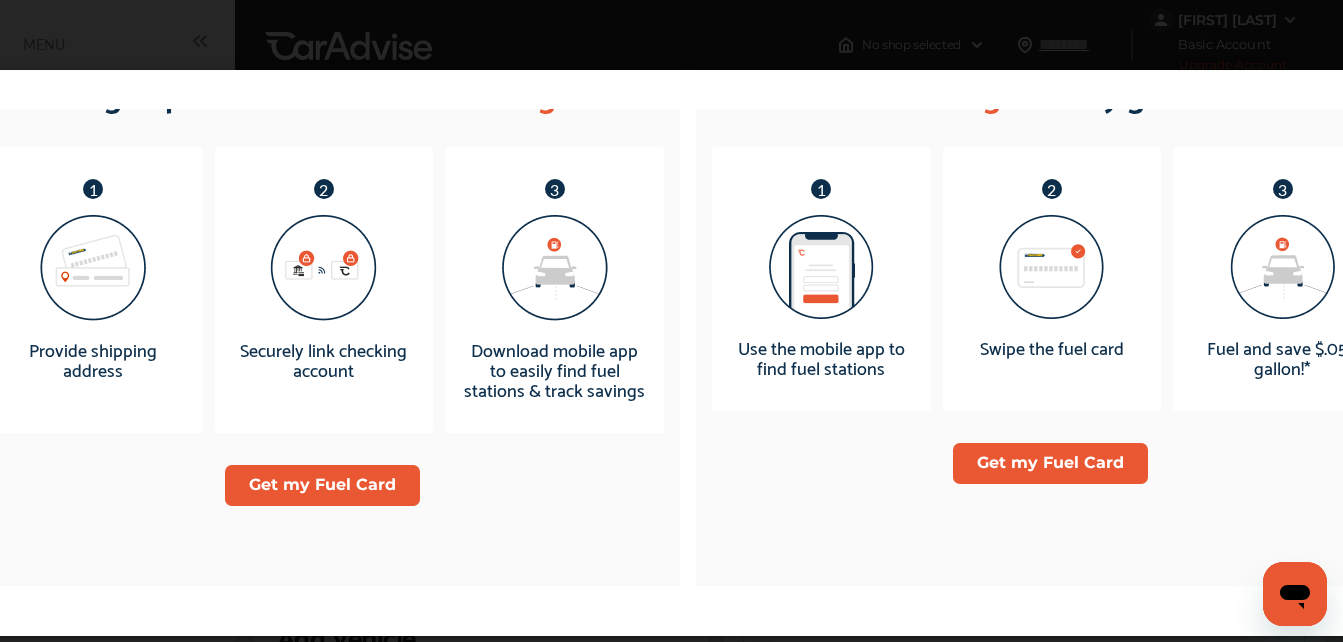 click on "Get my Fuel Card" at bounding box center [321, 484] 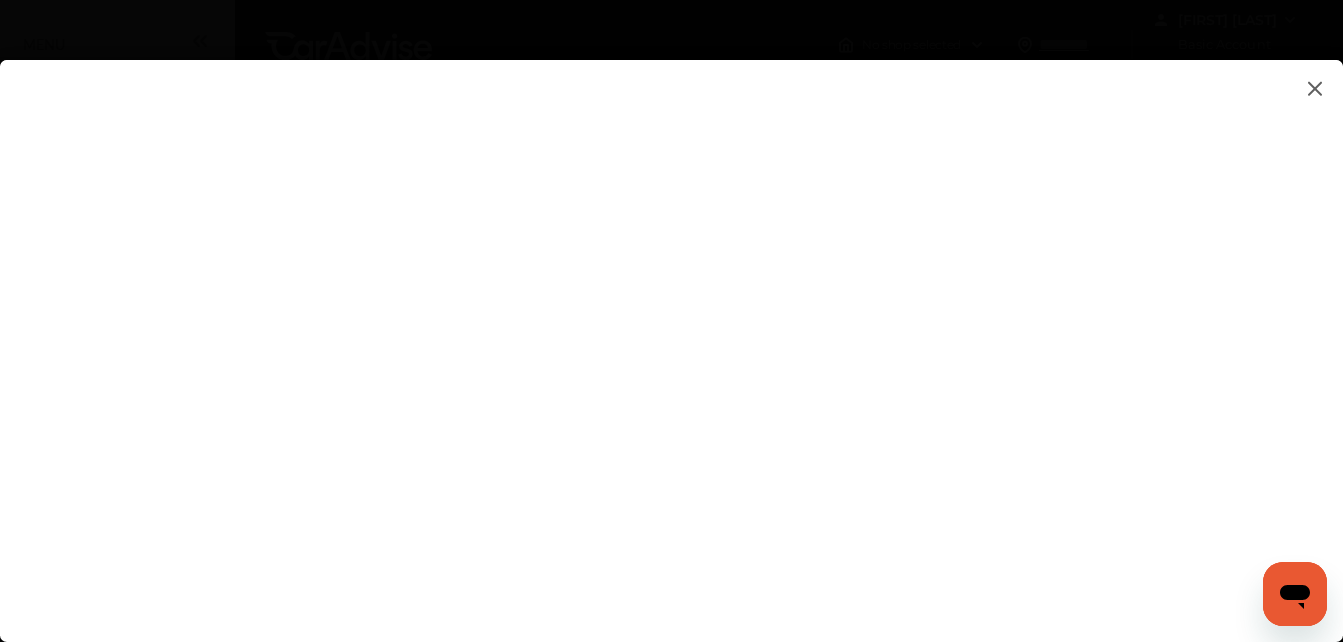 click at bounding box center (671, 331) 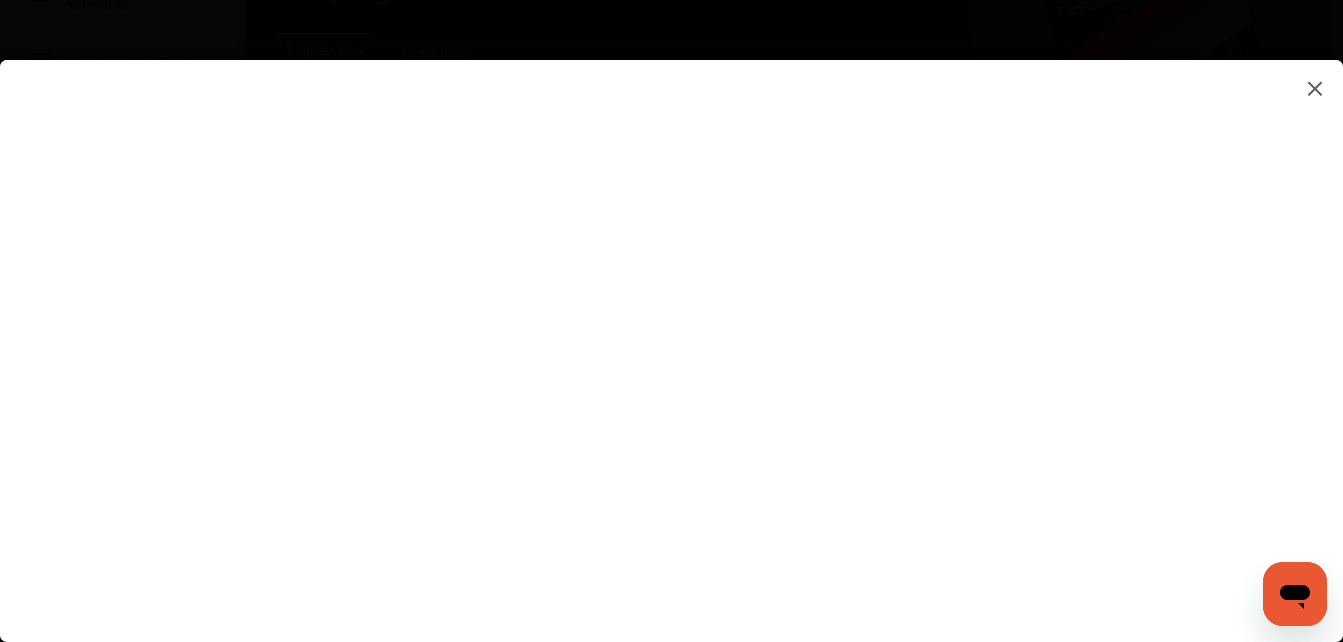 scroll, scrollTop: 400, scrollLeft: 0, axis: vertical 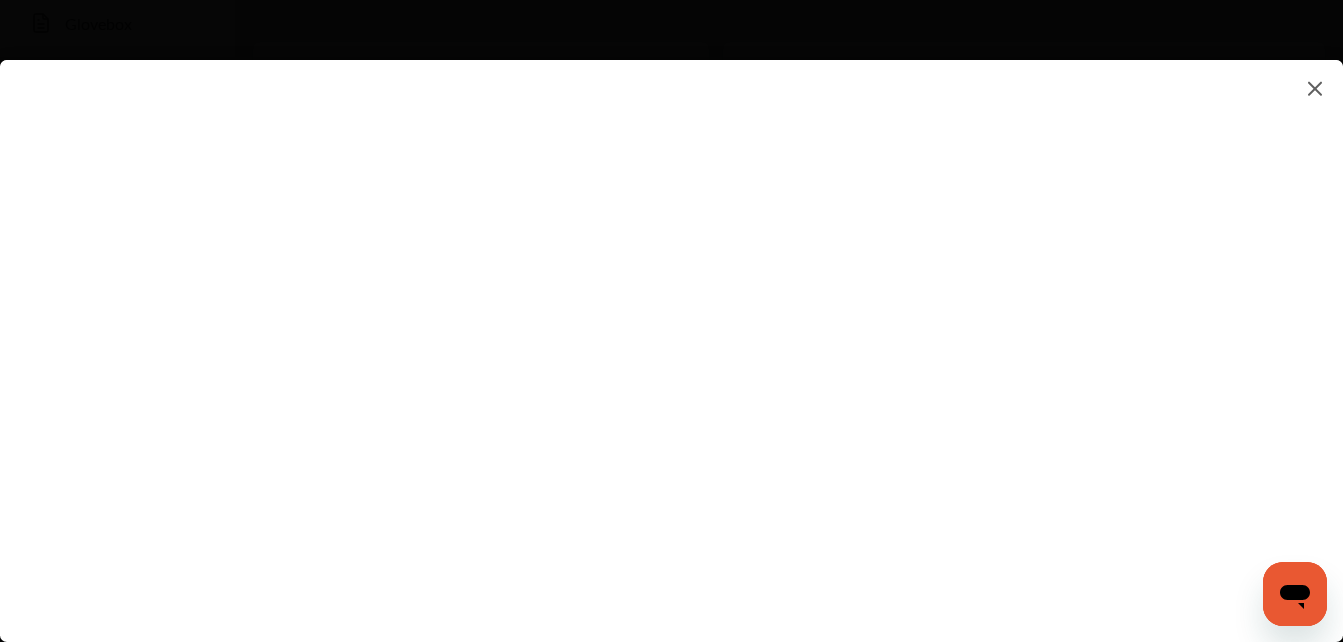 click at bounding box center (671, 331) 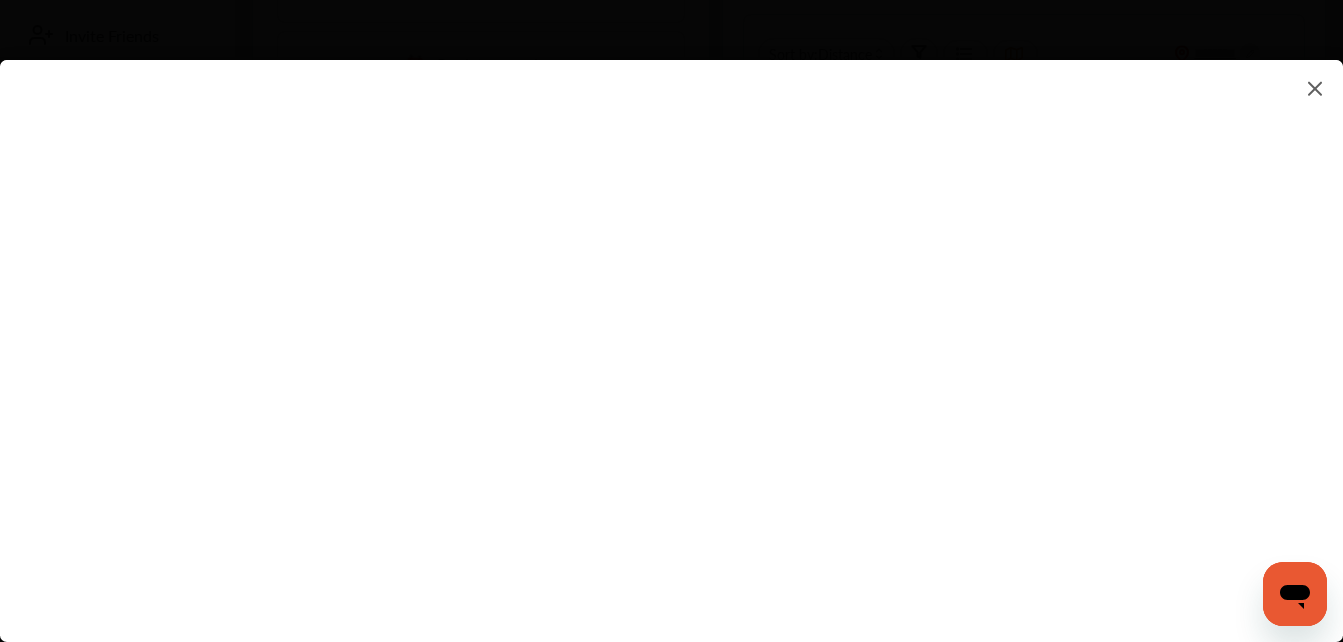 scroll, scrollTop: 700, scrollLeft: 0, axis: vertical 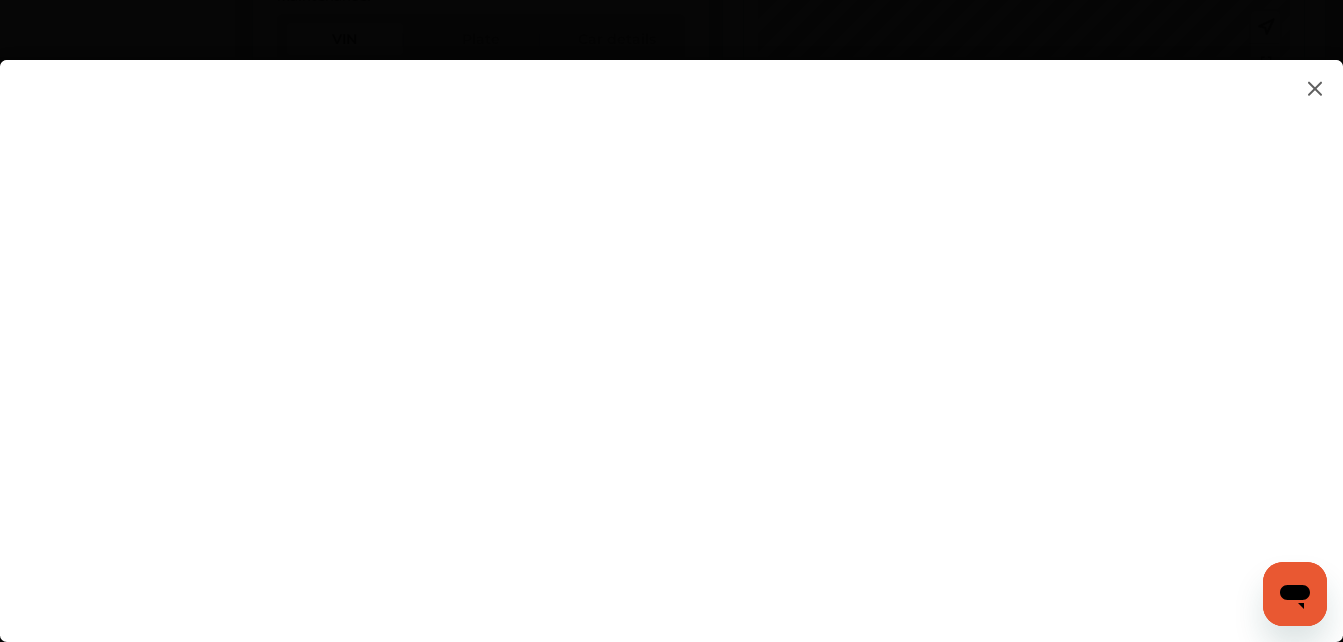 click 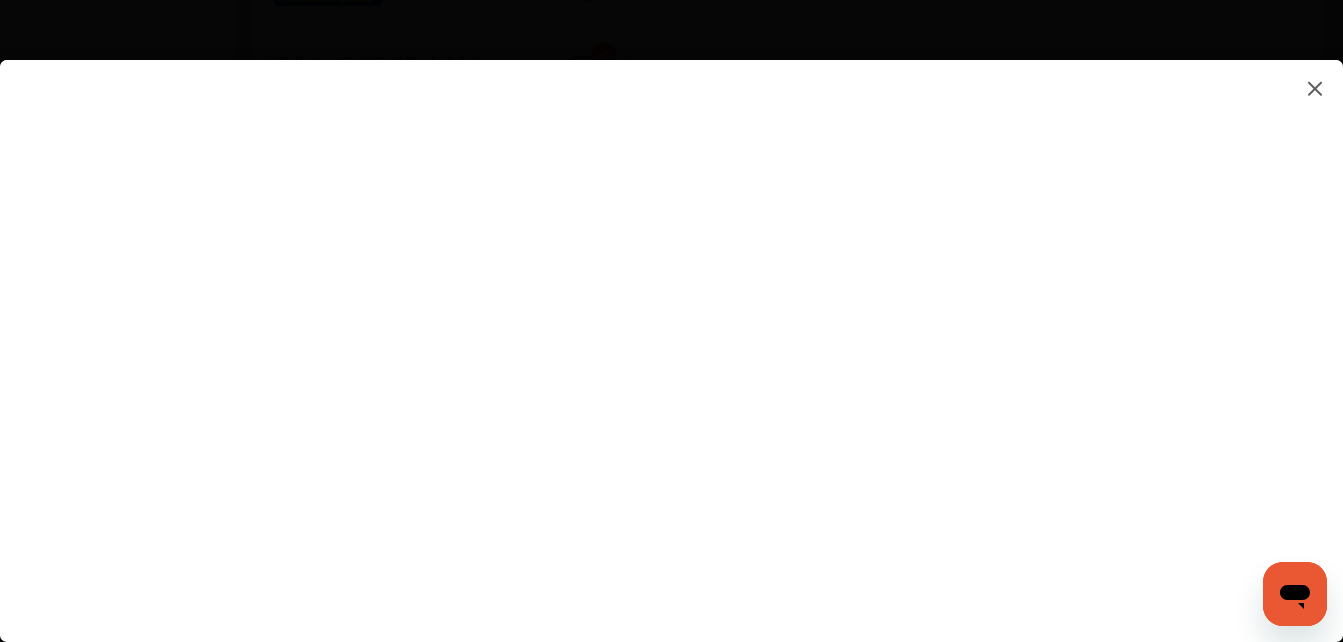 scroll, scrollTop: 1700, scrollLeft: 0, axis: vertical 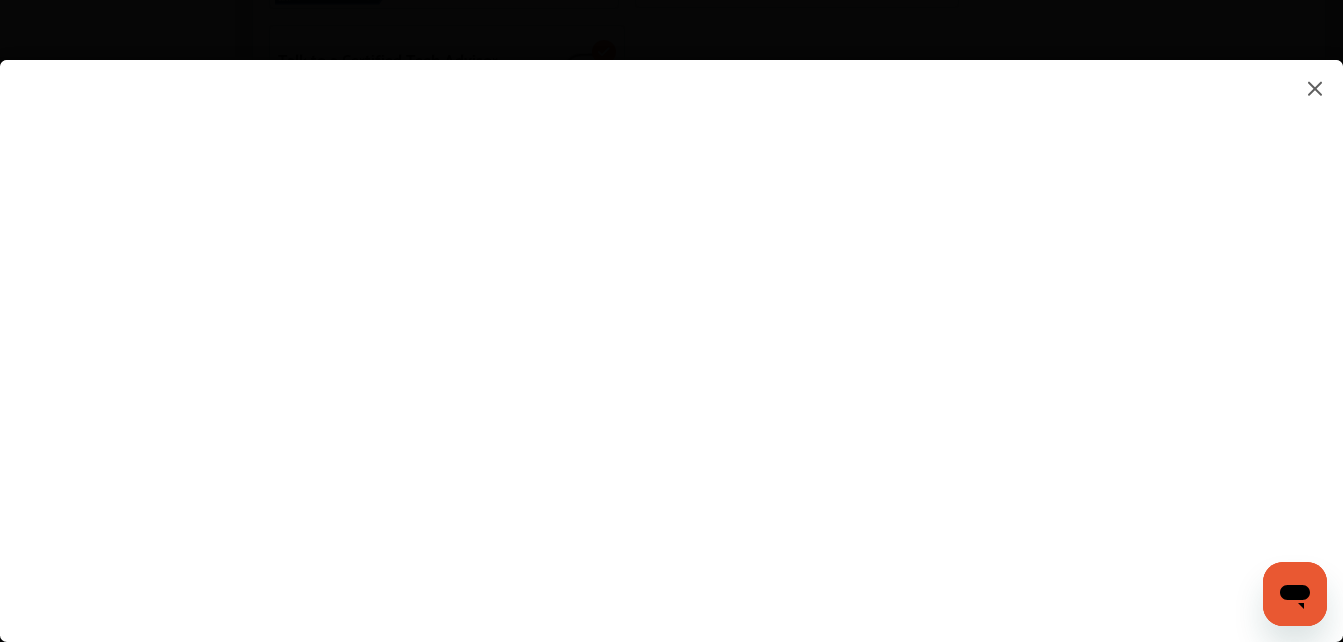 click at bounding box center (671, 331) 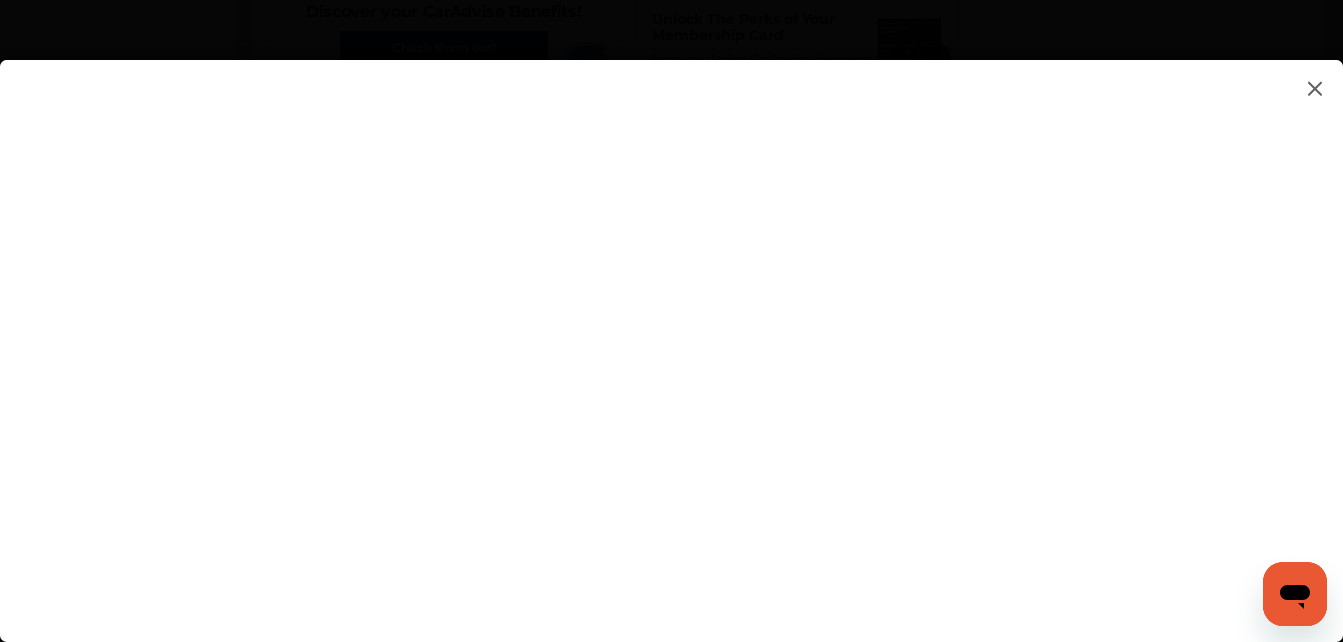 scroll, scrollTop: 1500, scrollLeft: 0, axis: vertical 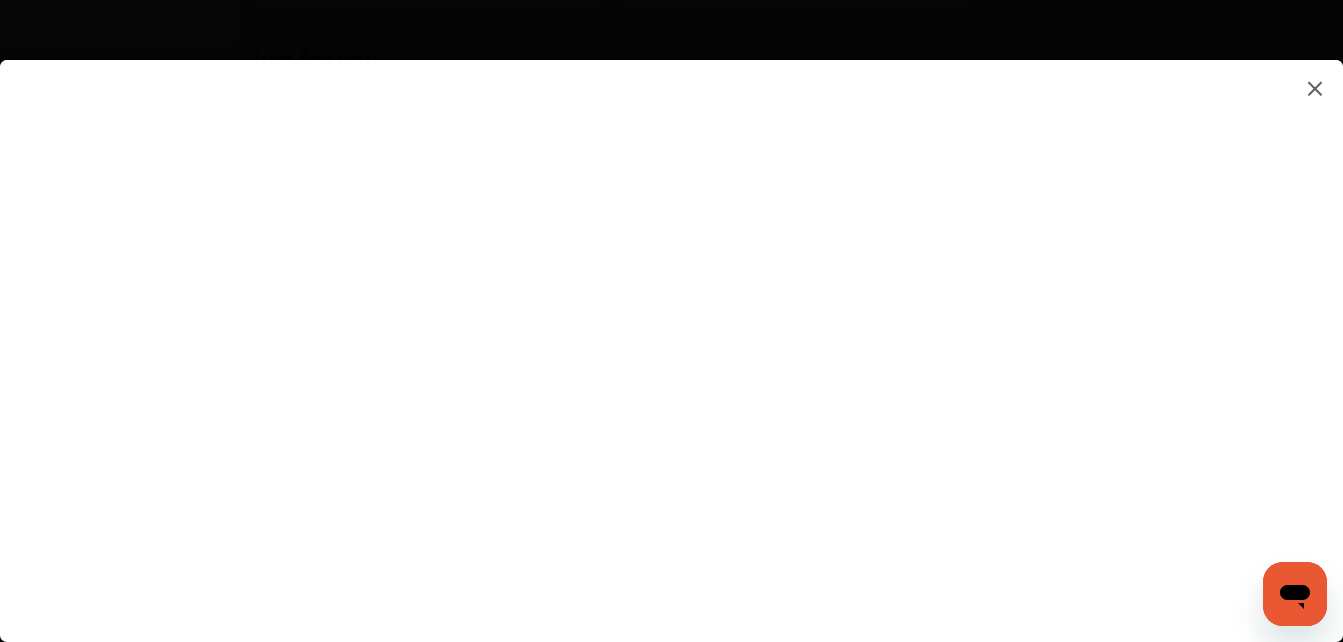 click at bounding box center (671, 331) 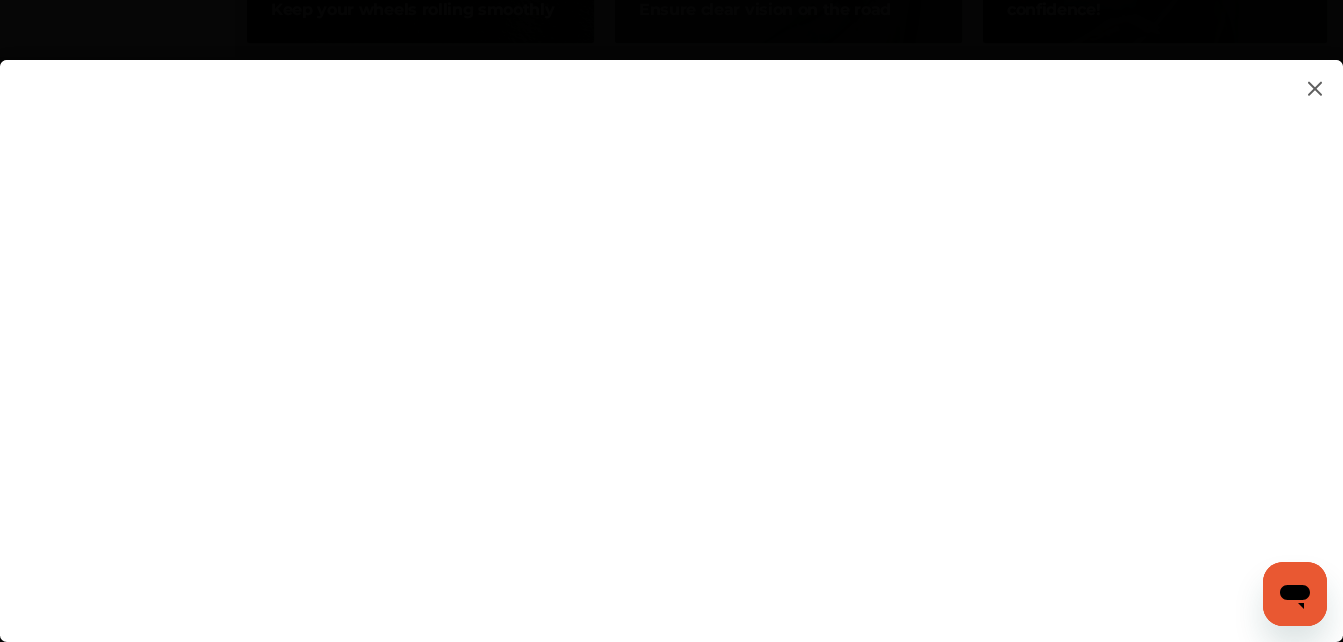 scroll, scrollTop: 2200, scrollLeft: 0, axis: vertical 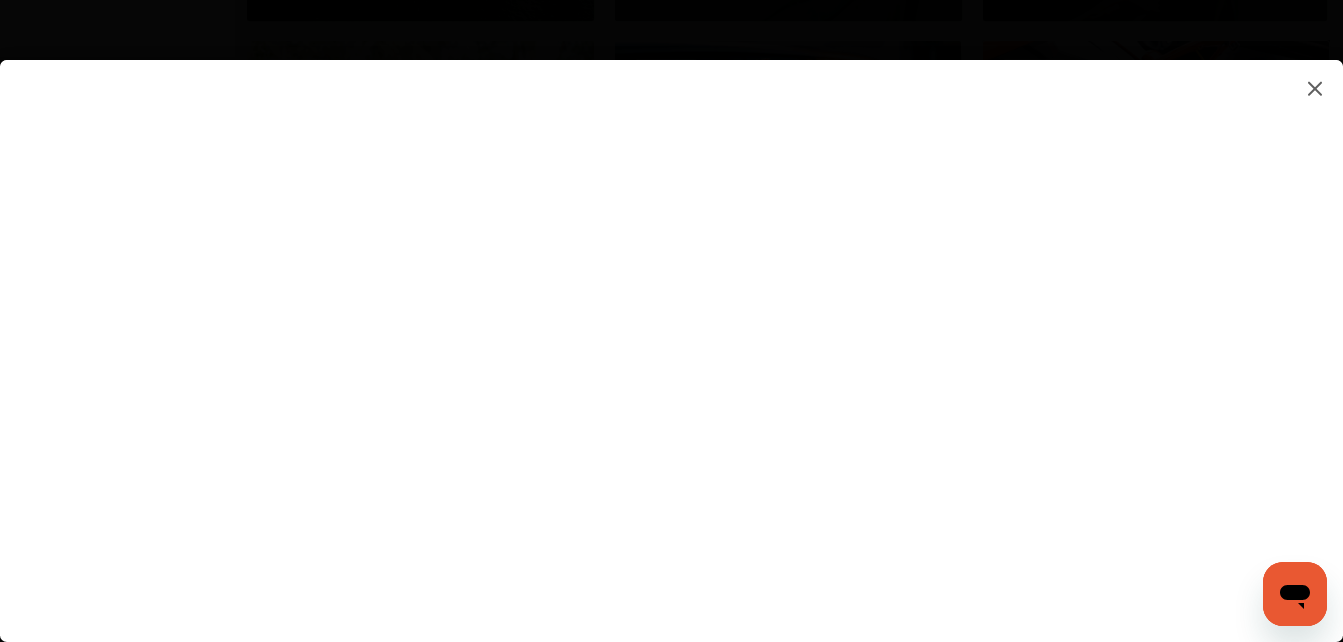 click 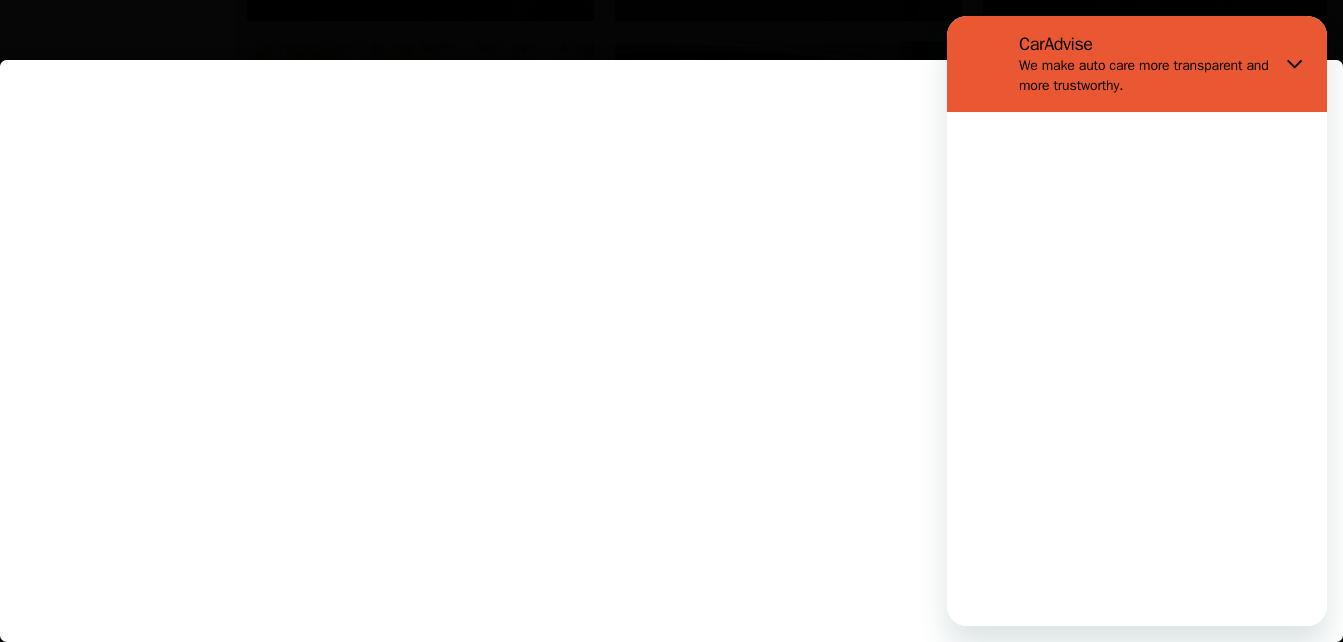 scroll, scrollTop: 0, scrollLeft: 0, axis: both 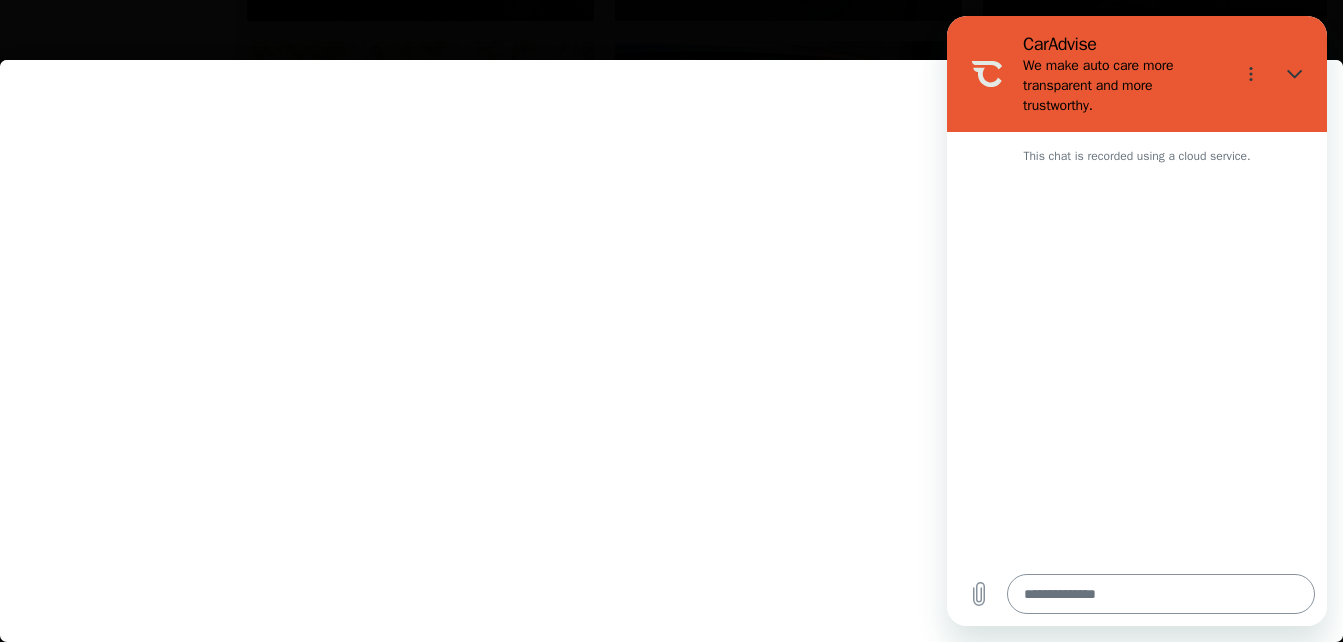 type on "*" 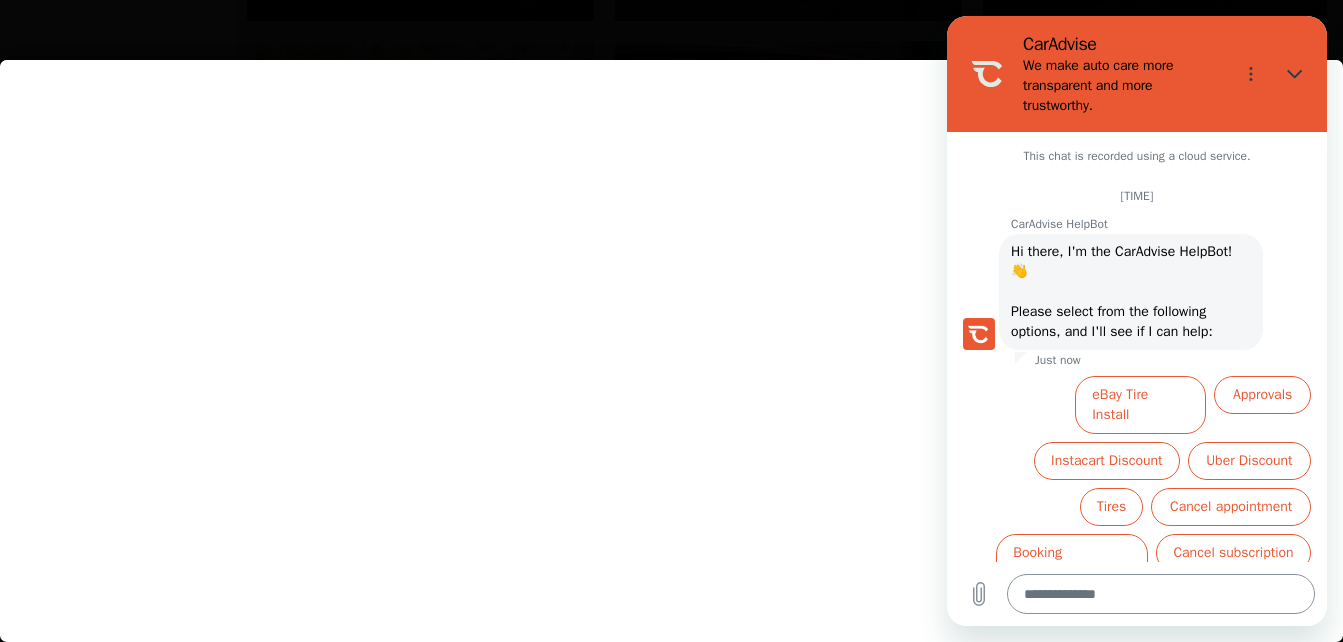 scroll, scrollTop: 41, scrollLeft: 0, axis: vertical 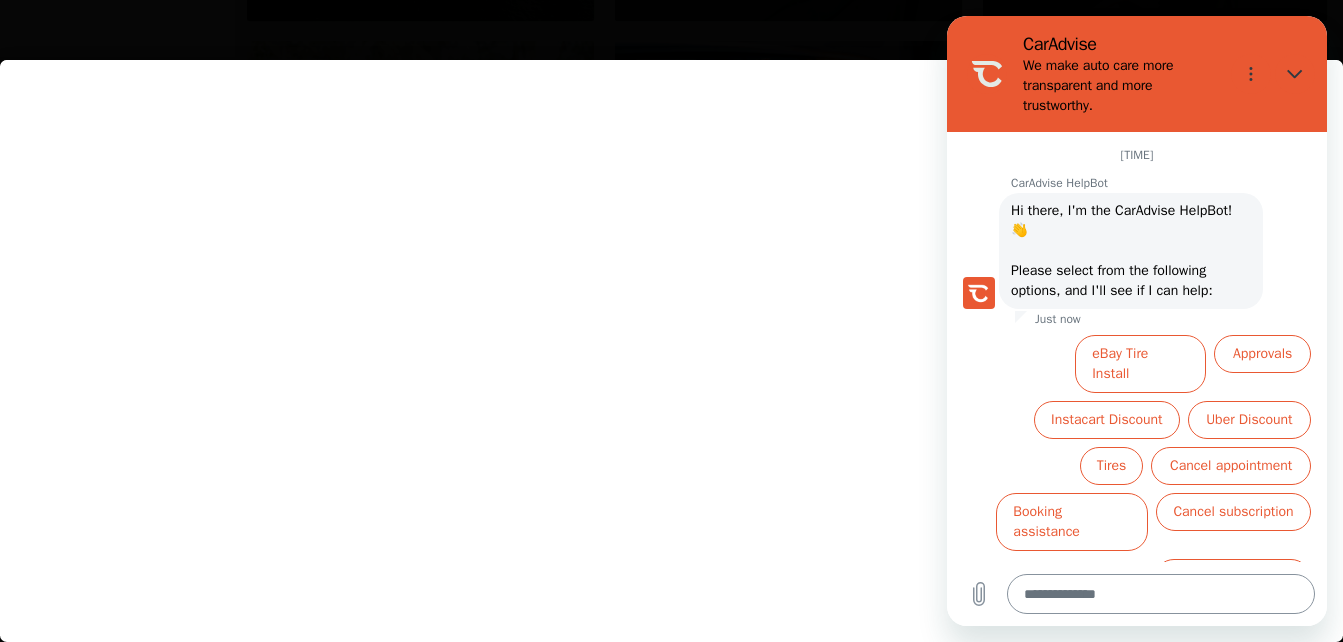click at bounding box center (1161, 594) 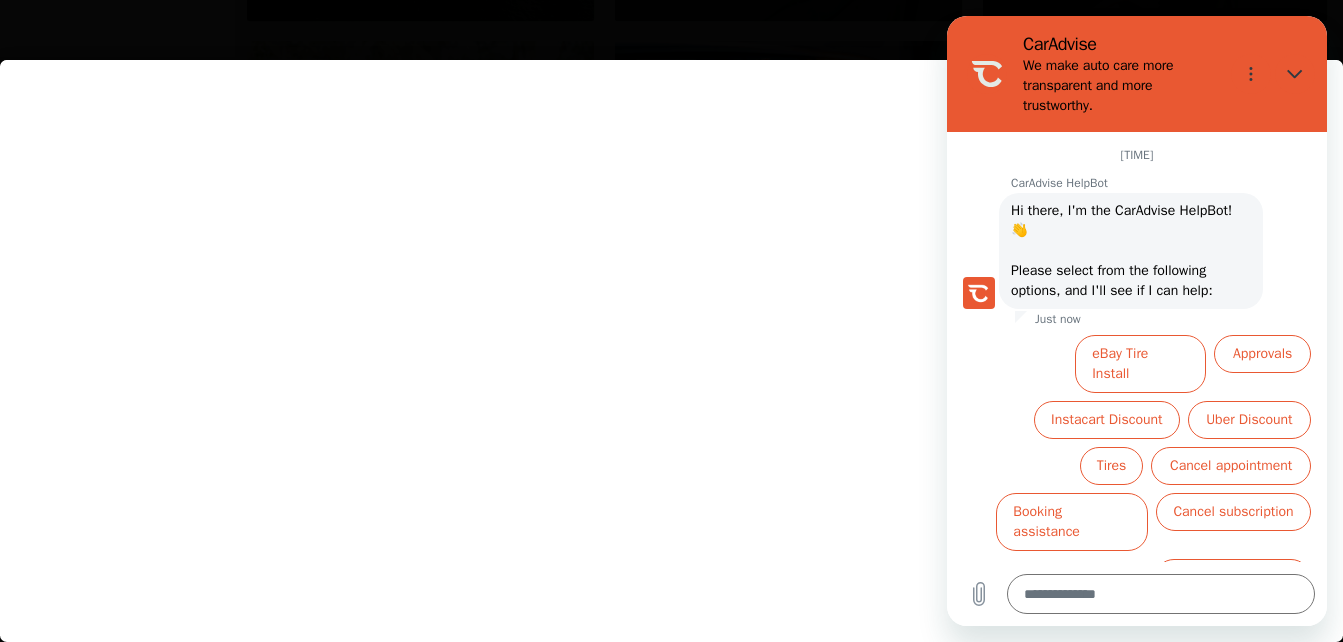 type on "*******" 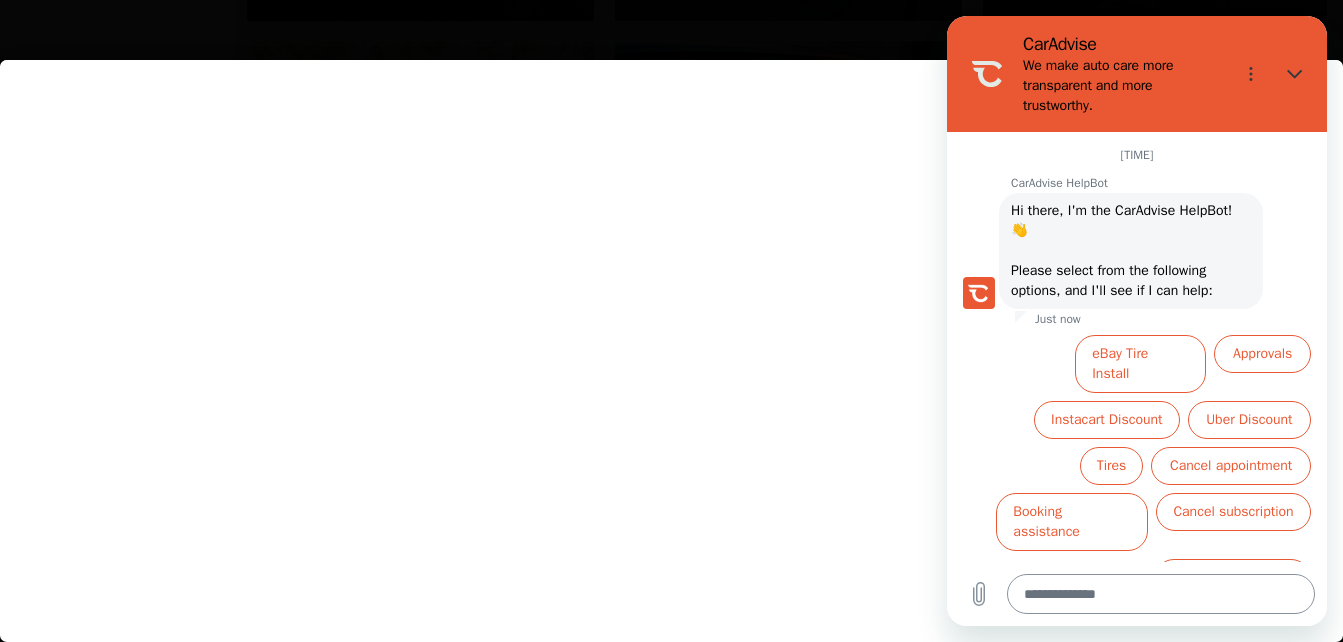 click at bounding box center [1161, 594] 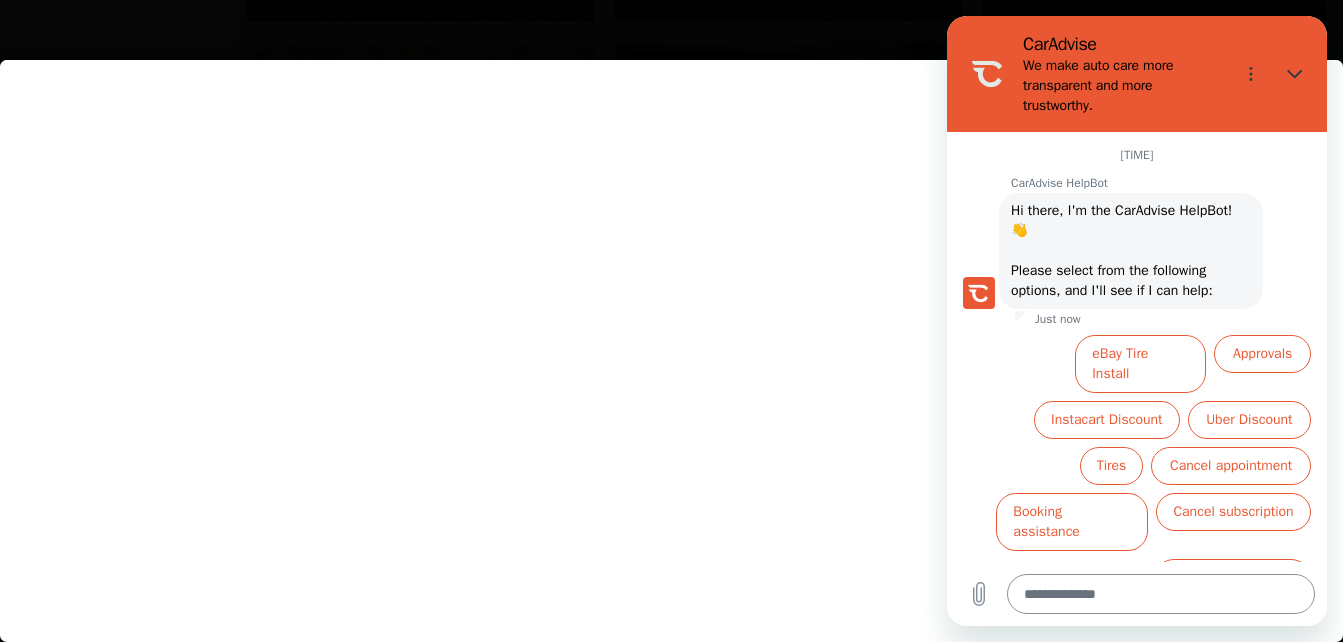 click at bounding box center (1161, 594) 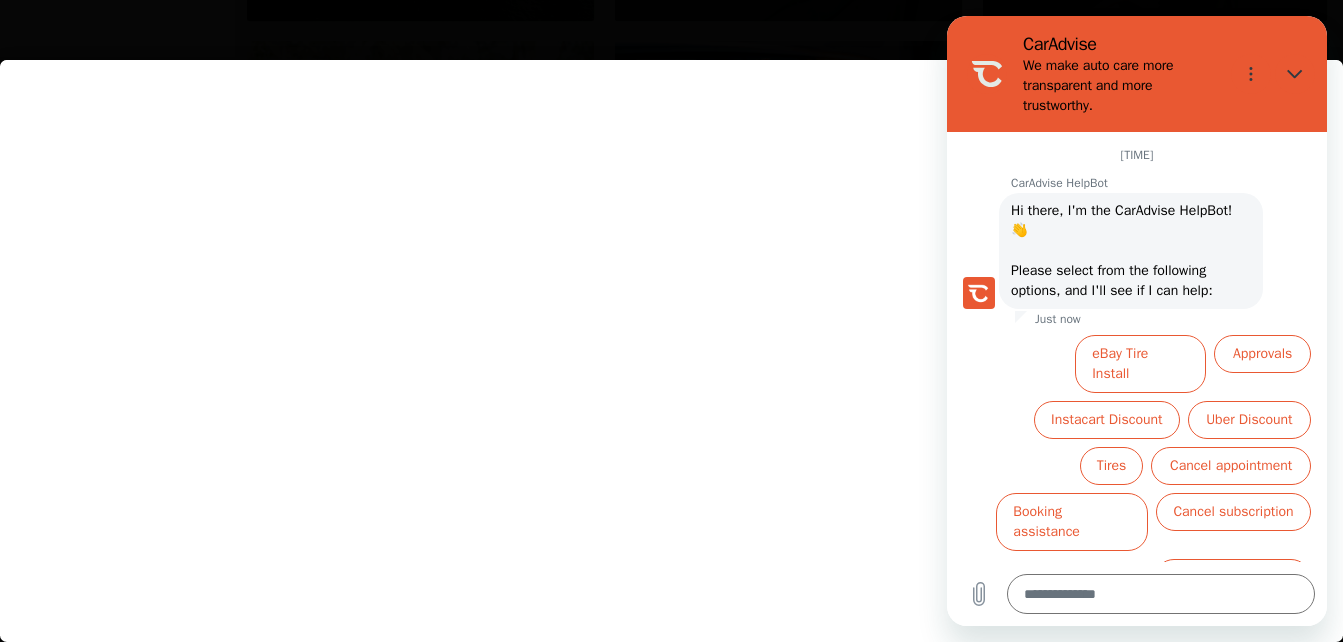 type 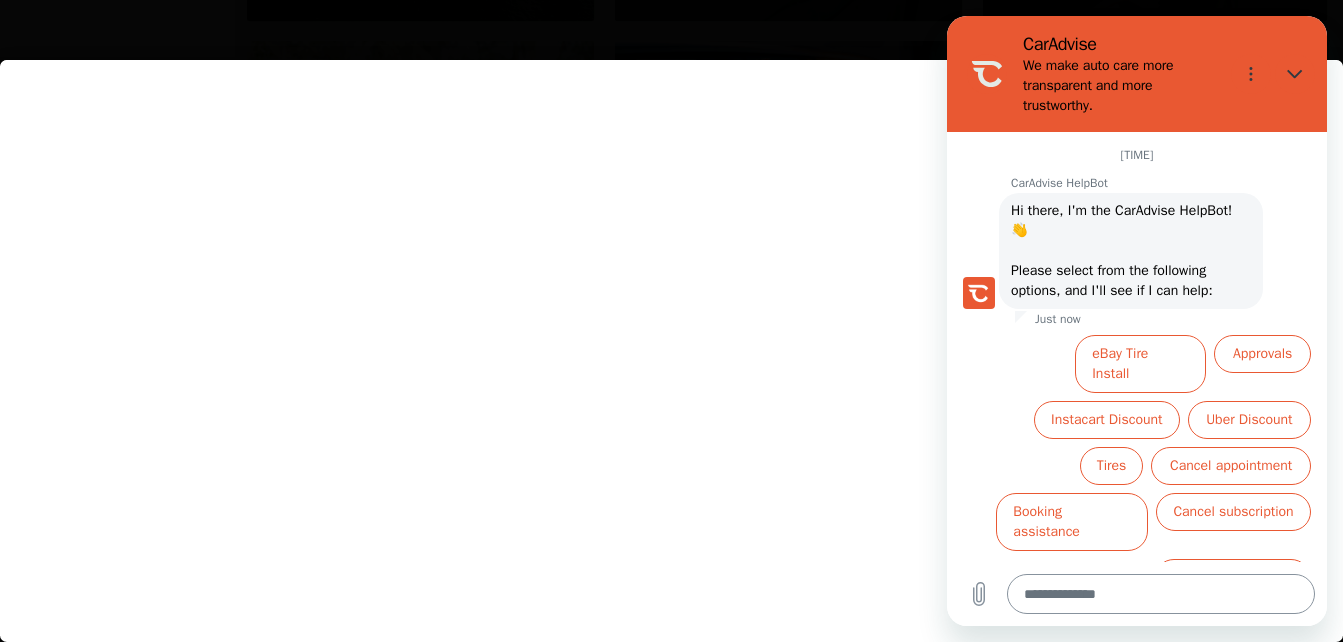 click at bounding box center (1161, 594) 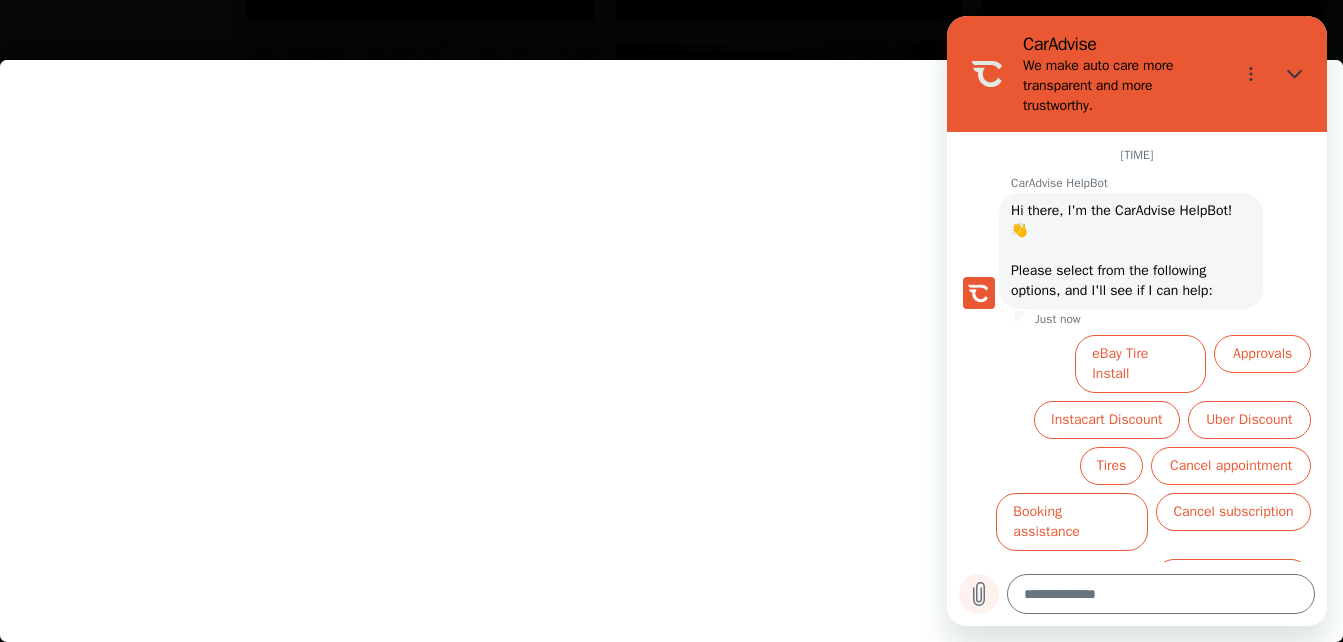 click 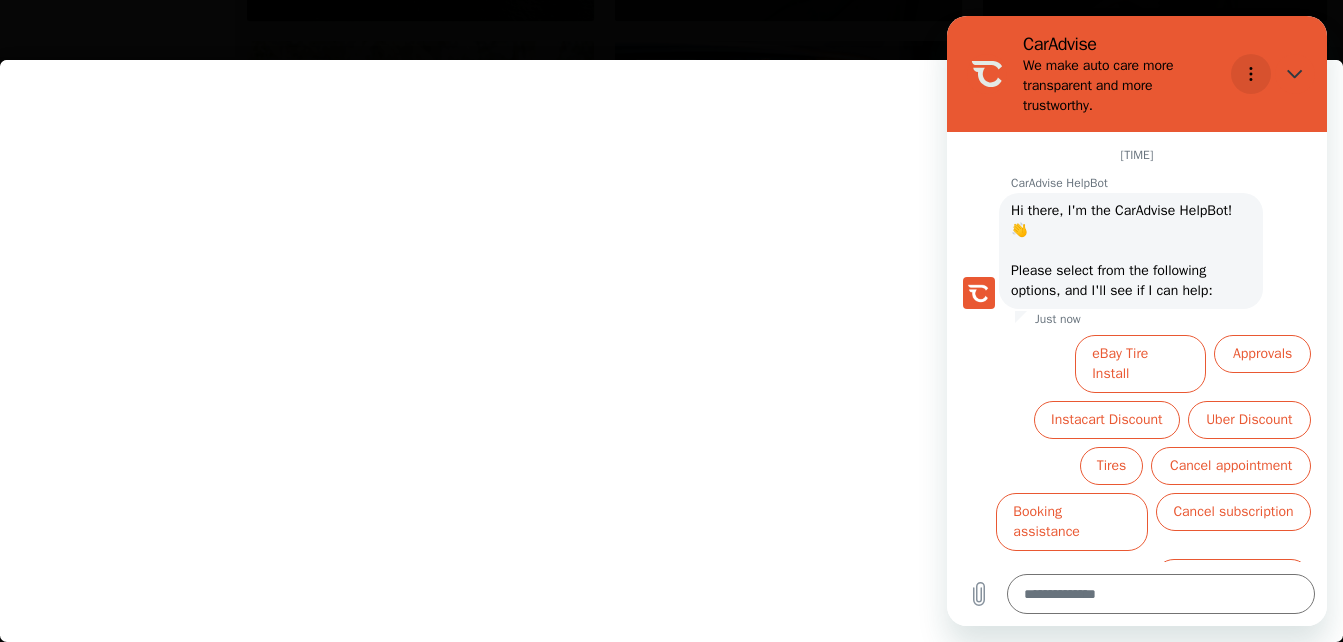 click 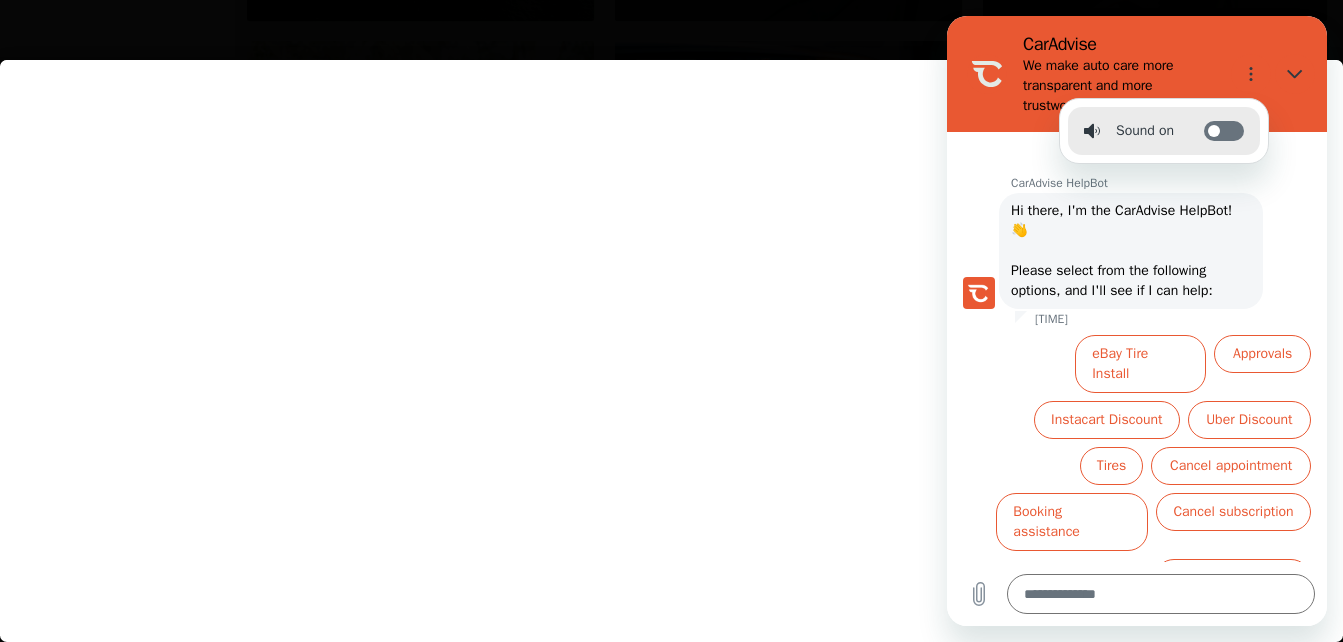 click on "Toggle sound notifications" at bounding box center [1224, 131] 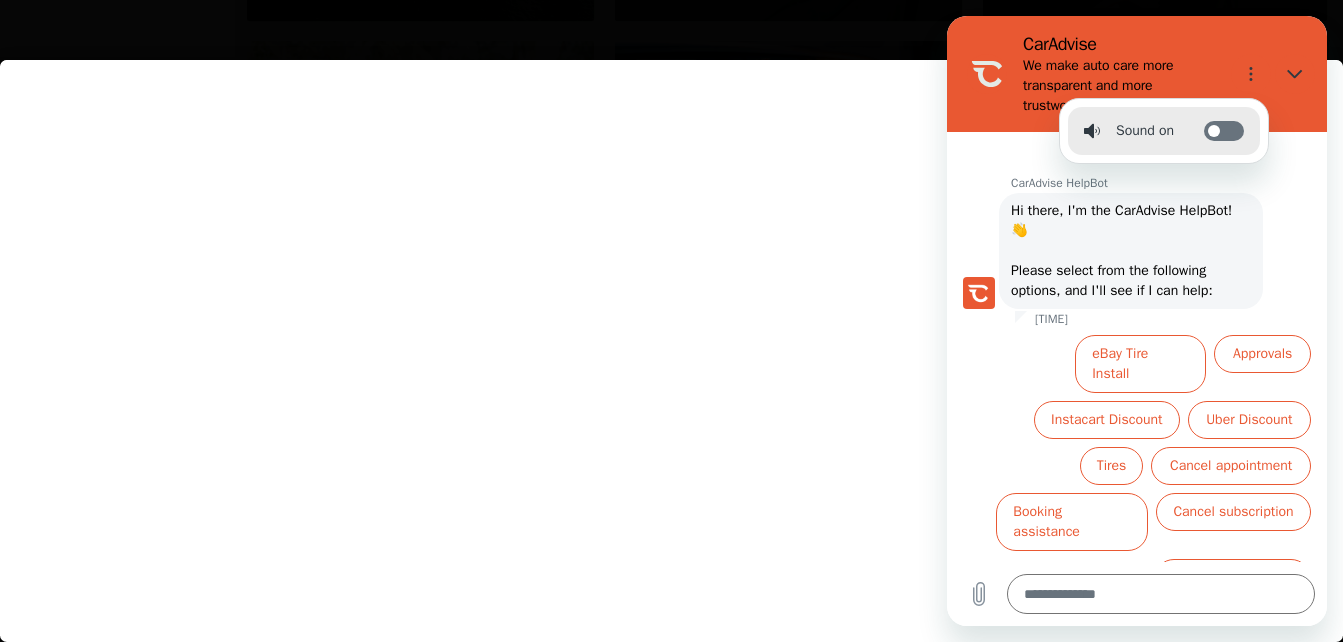 type on "*" 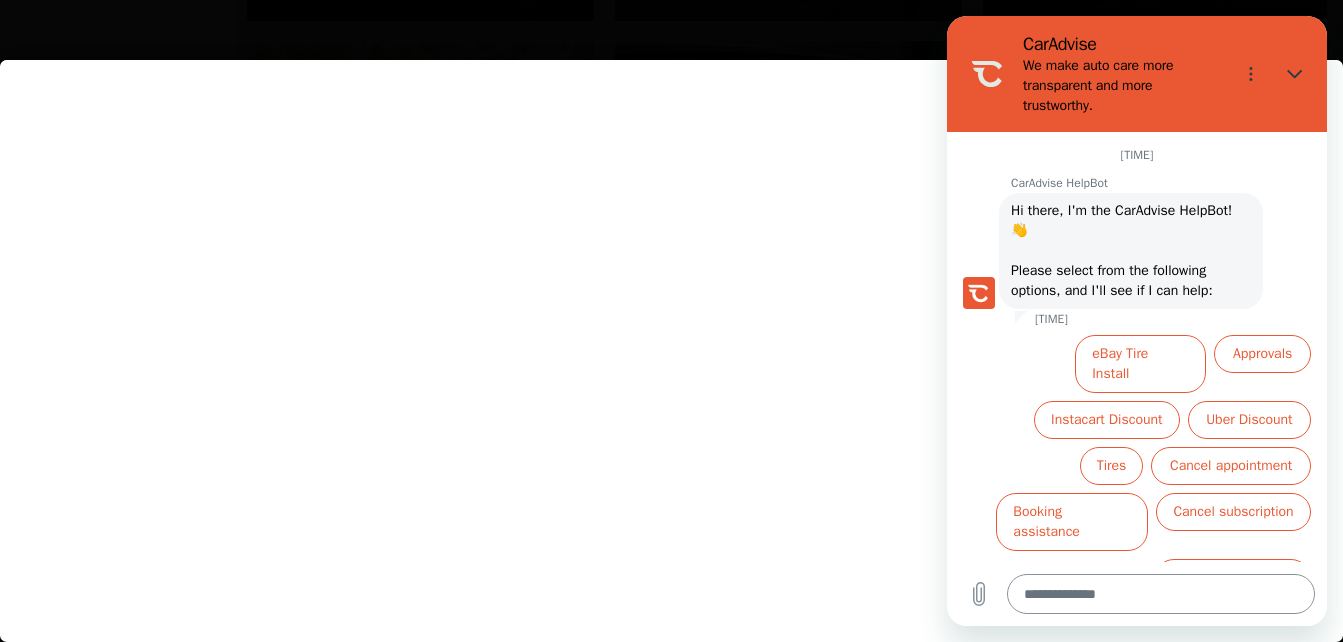 click at bounding box center [1161, 594] 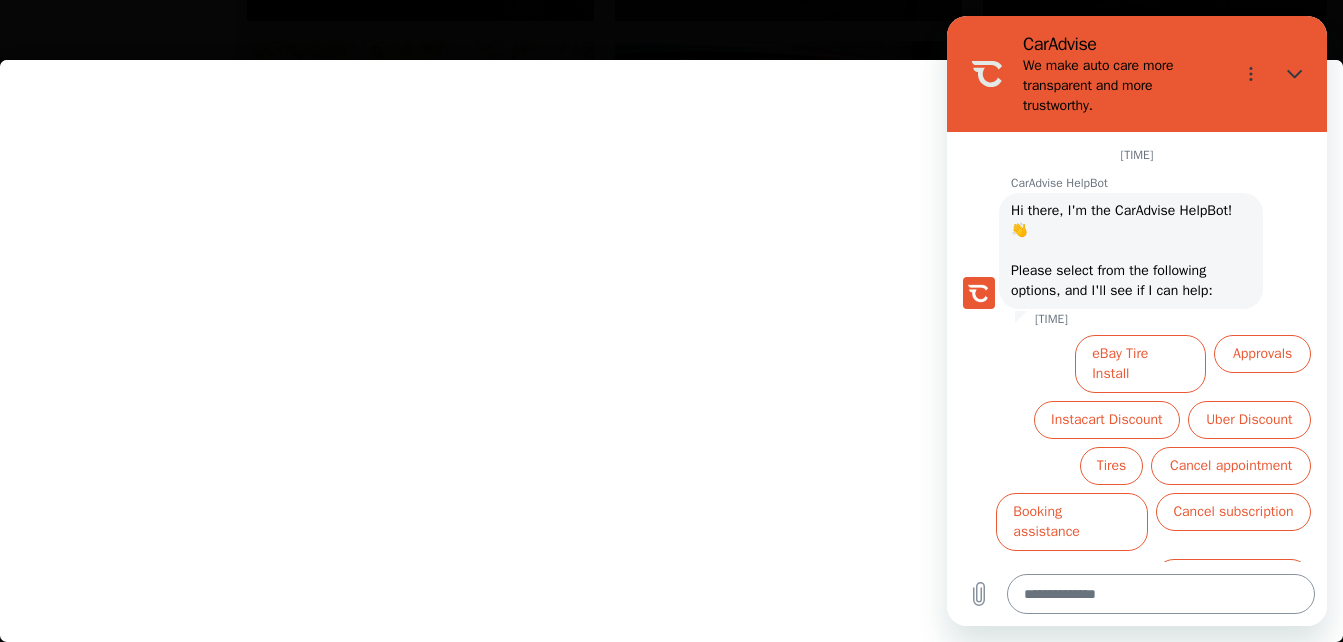 type 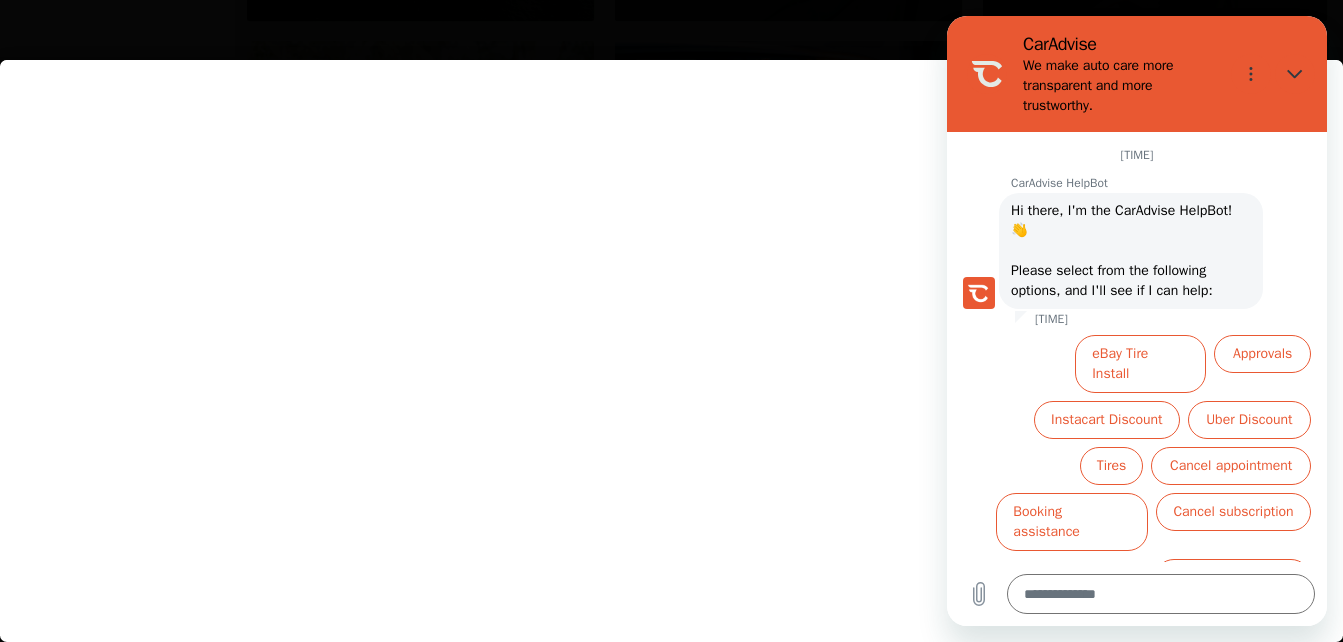 click at bounding box center (671, 331) 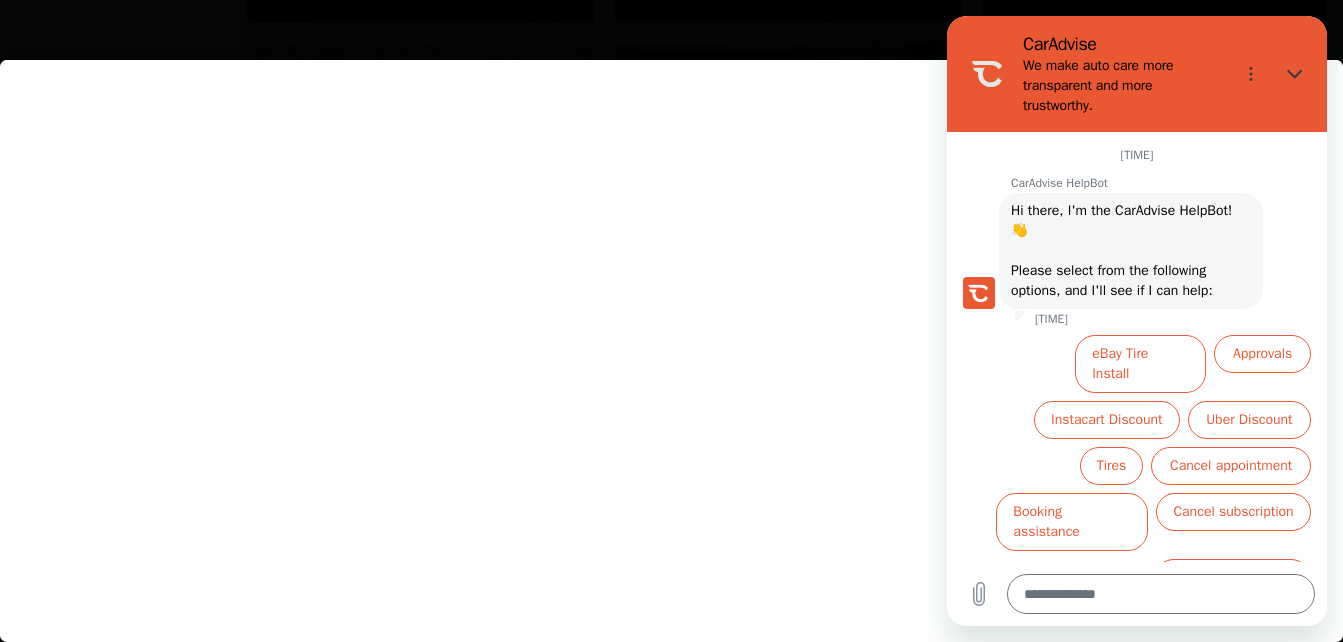 click on "*****" at bounding box center [671, 331] 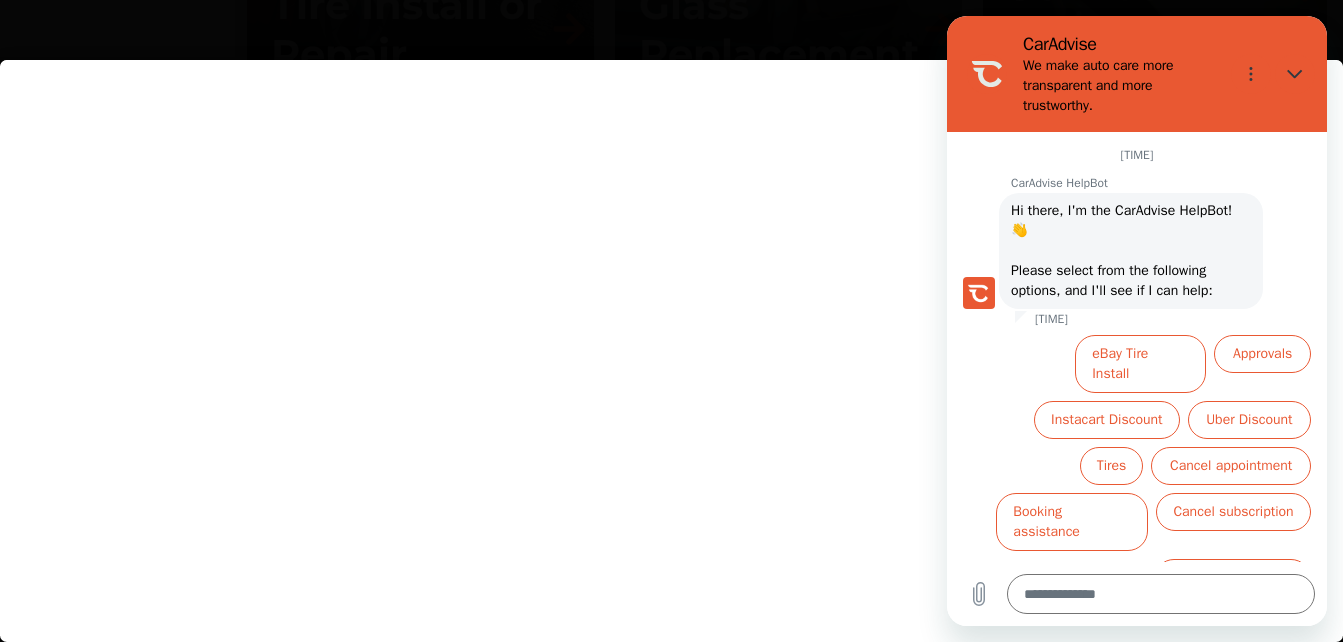 scroll, scrollTop: 2200, scrollLeft: 0, axis: vertical 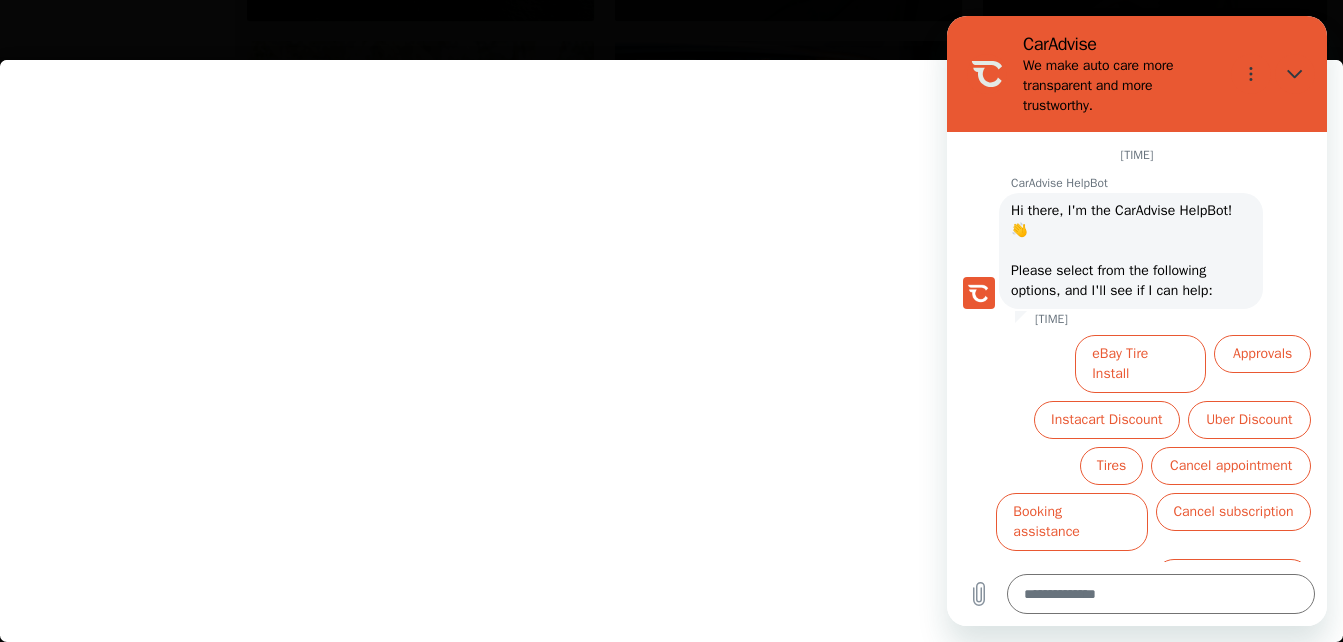 click at bounding box center [671, 331] 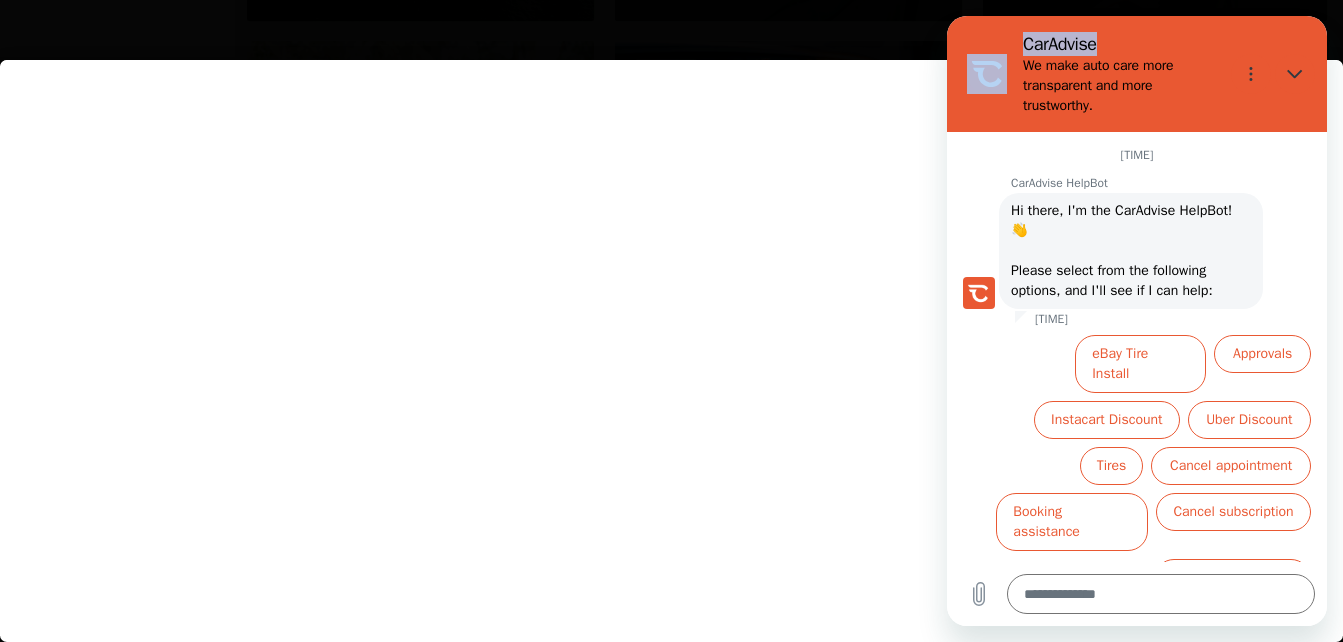 drag, startPoint x: 1199, startPoint y: 34, endPoint x: 1, endPoint y: 74, distance: 1198.6676 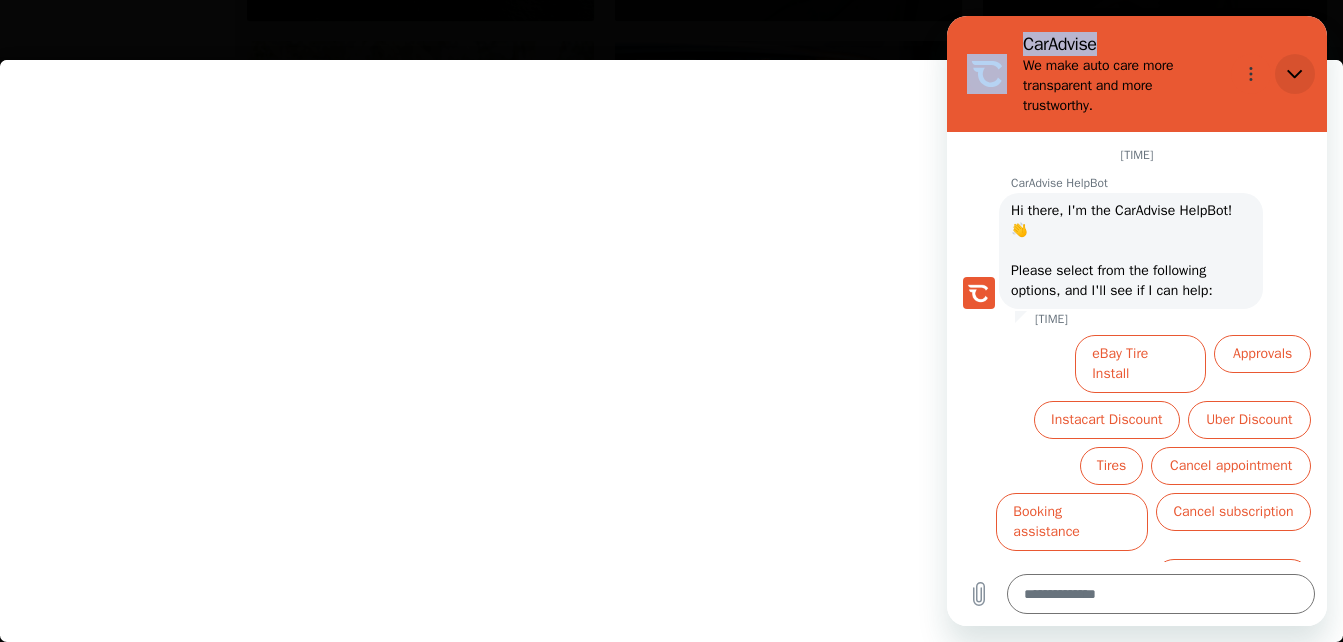 click 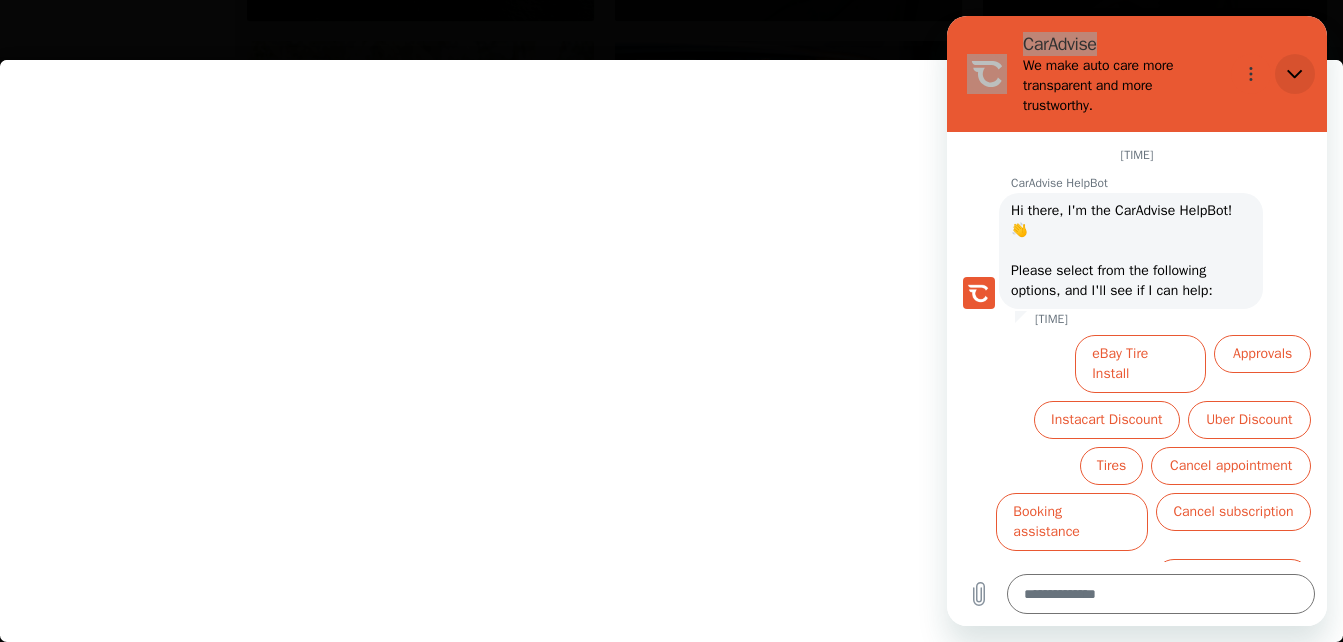 type on "*" 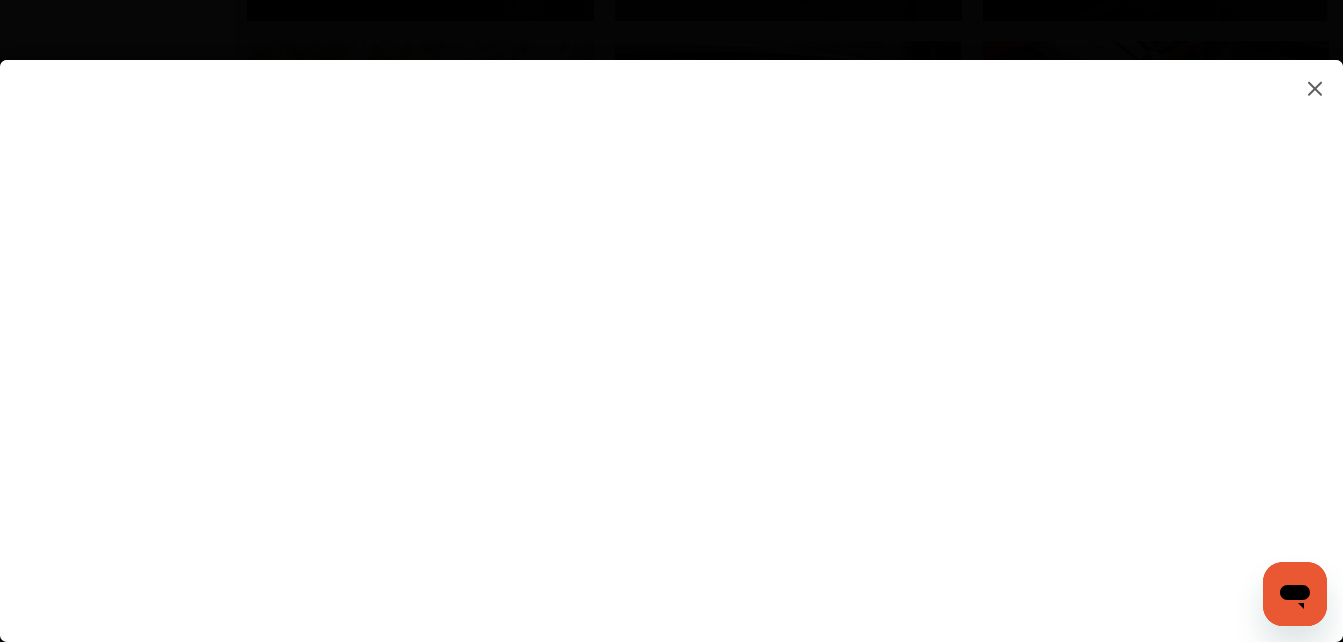 scroll, scrollTop: 41, scrollLeft: 0, axis: vertical 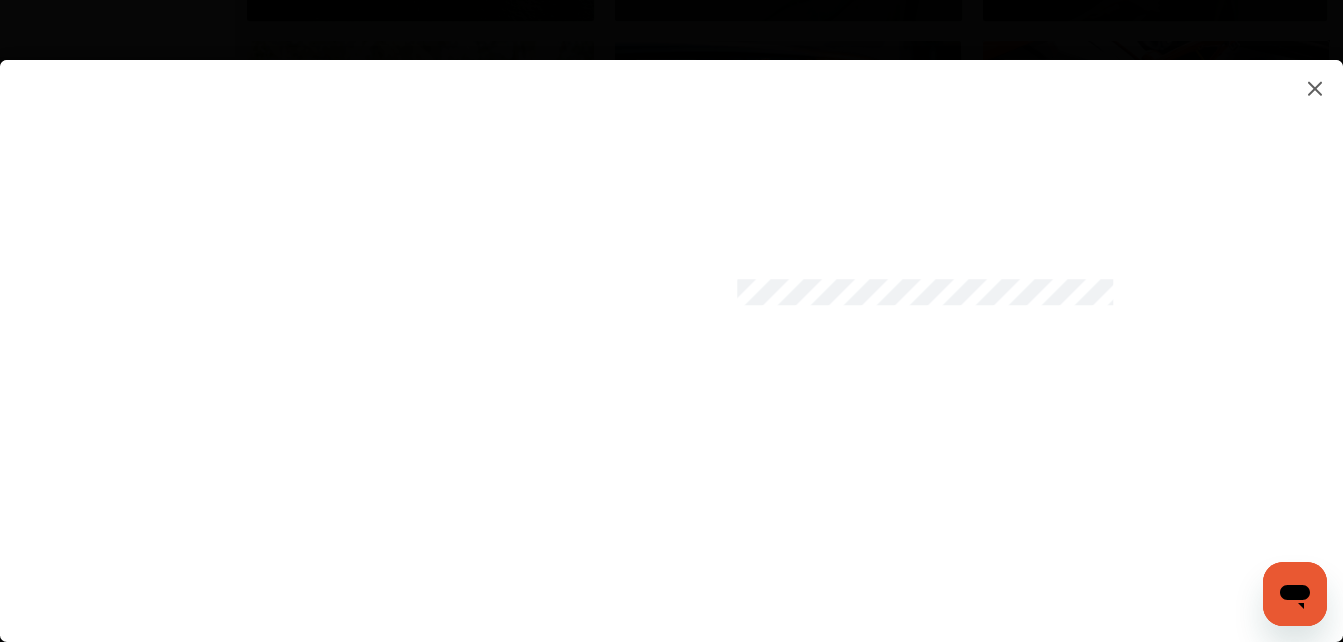 click at bounding box center [671, 331] 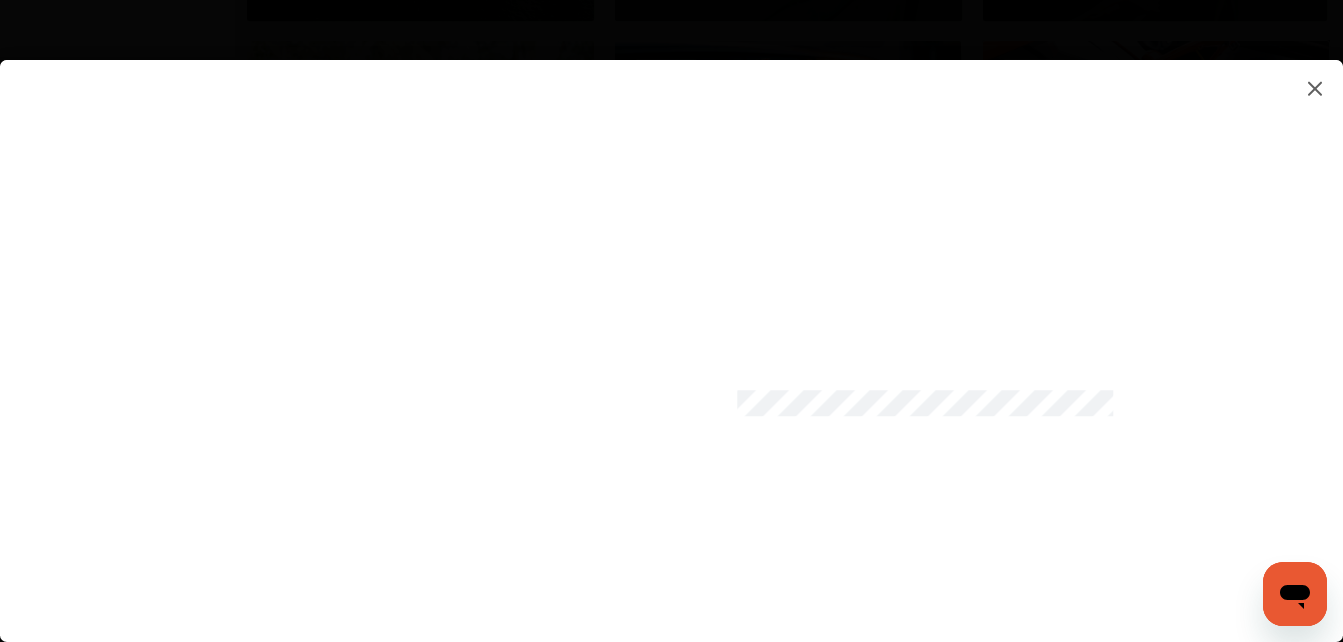 click at bounding box center (671, 331) 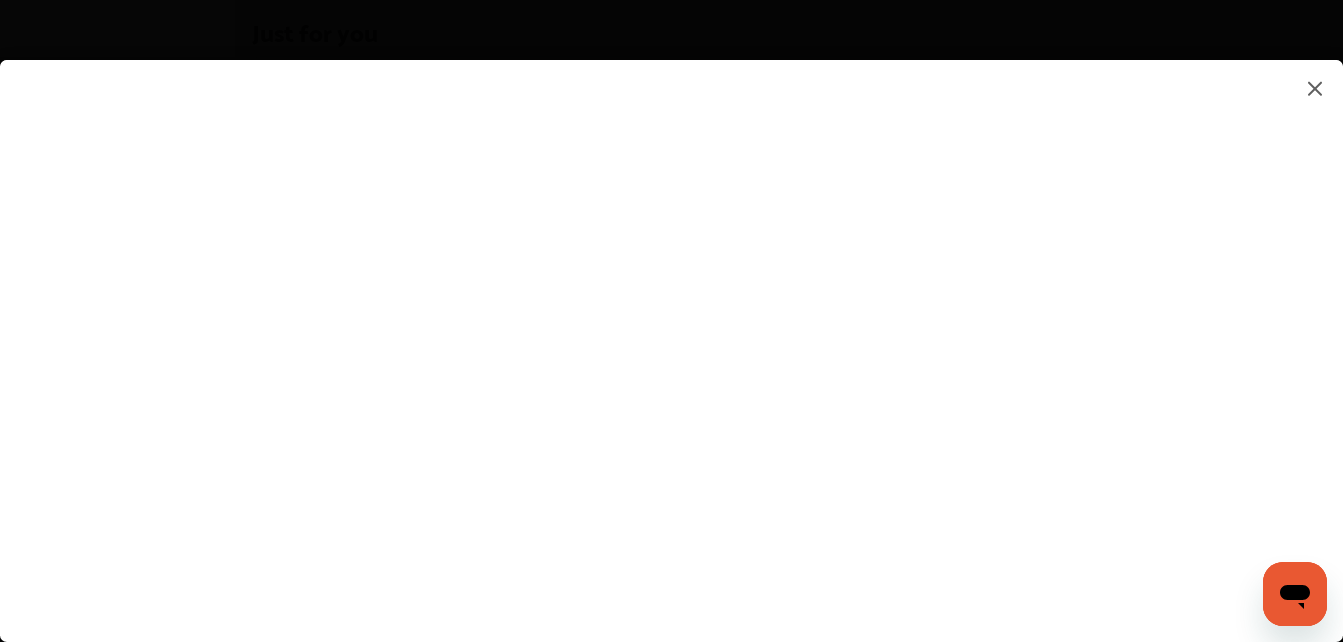 scroll, scrollTop: 1500, scrollLeft: 0, axis: vertical 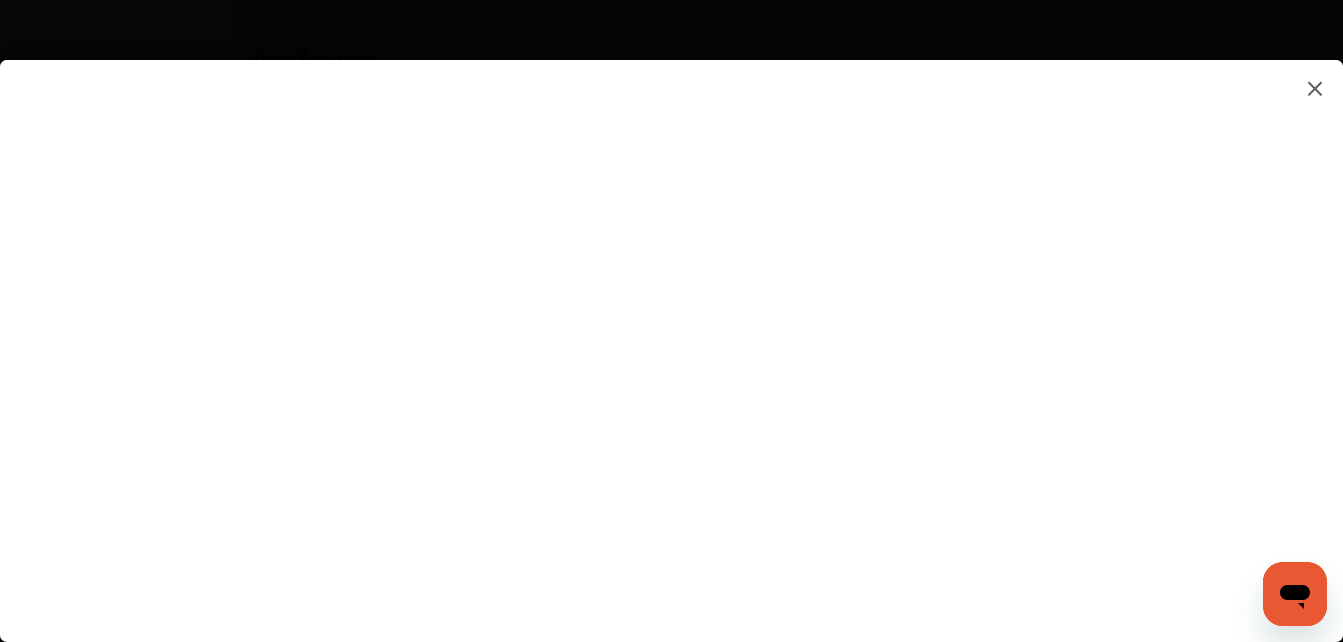 click at bounding box center [671, 331] 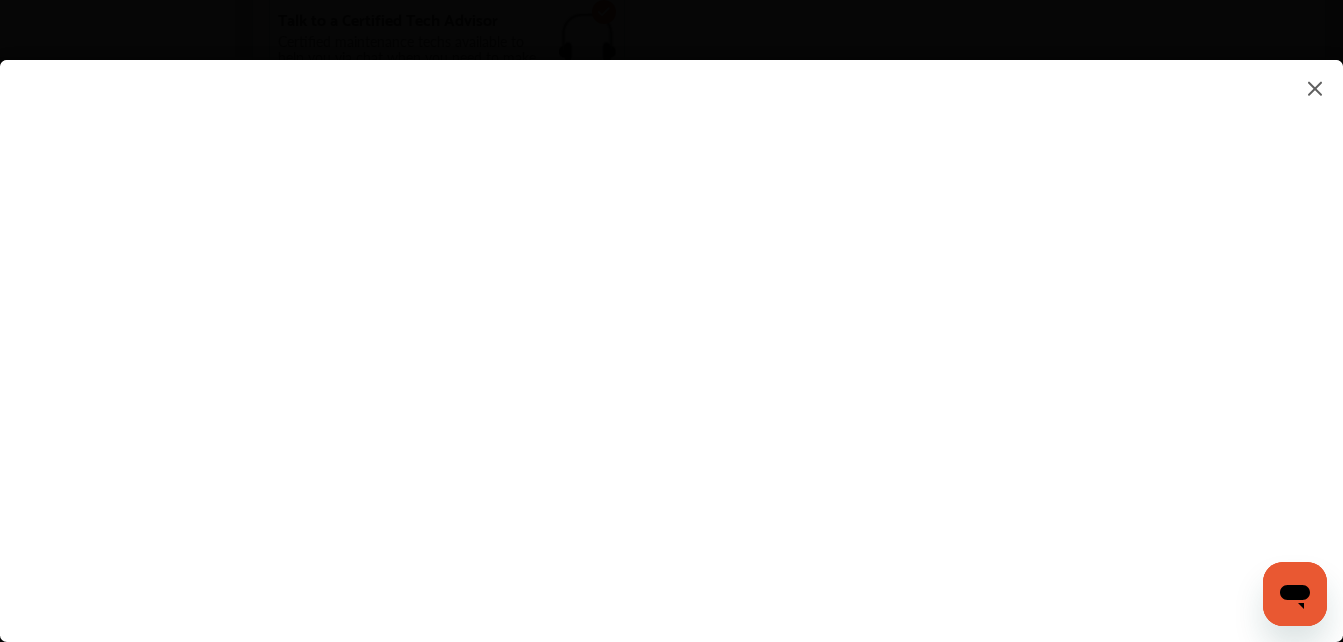 scroll, scrollTop: 1800, scrollLeft: 0, axis: vertical 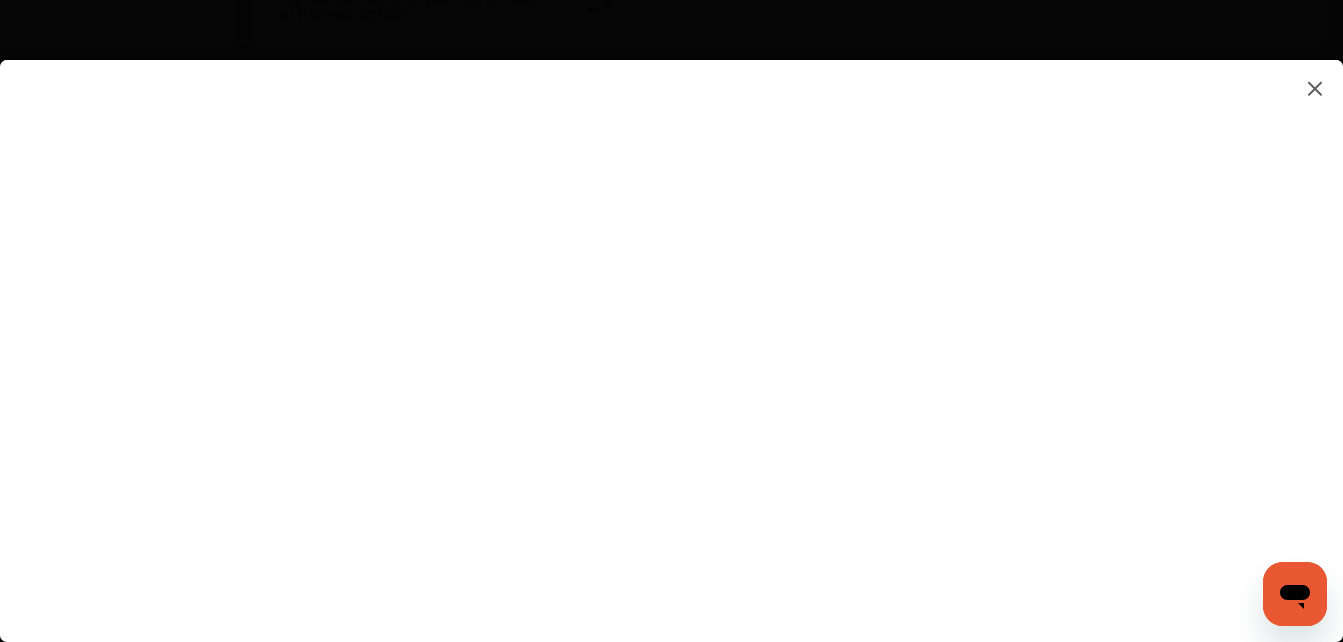 click at bounding box center [671, 331] 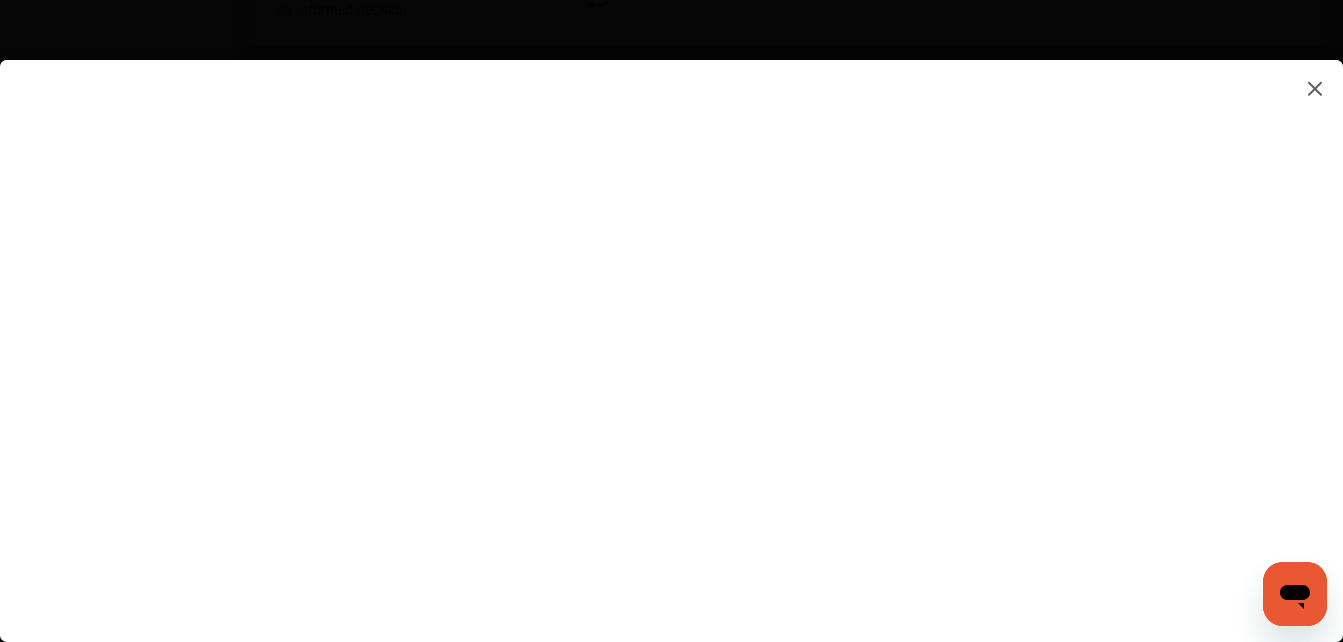 scroll, scrollTop: 1800, scrollLeft: 0, axis: vertical 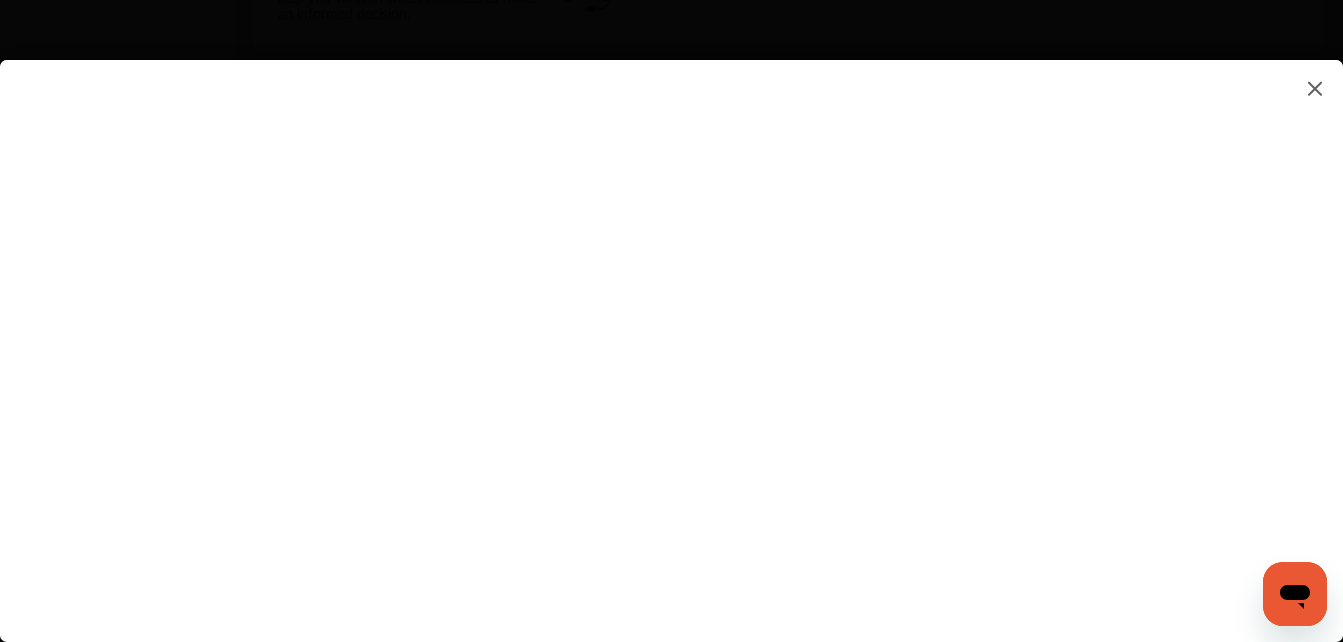 type on "*" 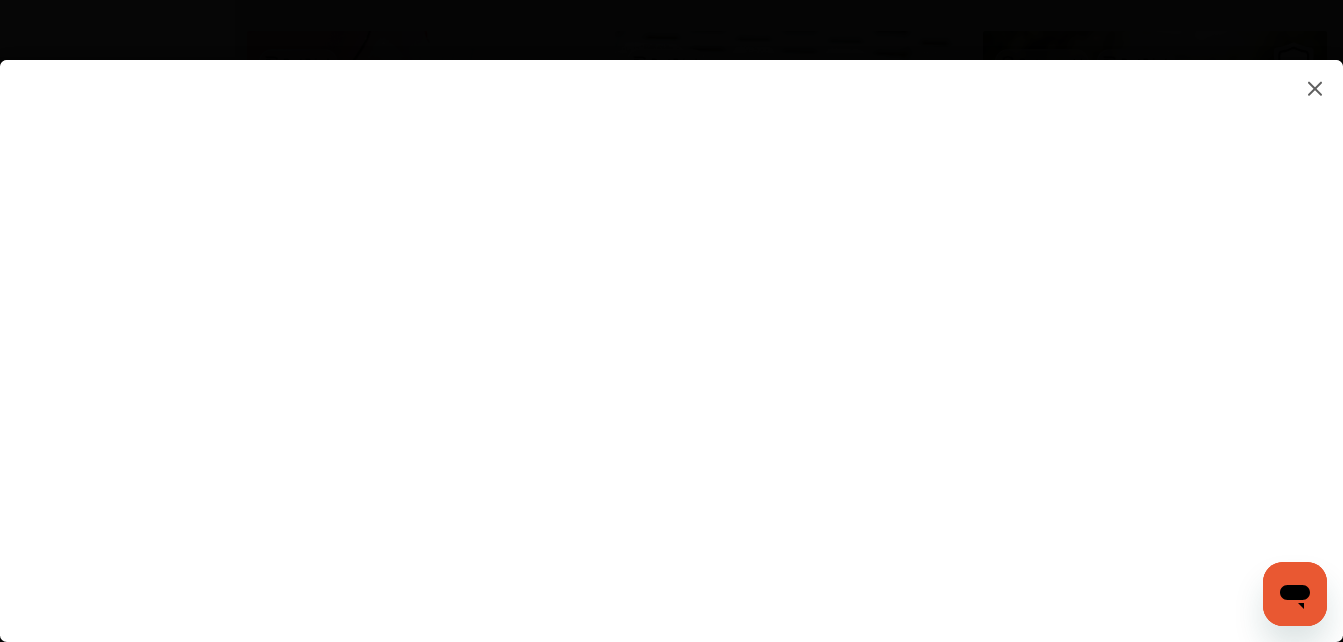 scroll, scrollTop: 1900, scrollLeft: 0, axis: vertical 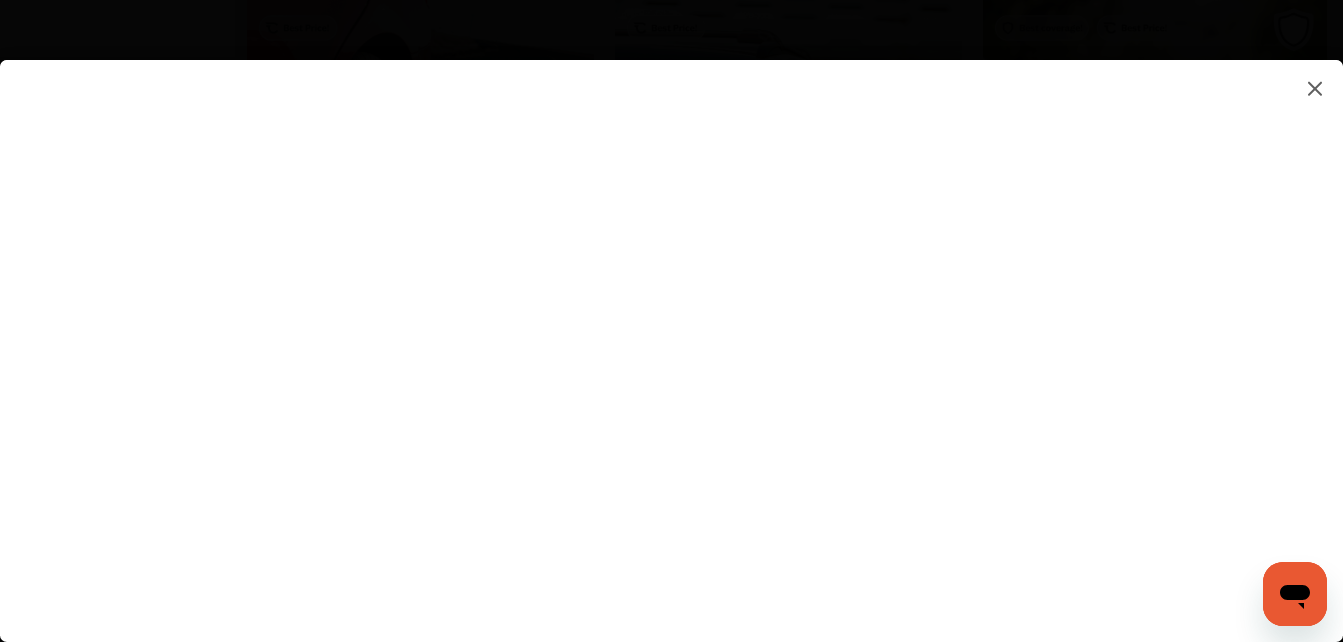 type on "*" 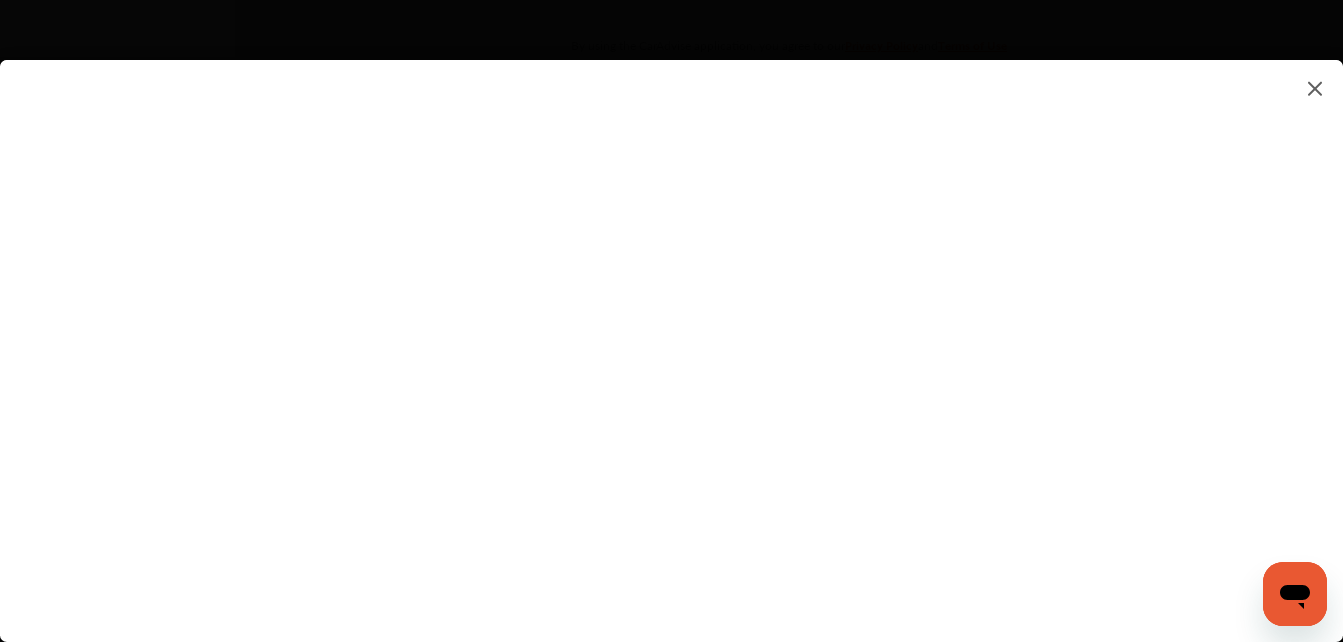 scroll, scrollTop: 2662, scrollLeft: 0, axis: vertical 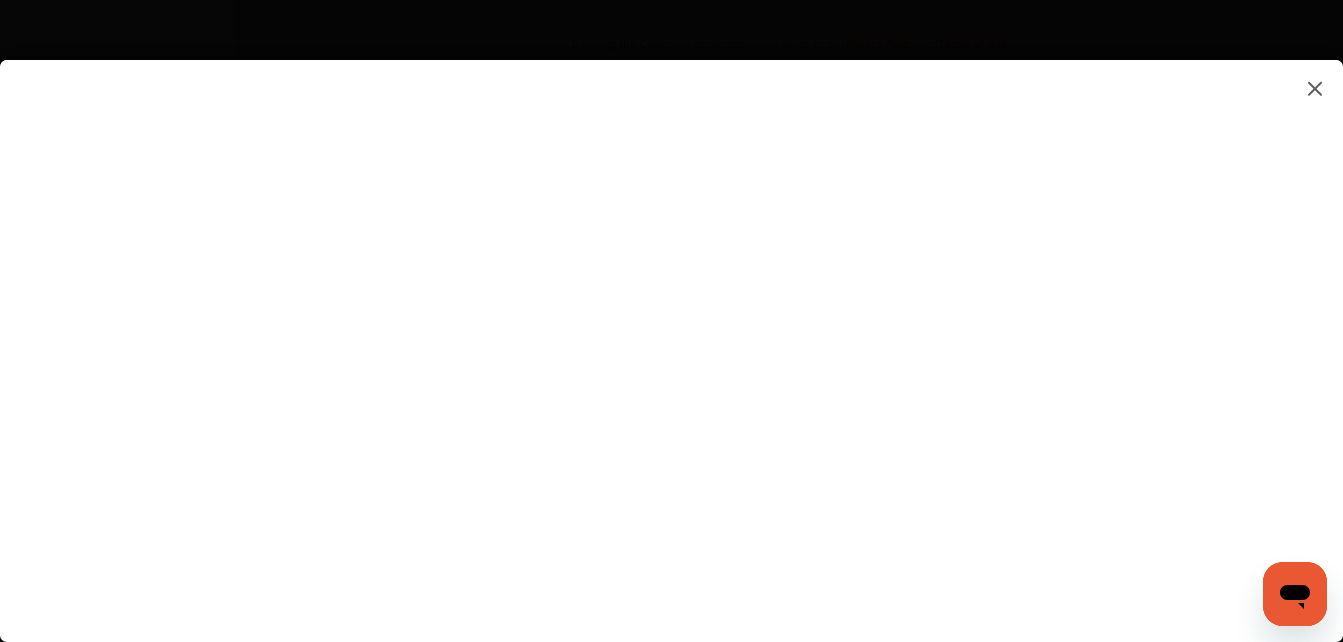 type on "*" 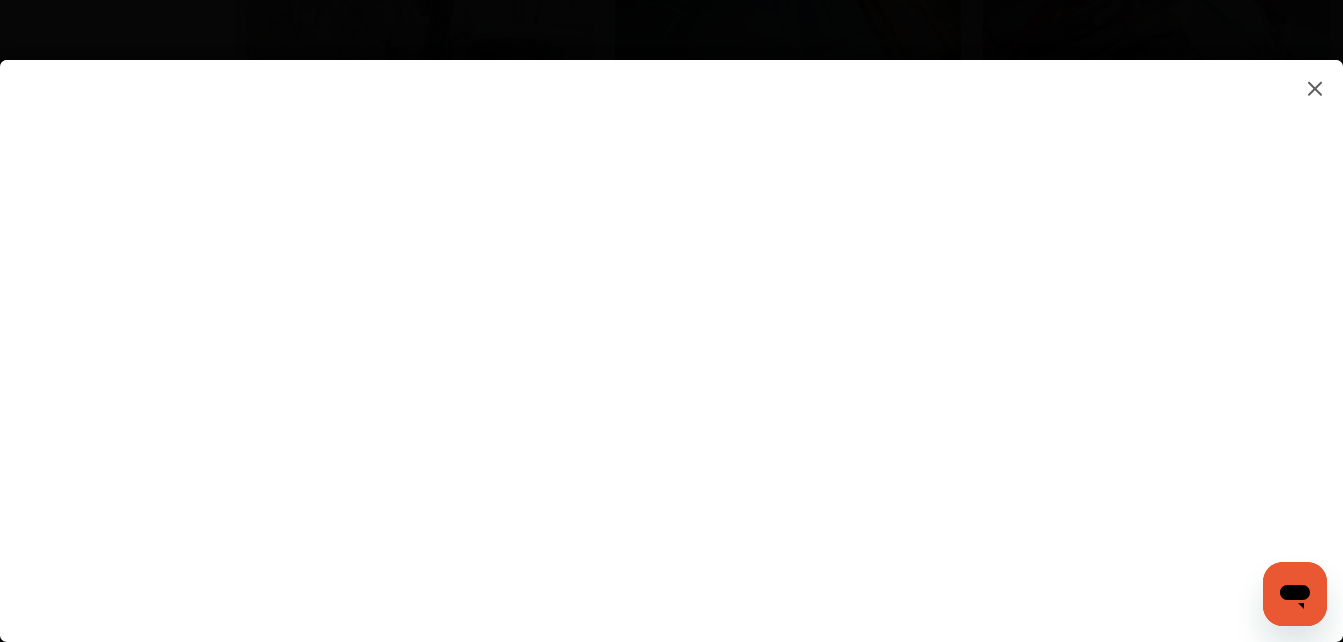 scroll, scrollTop: 2162, scrollLeft: 0, axis: vertical 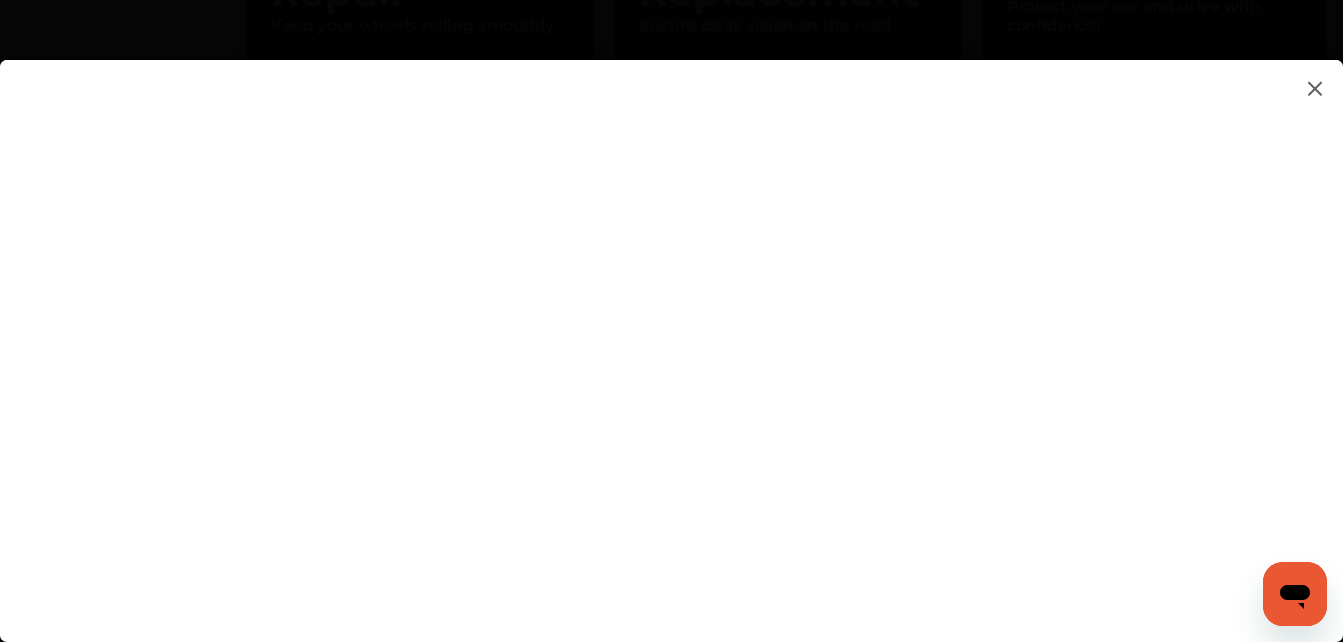 click on "*" at bounding box center (671, 331) 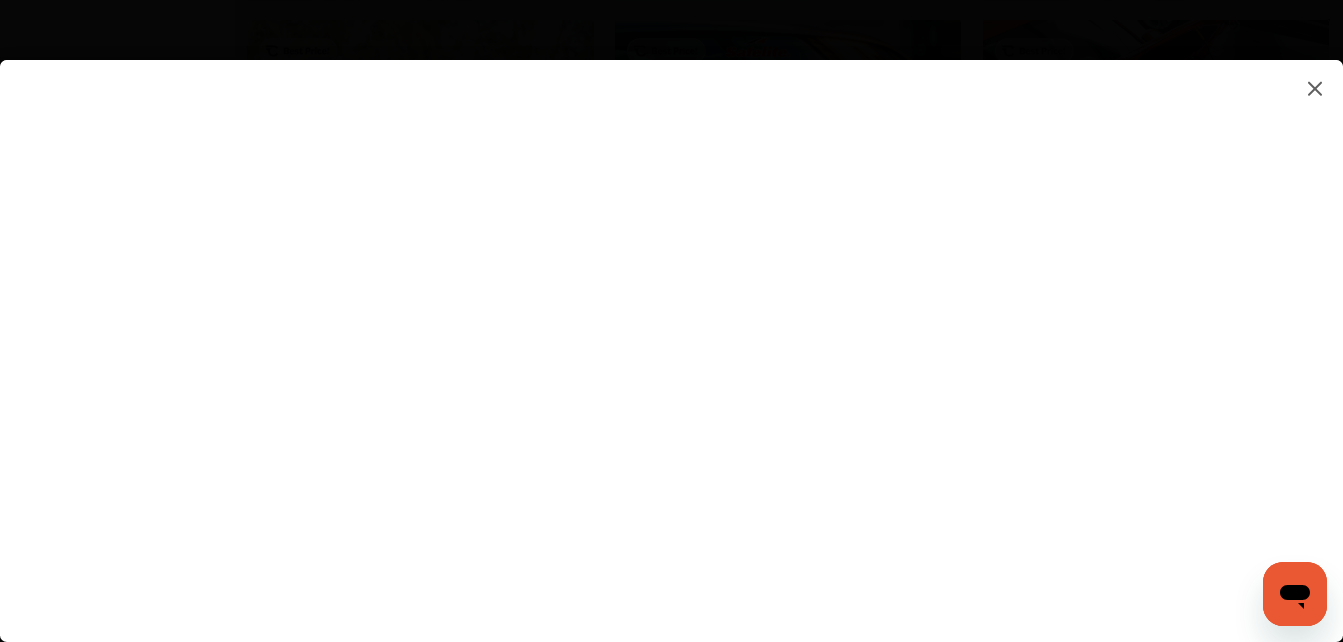 scroll, scrollTop: 2262, scrollLeft: 0, axis: vertical 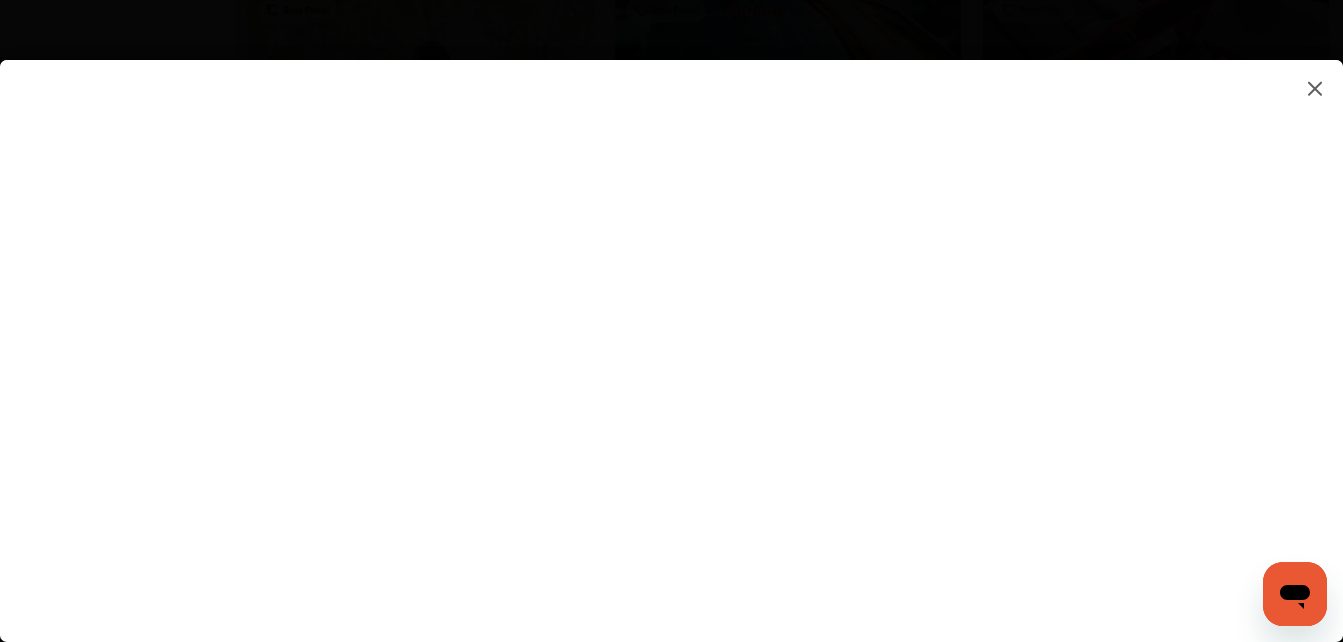 type on "**" 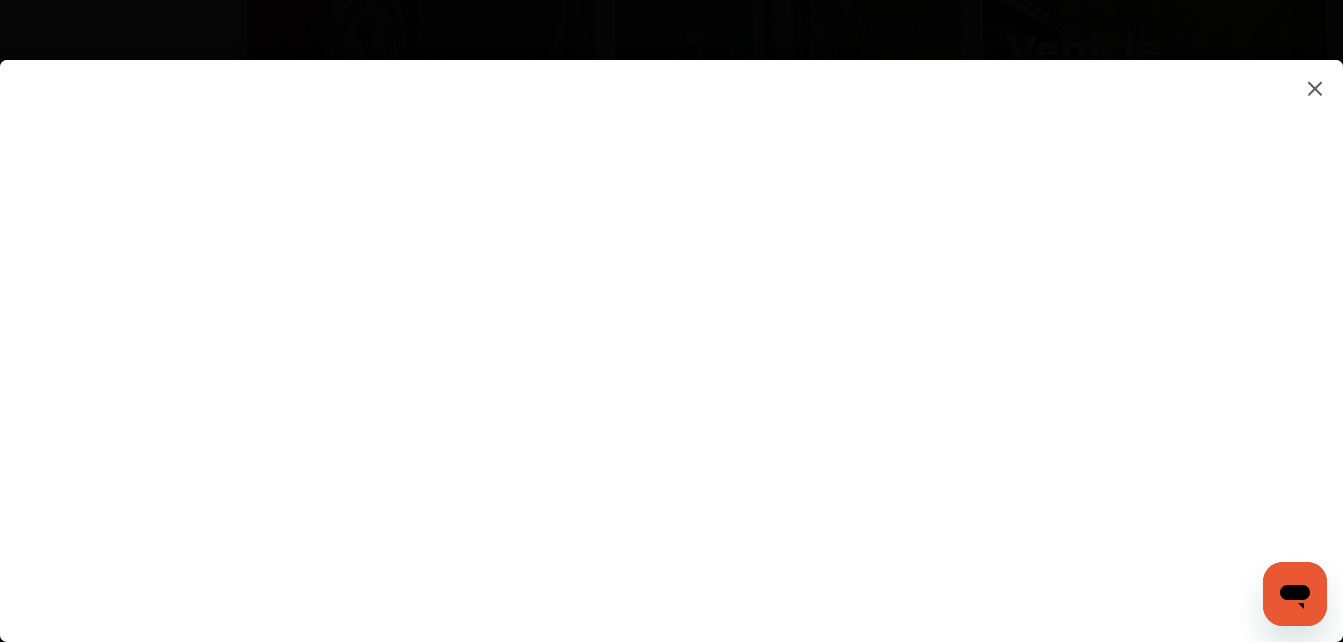 scroll, scrollTop: 1962, scrollLeft: 0, axis: vertical 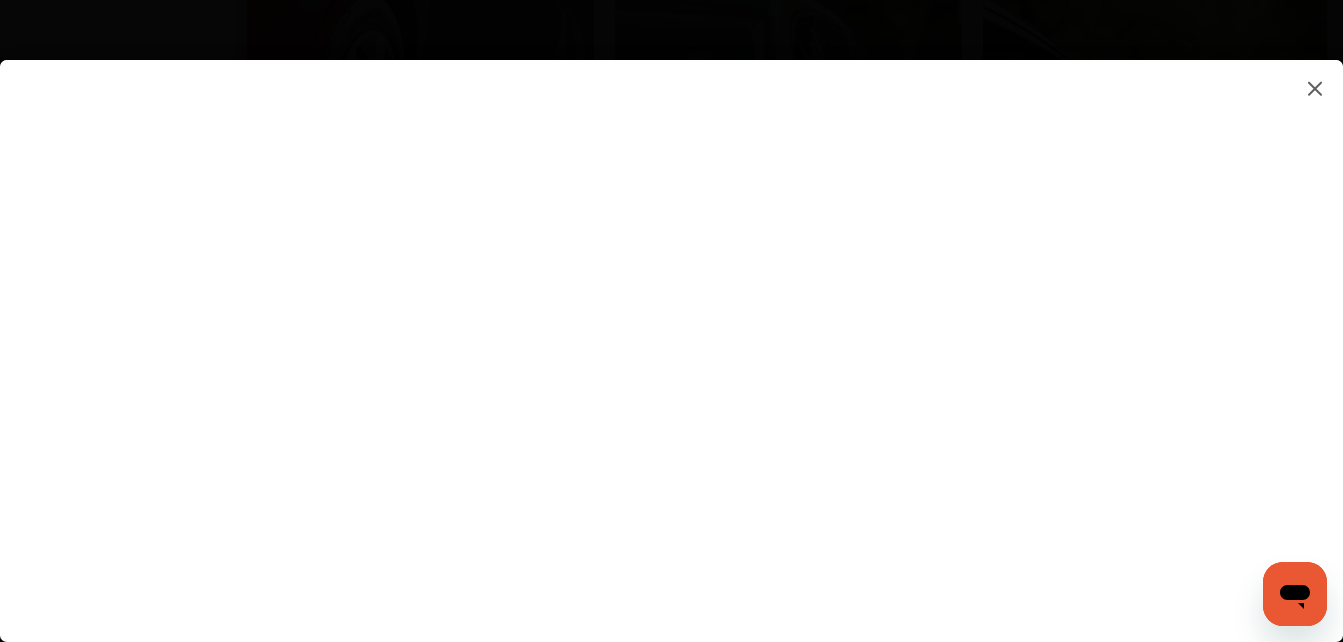 drag, startPoint x: 784, startPoint y: 428, endPoint x: 733, endPoint y: 426, distance: 51.0392 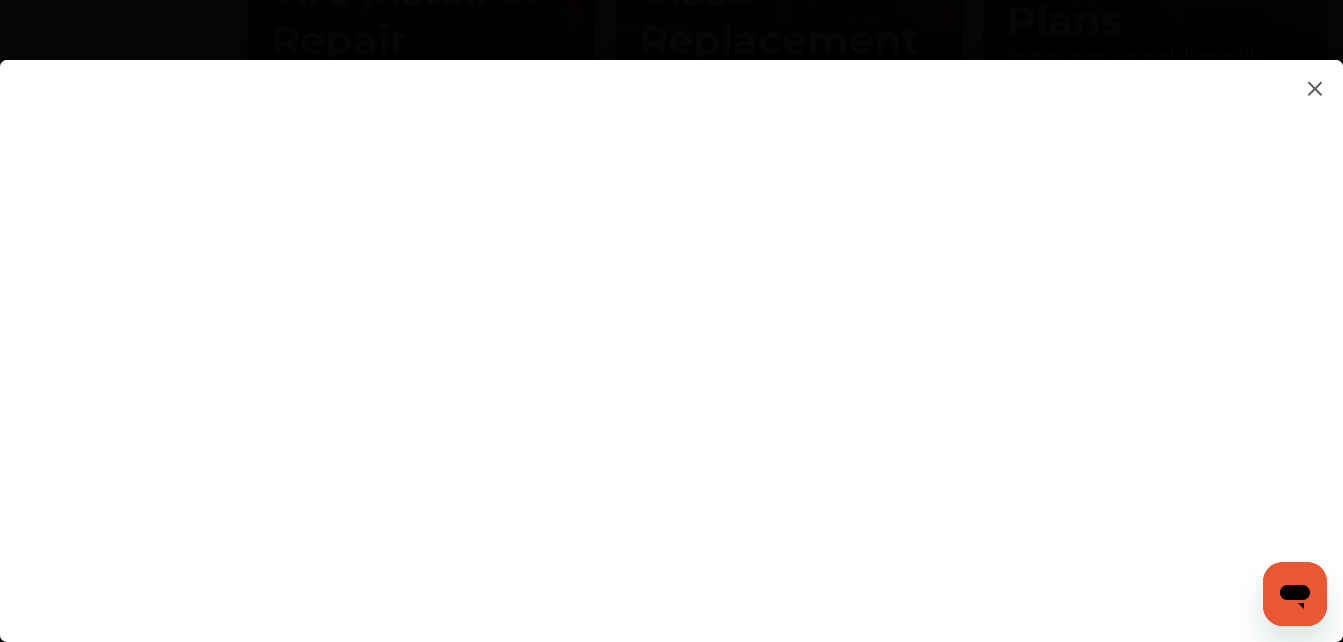scroll, scrollTop: 2162, scrollLeft: 0, axis: vertical 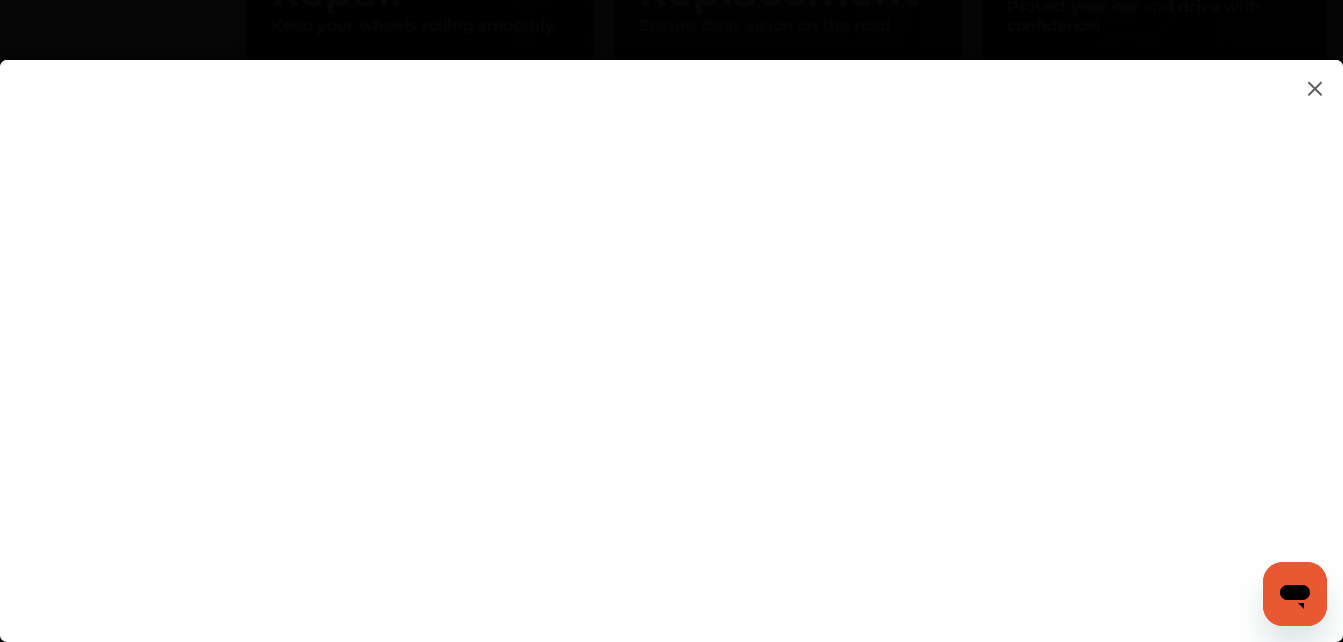 click 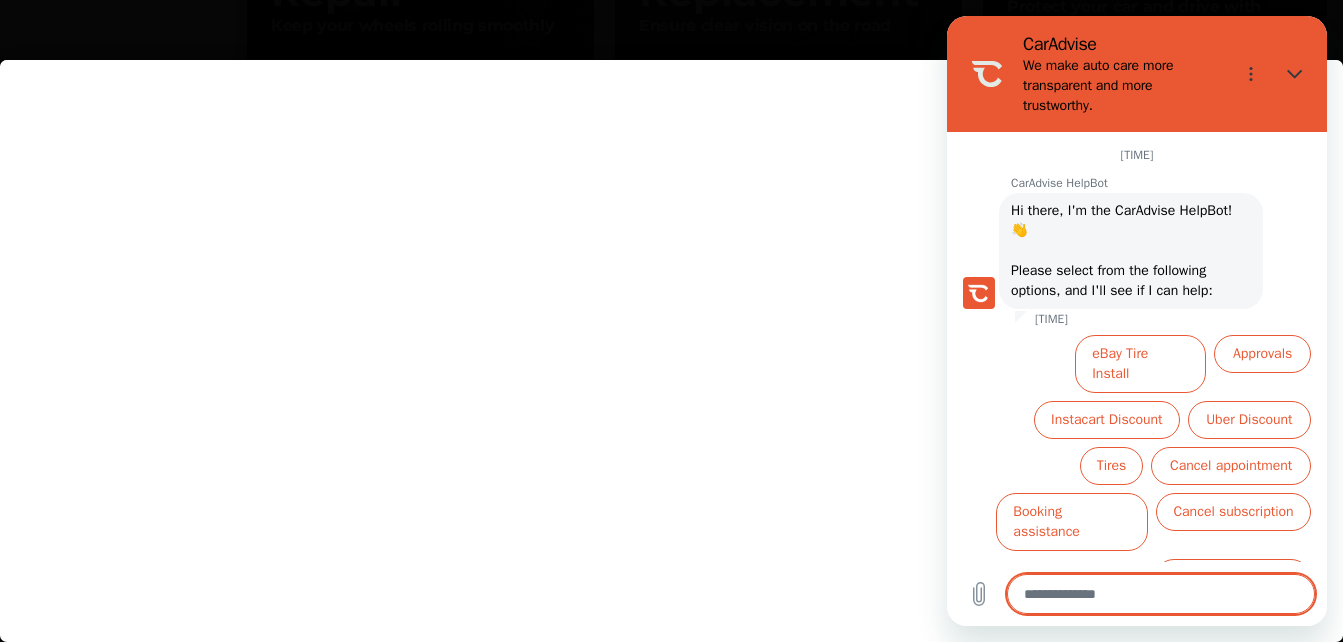 type on "*" 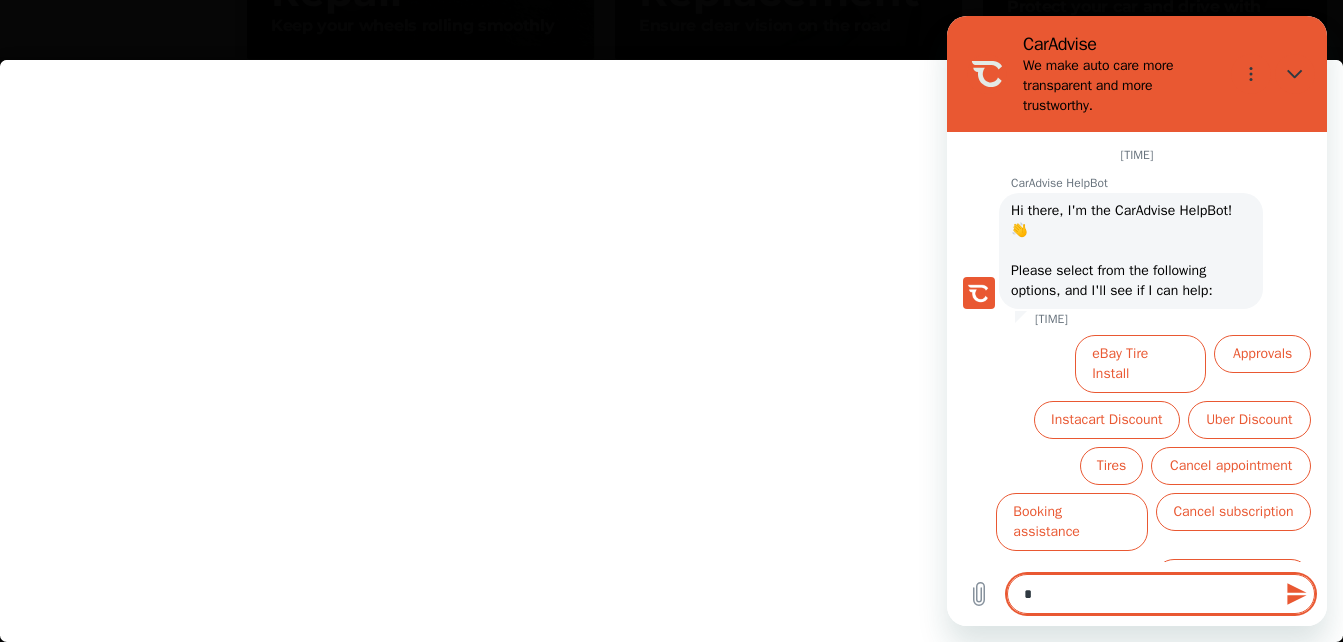 type on "**" 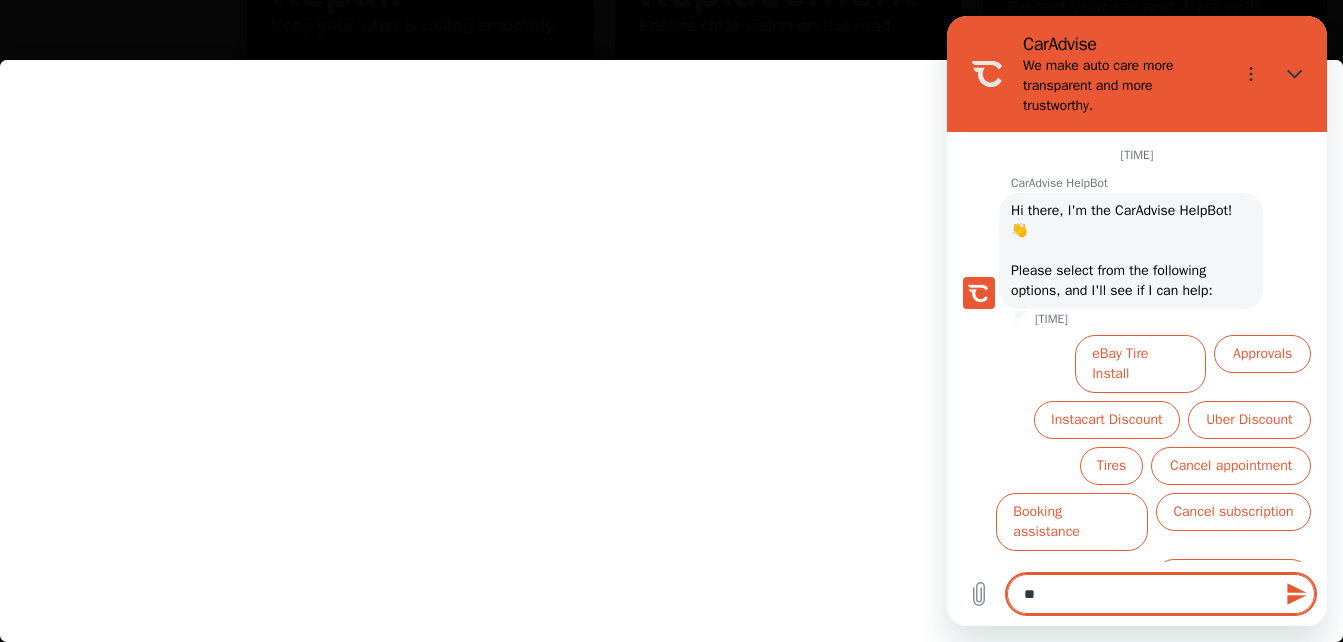 type on "***" 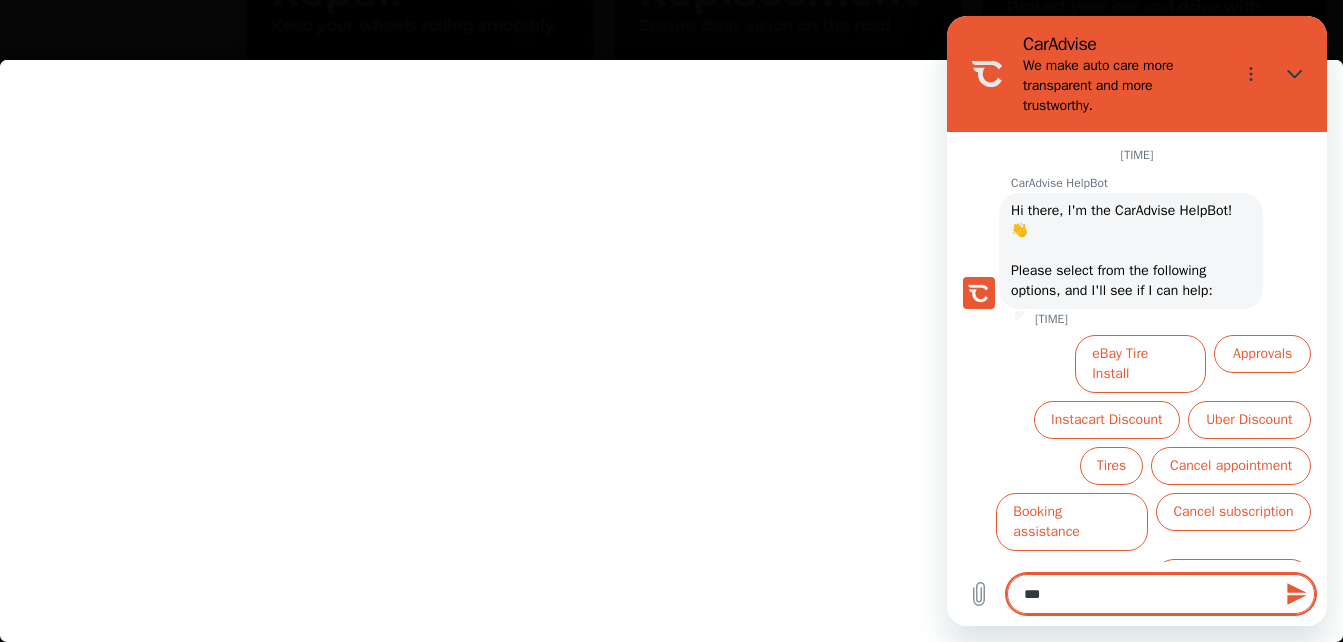 type on "****" 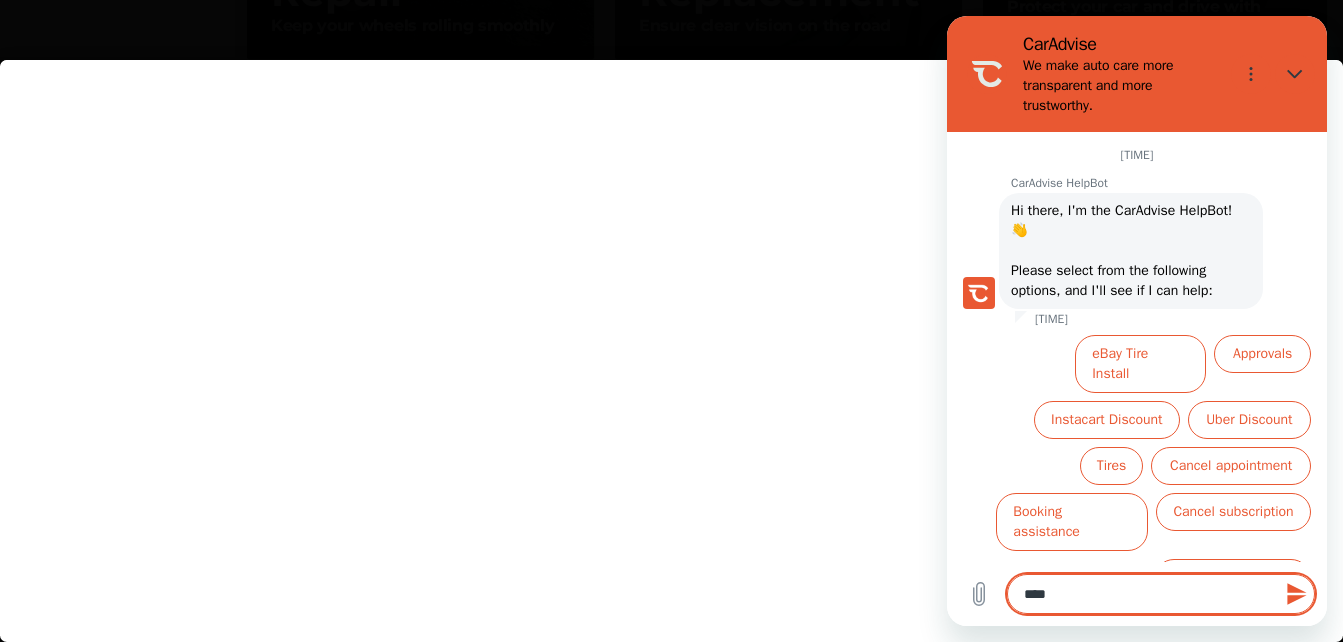 type on "****" 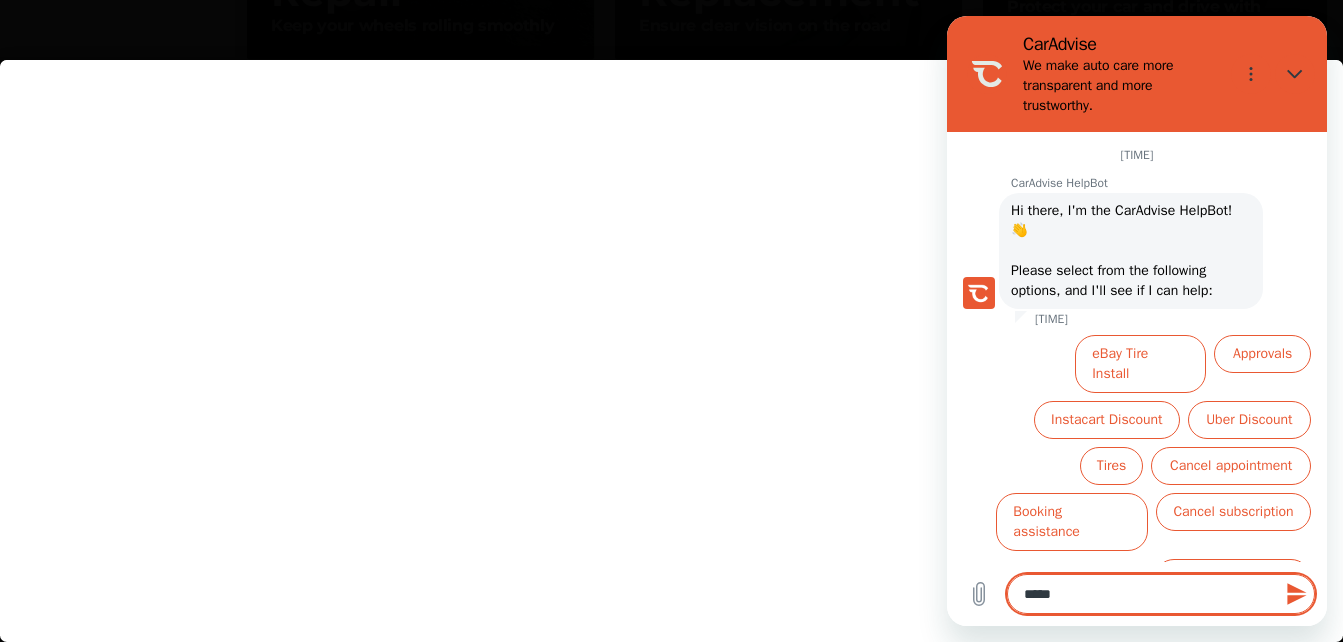 type on "******" 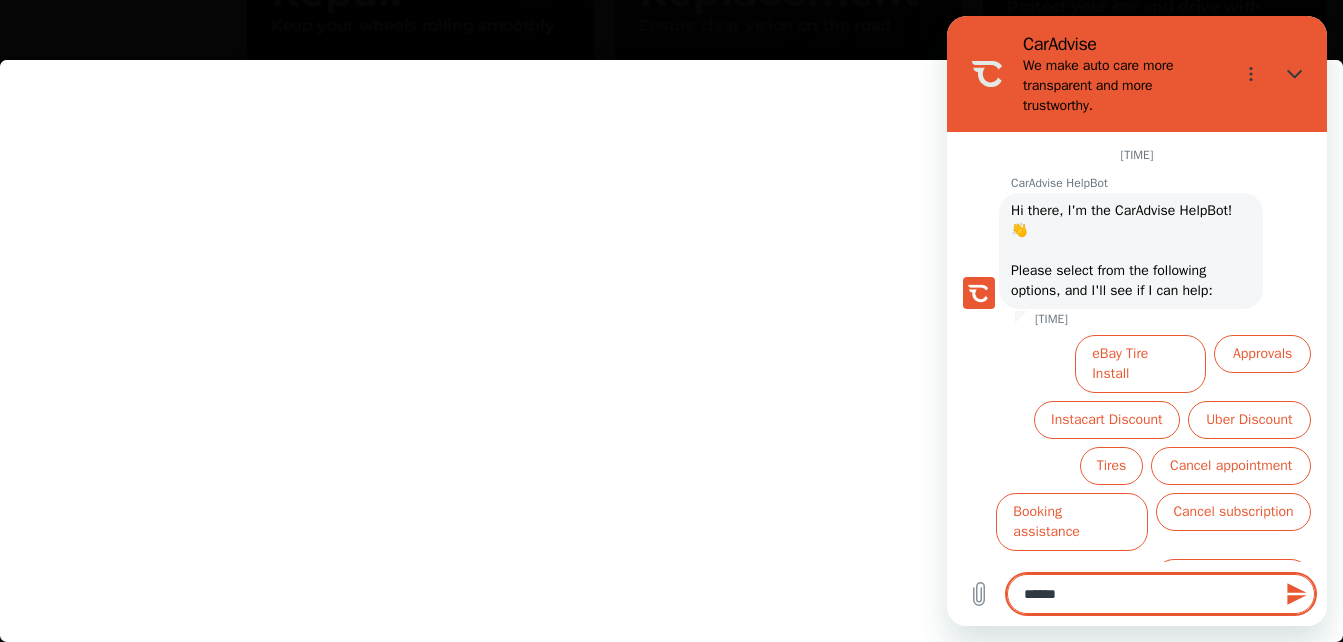type on "*******" 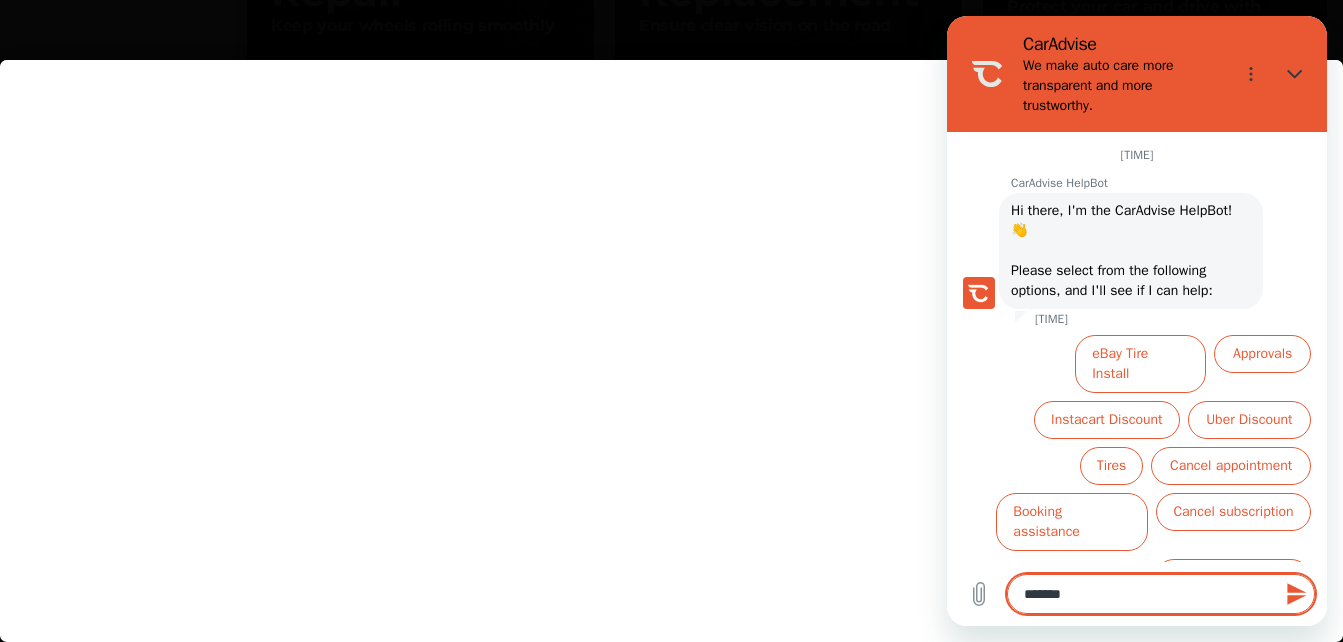 type on "*" 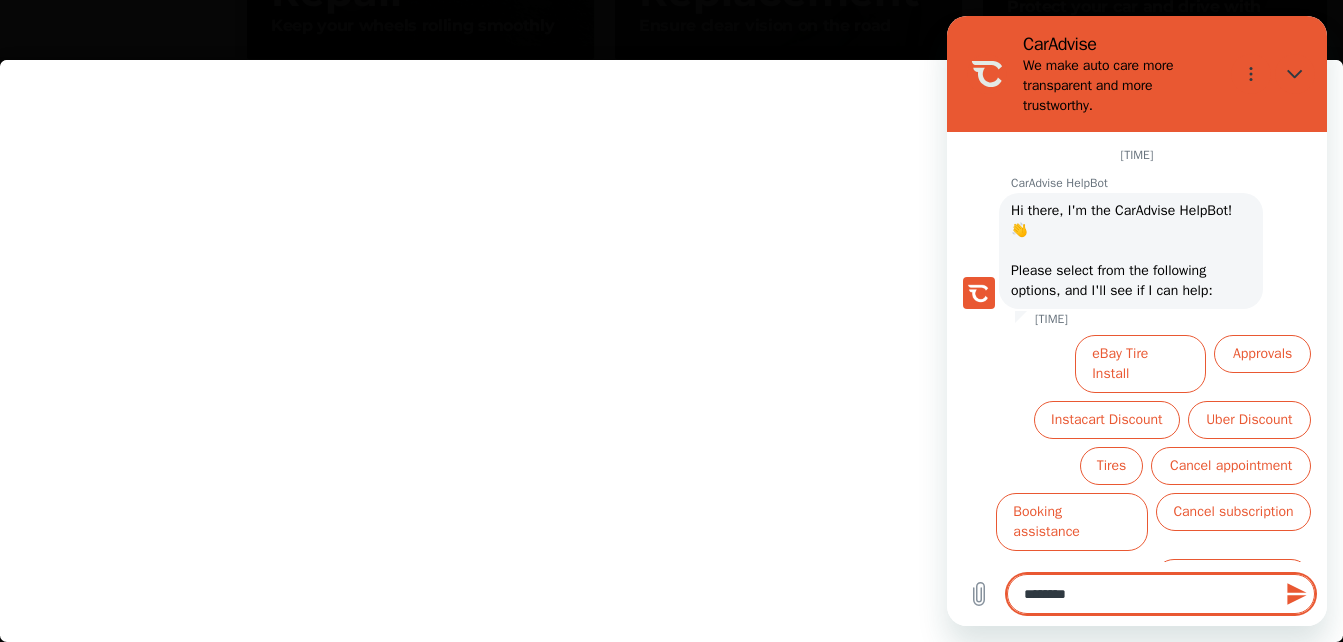type on "*********" 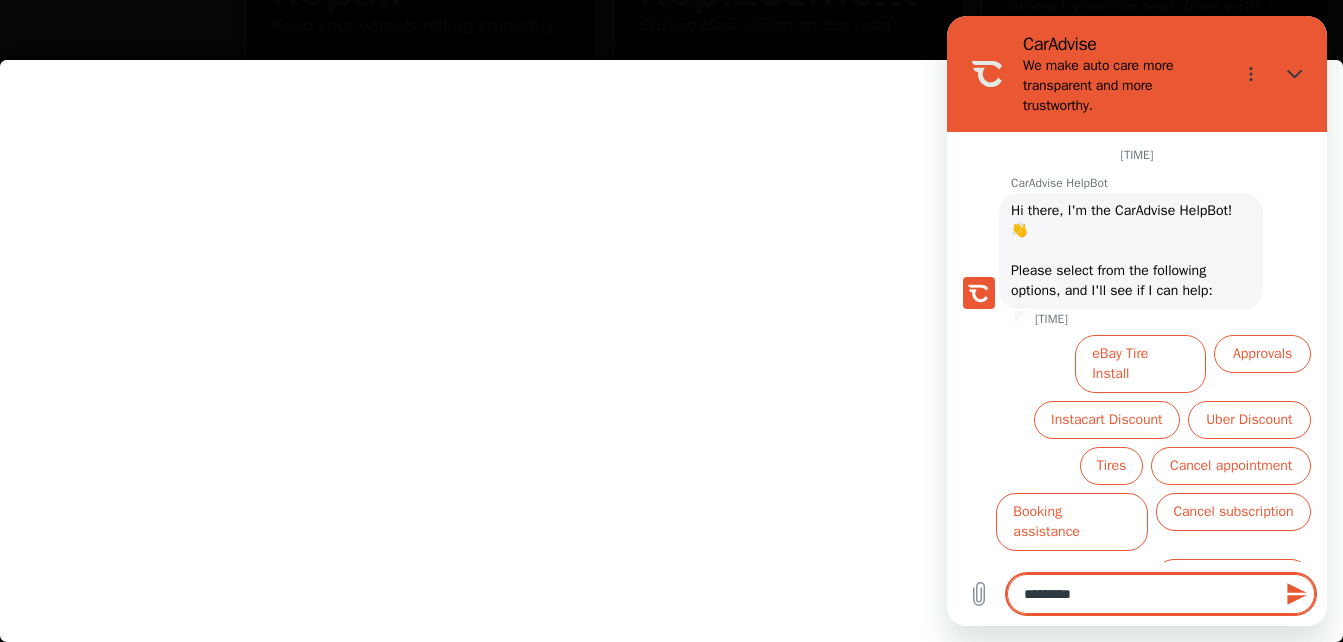 type on "**********" 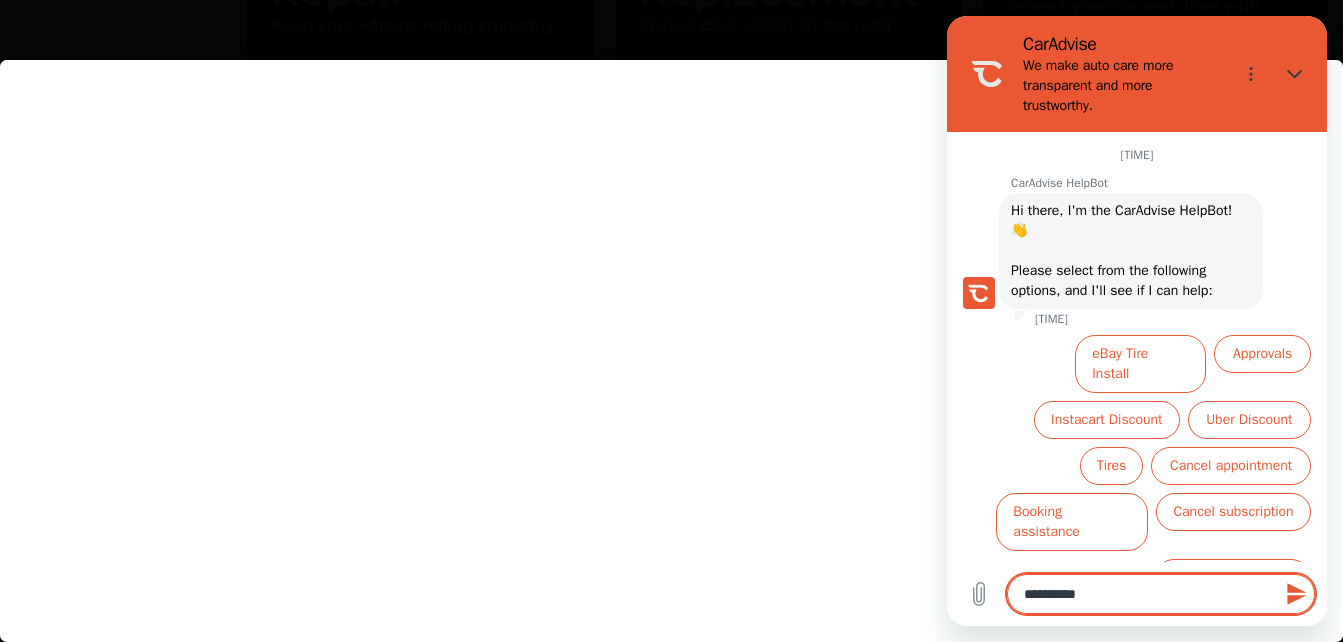 type on "**********" 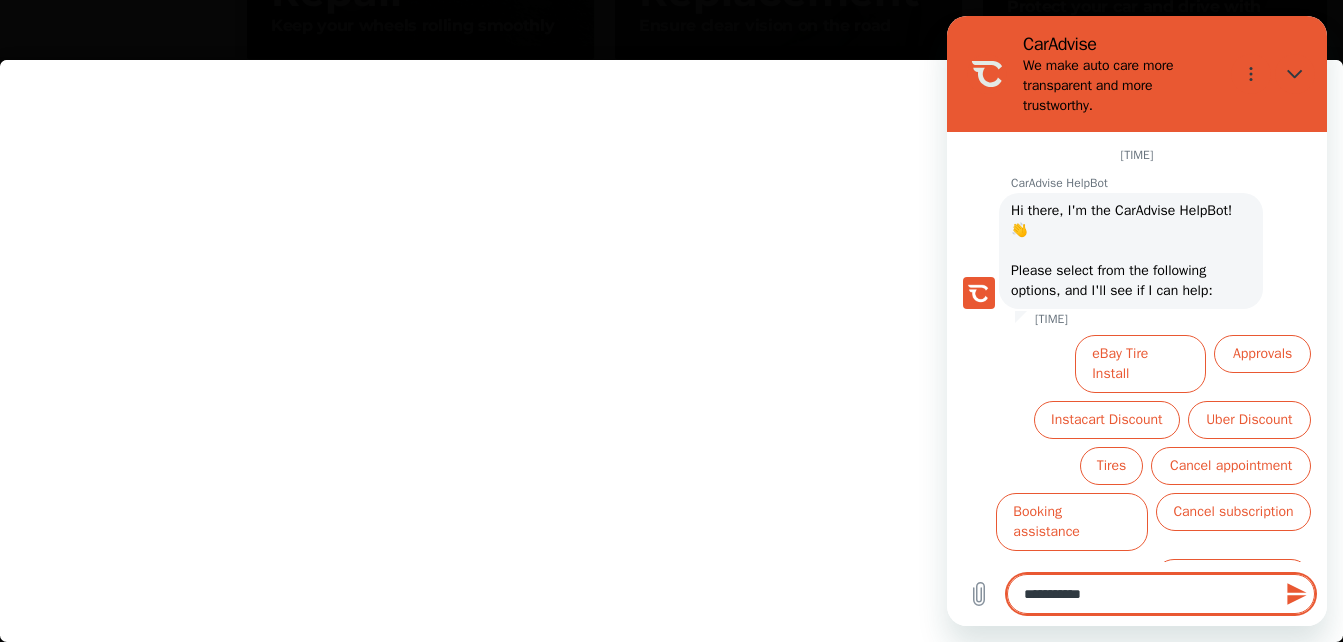 type on "**********" 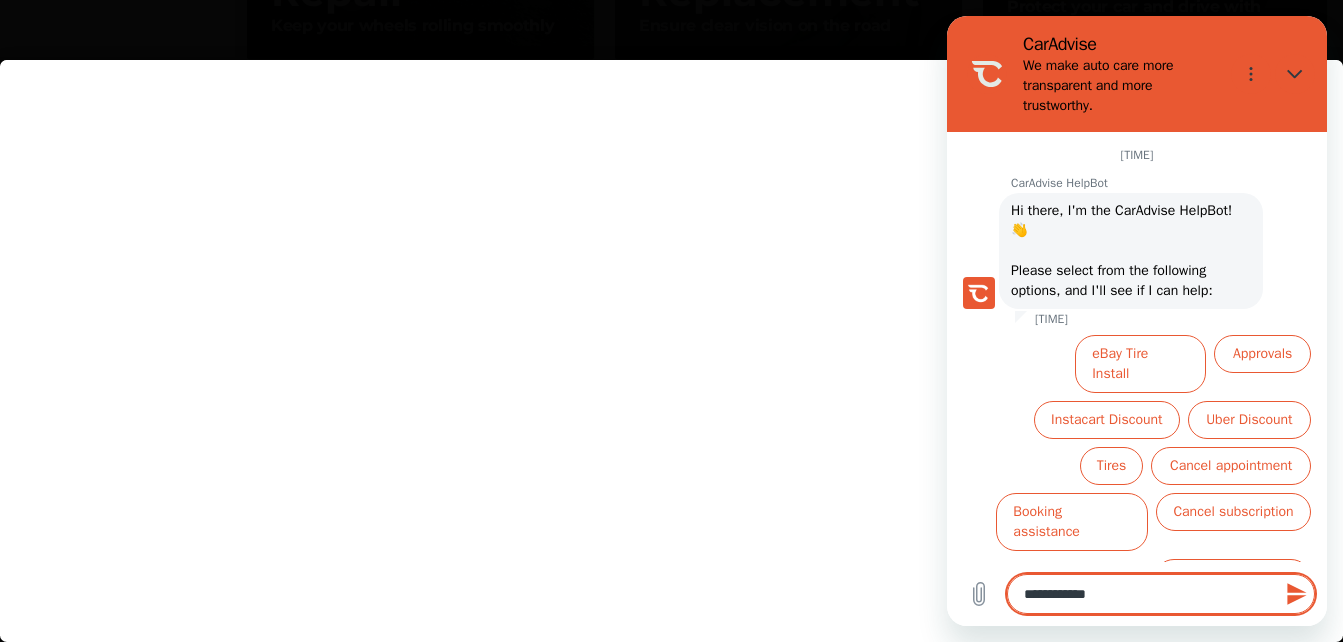 type on "**********" 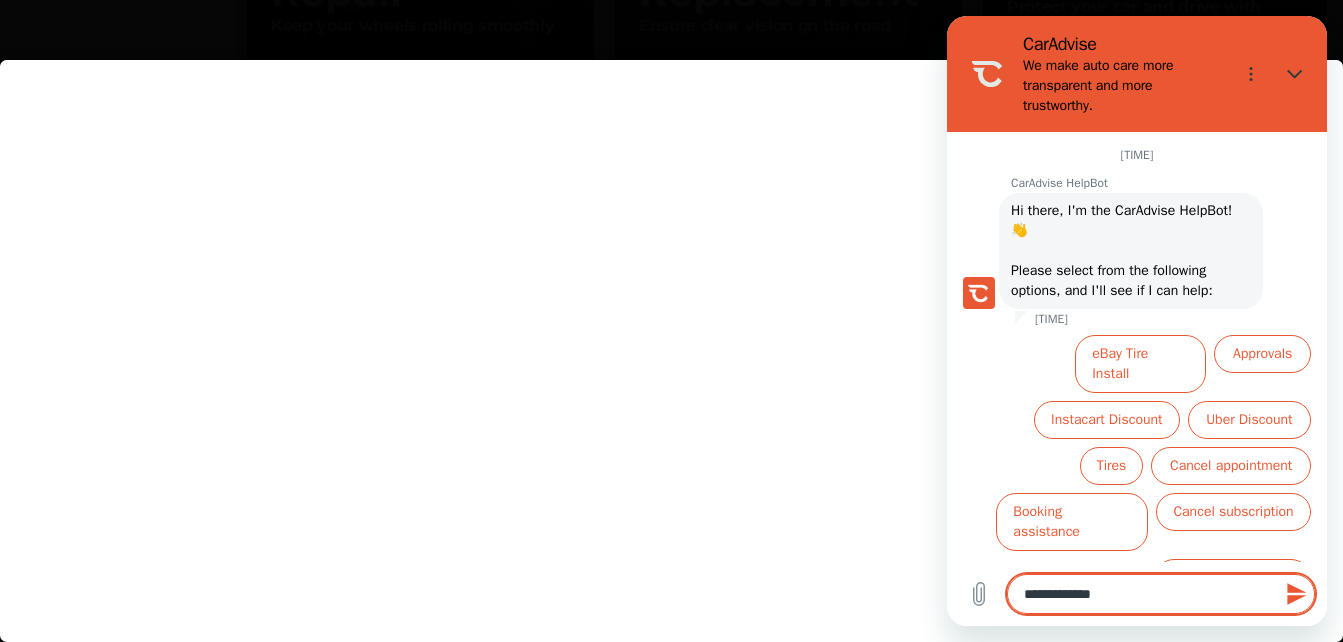 type on "**********" 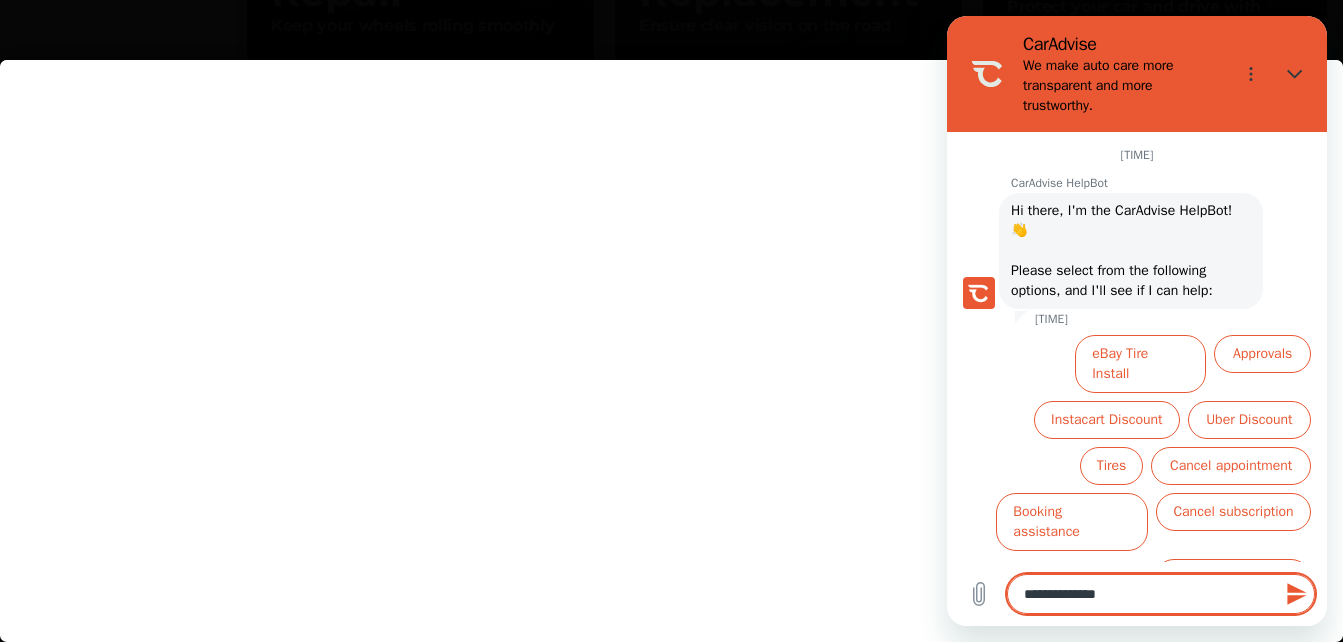 type on "**********" 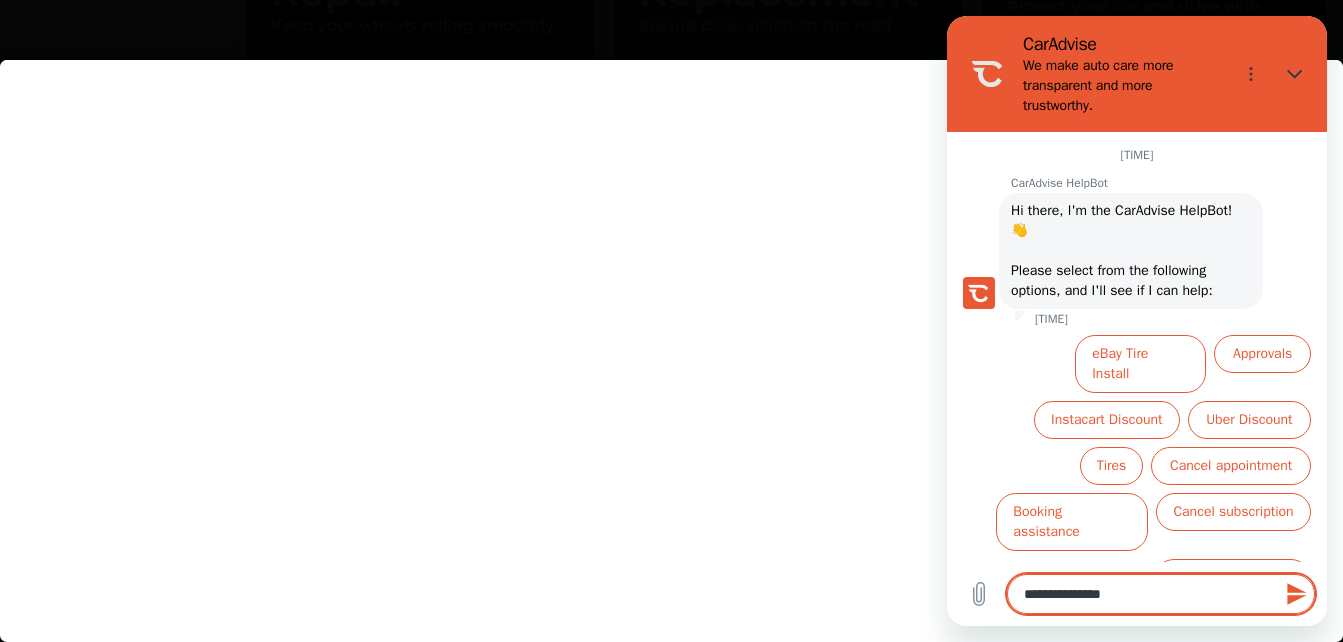 type on "**********" 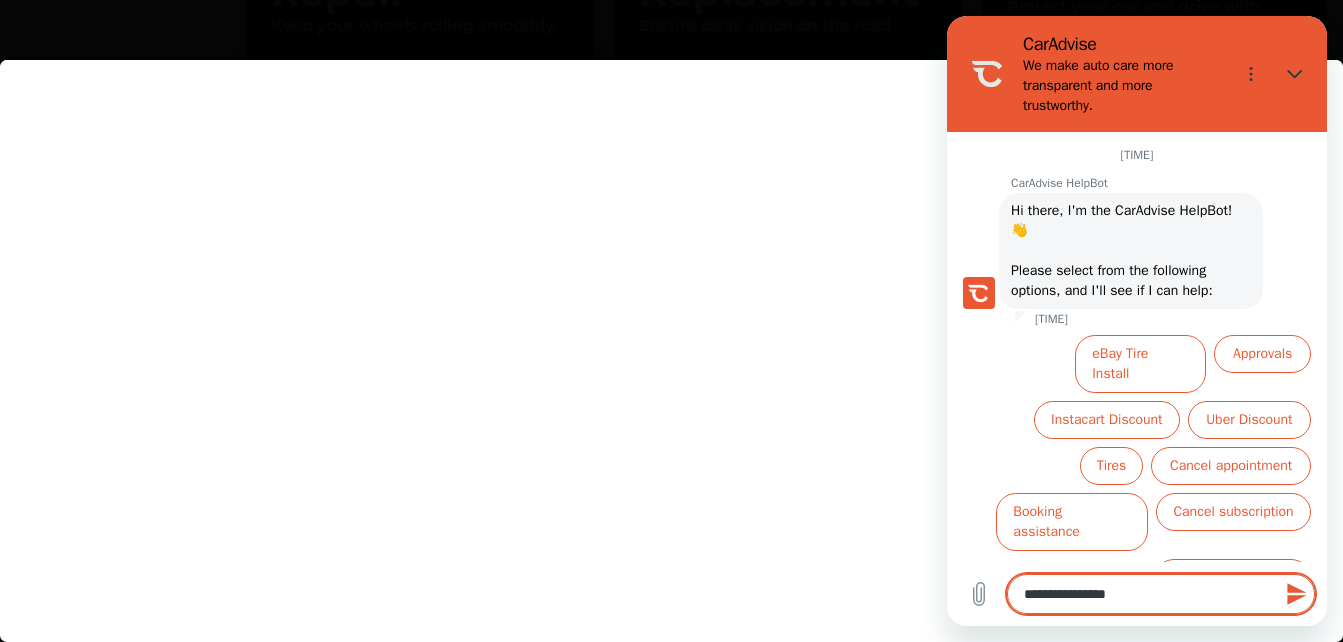 type on "*" 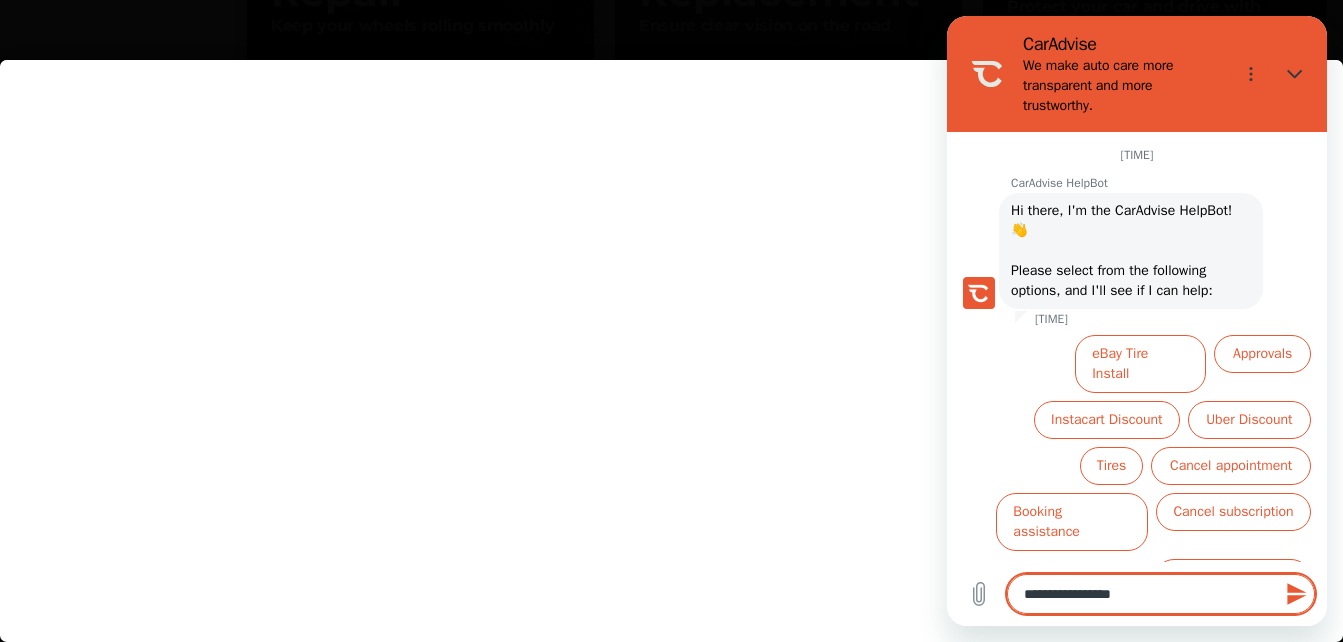 type on "*" 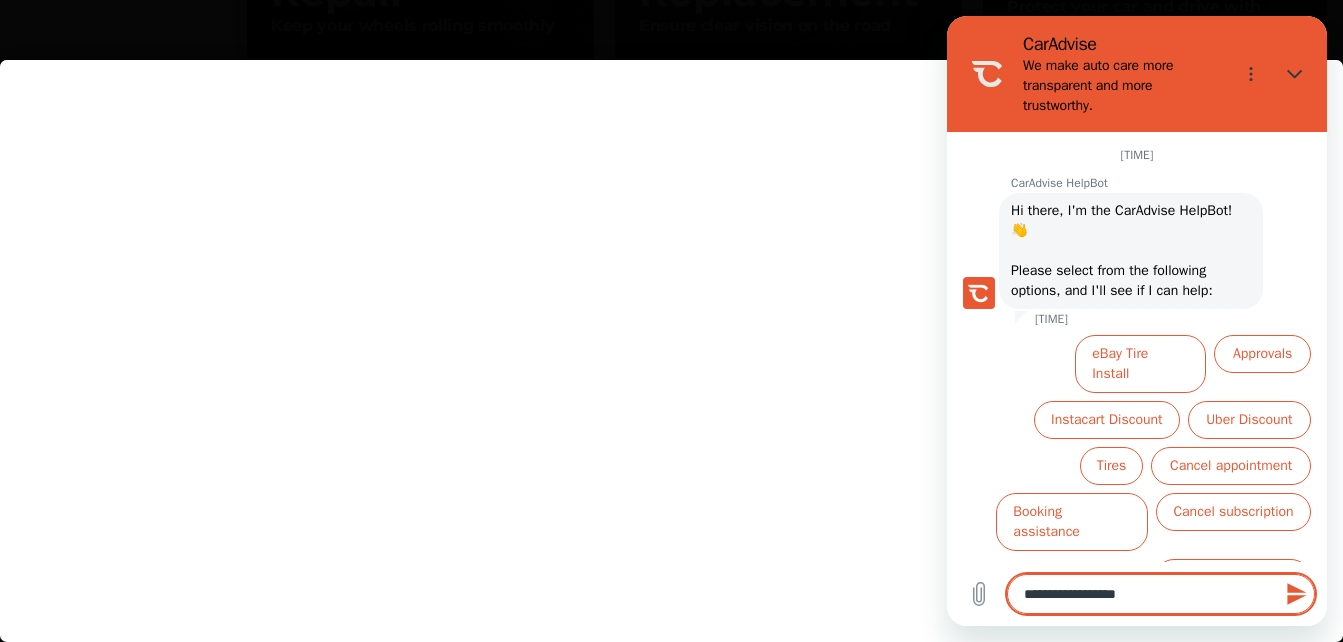 type on "**********" 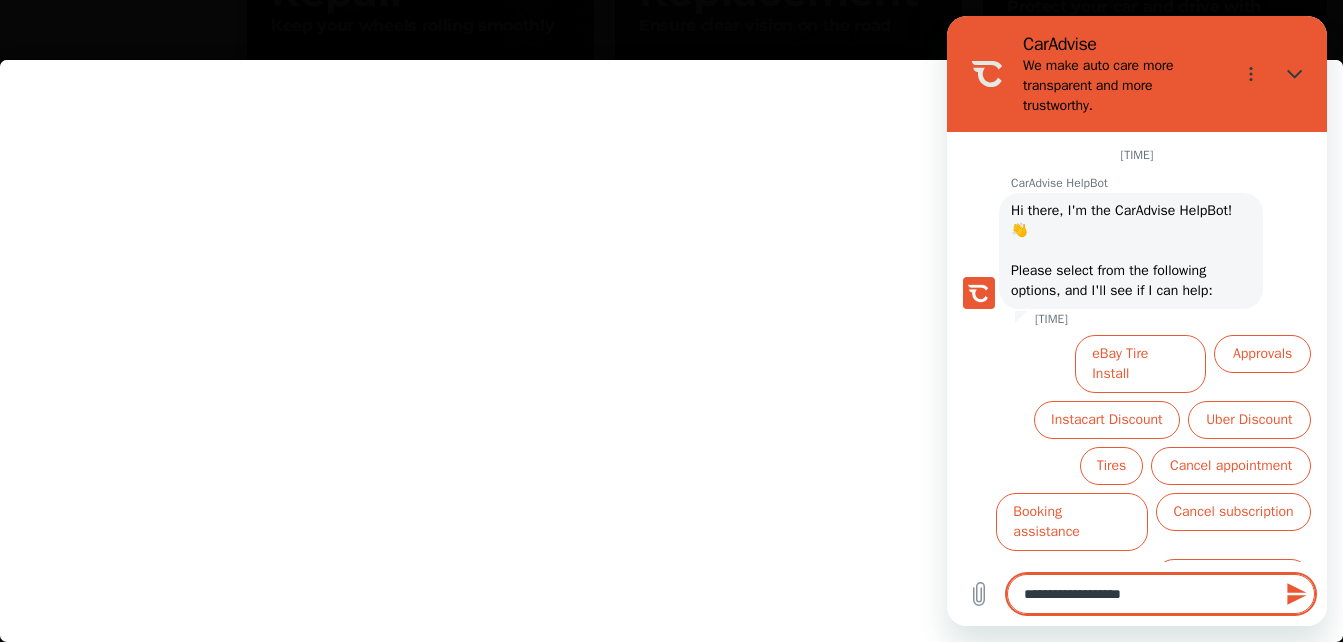 type on "**********" 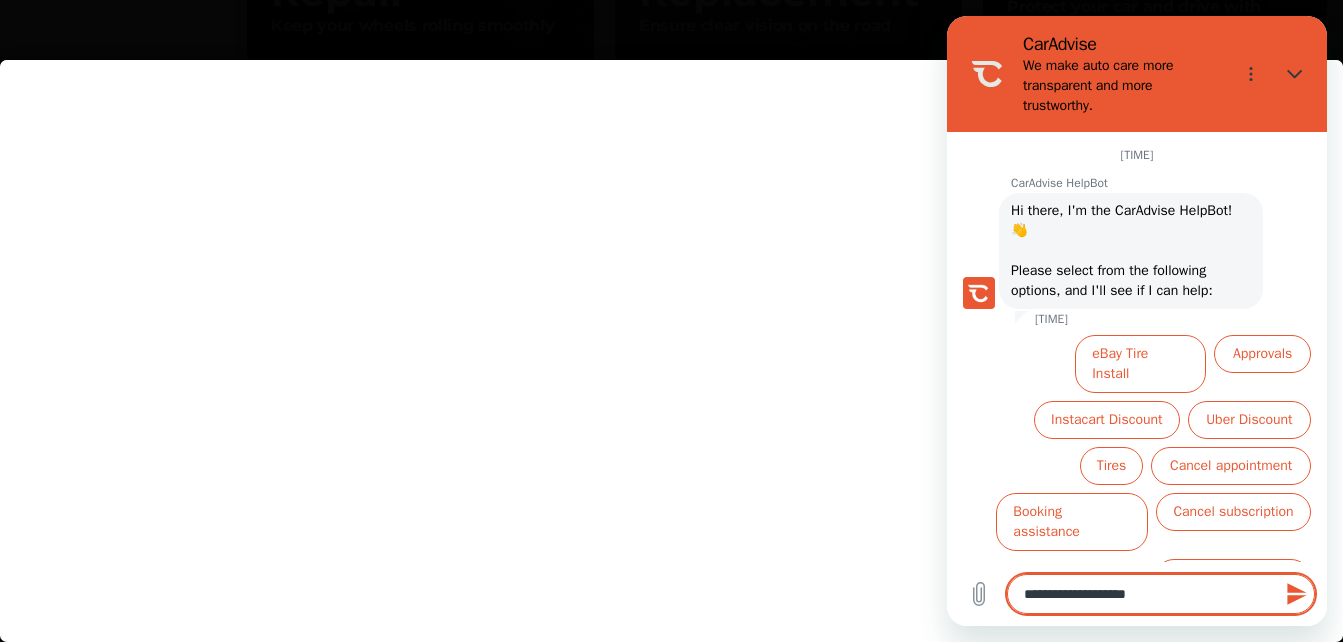type on "**********" 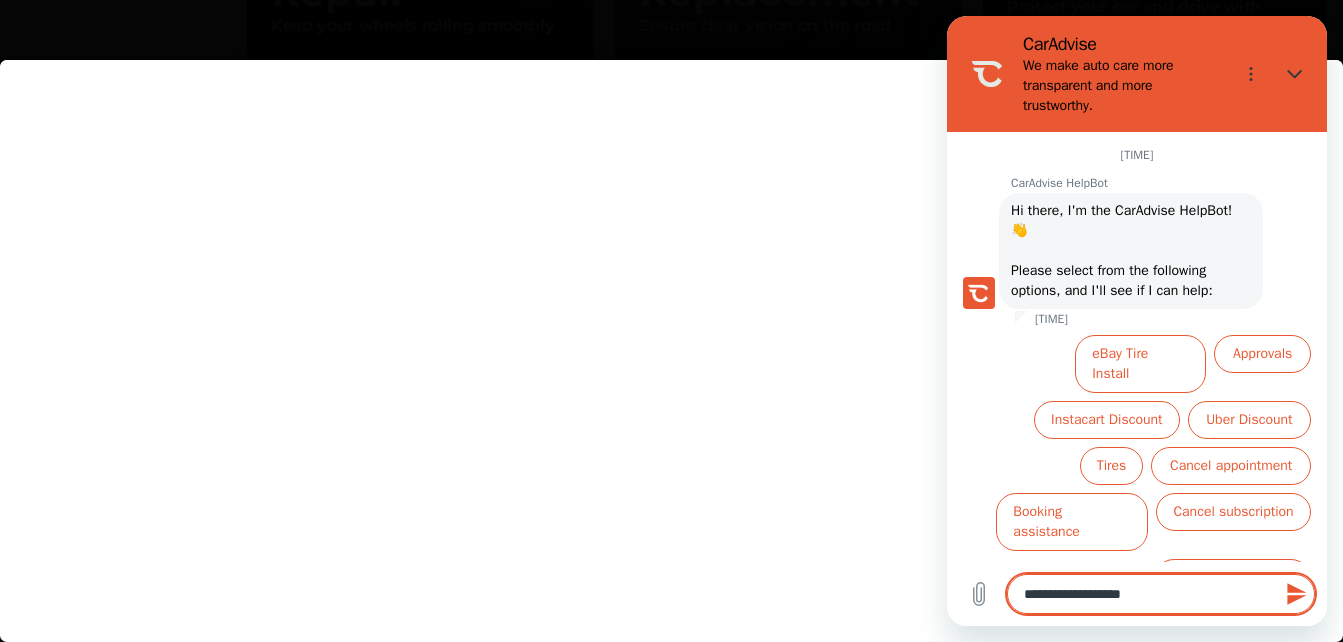 type on "**********" 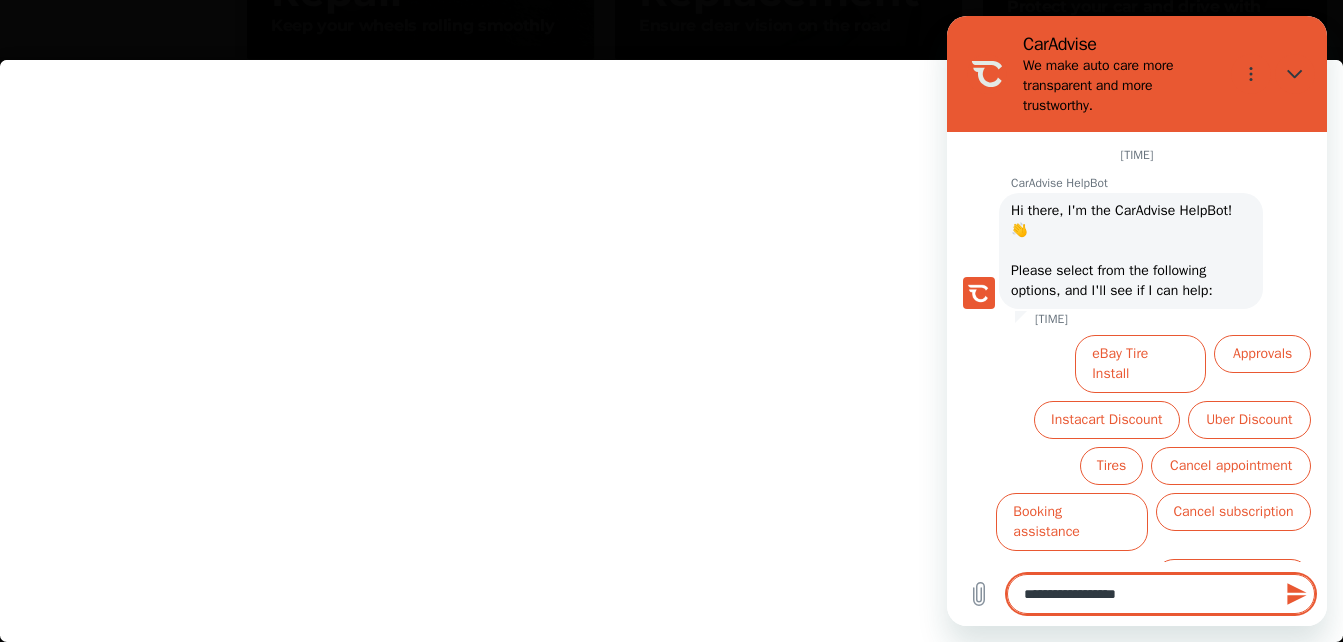 type on "**********" 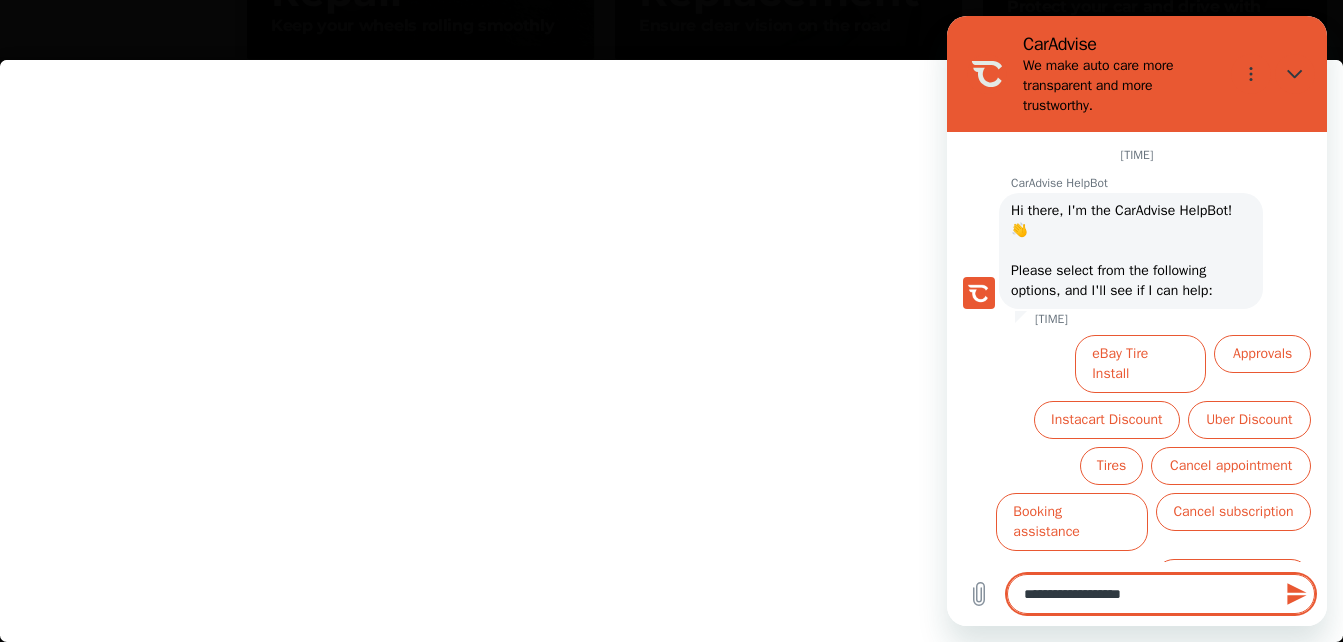 type on "**********" 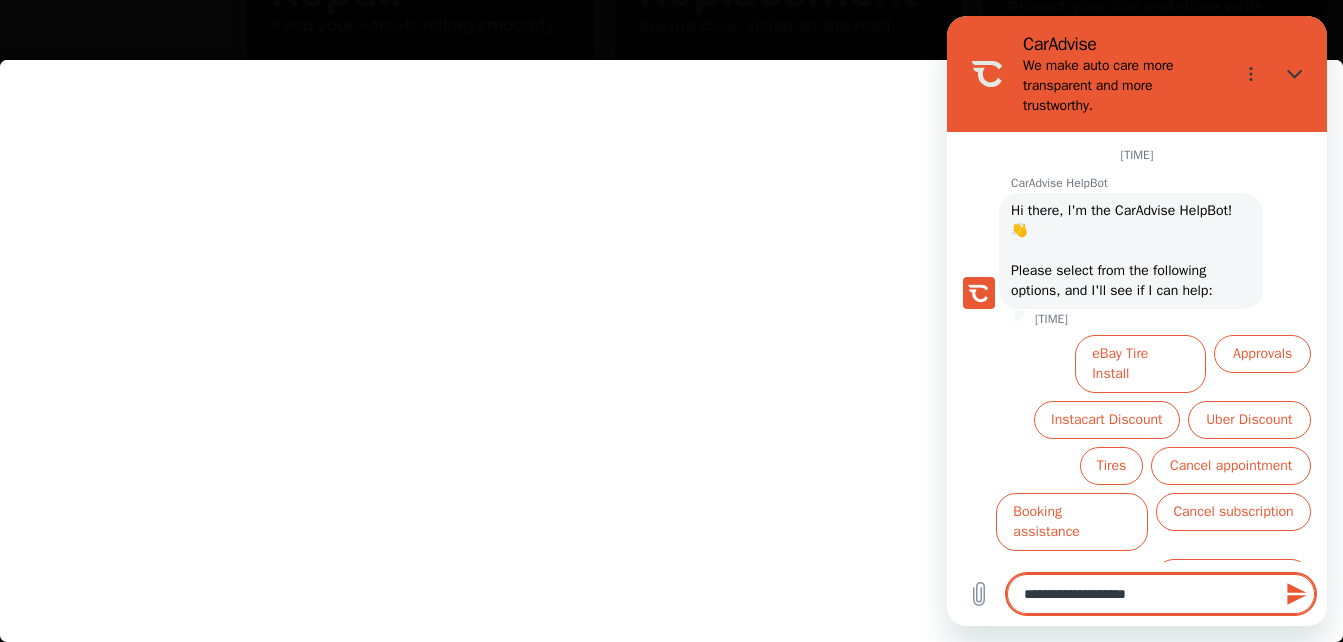 type on "**********" 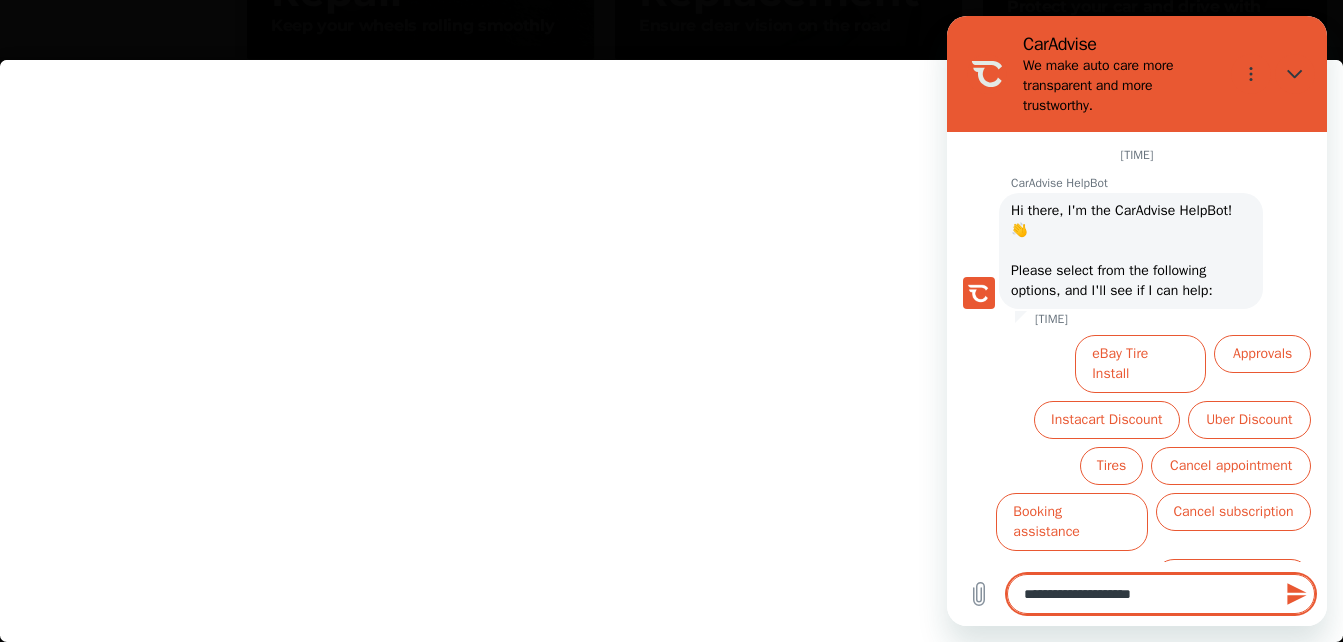 type on "**********" 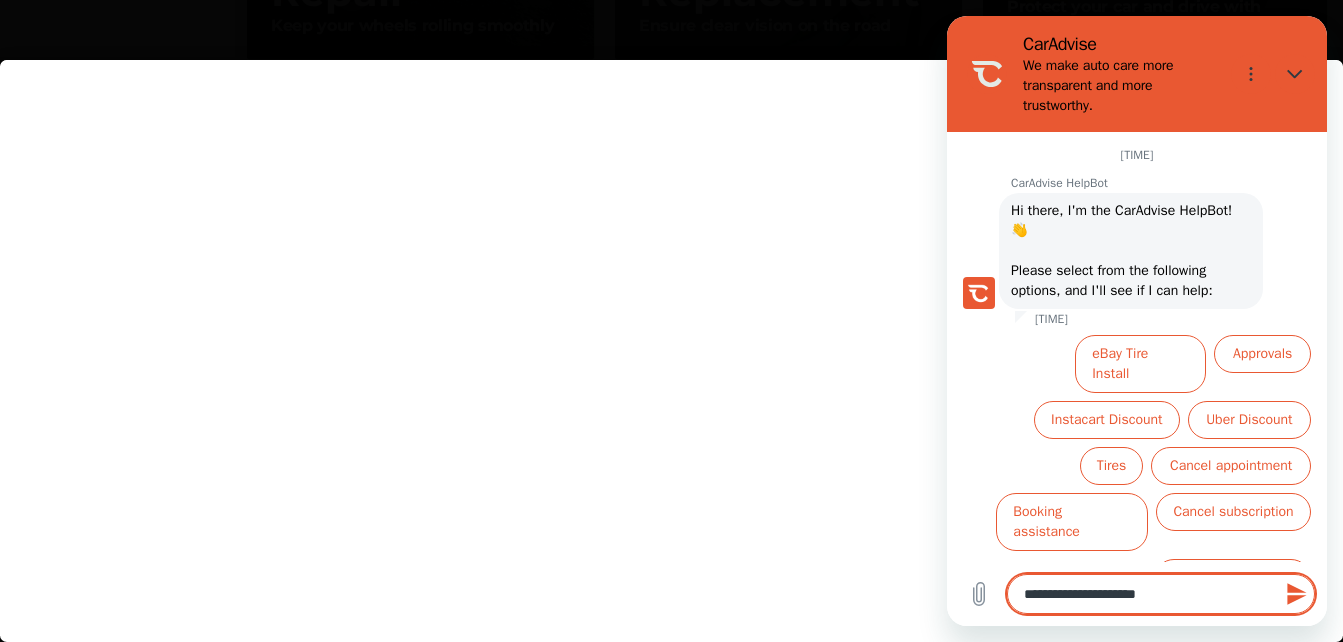 type on "**********" 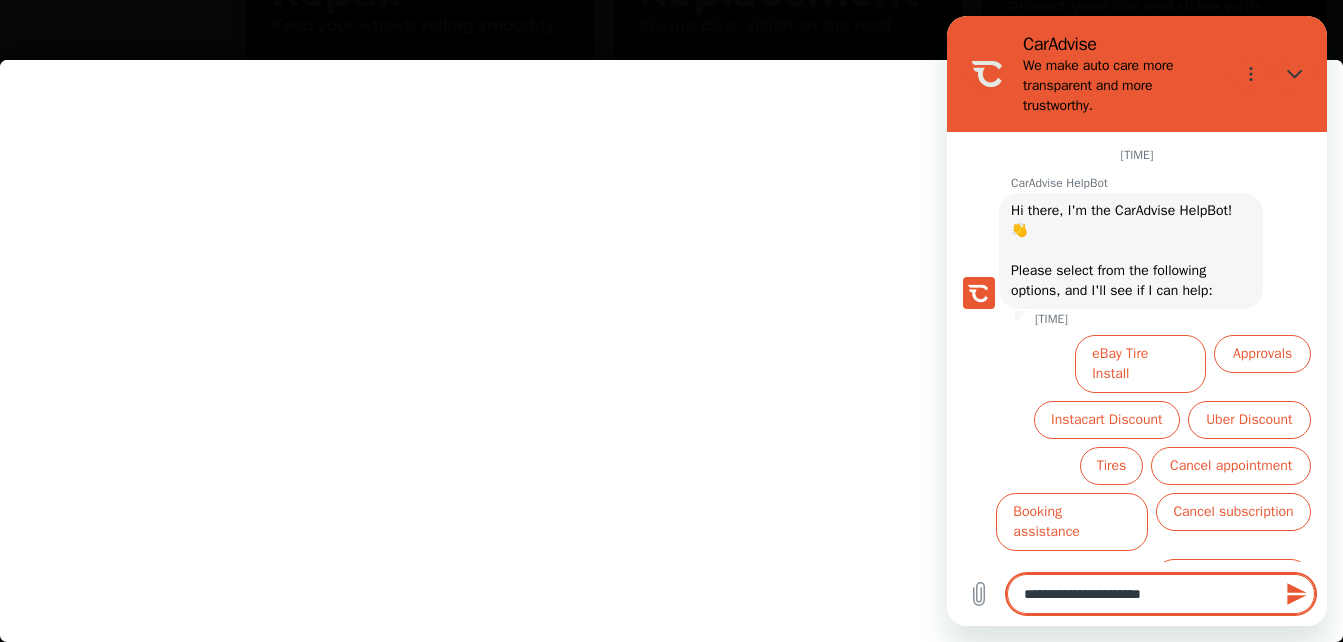 type on "**********" 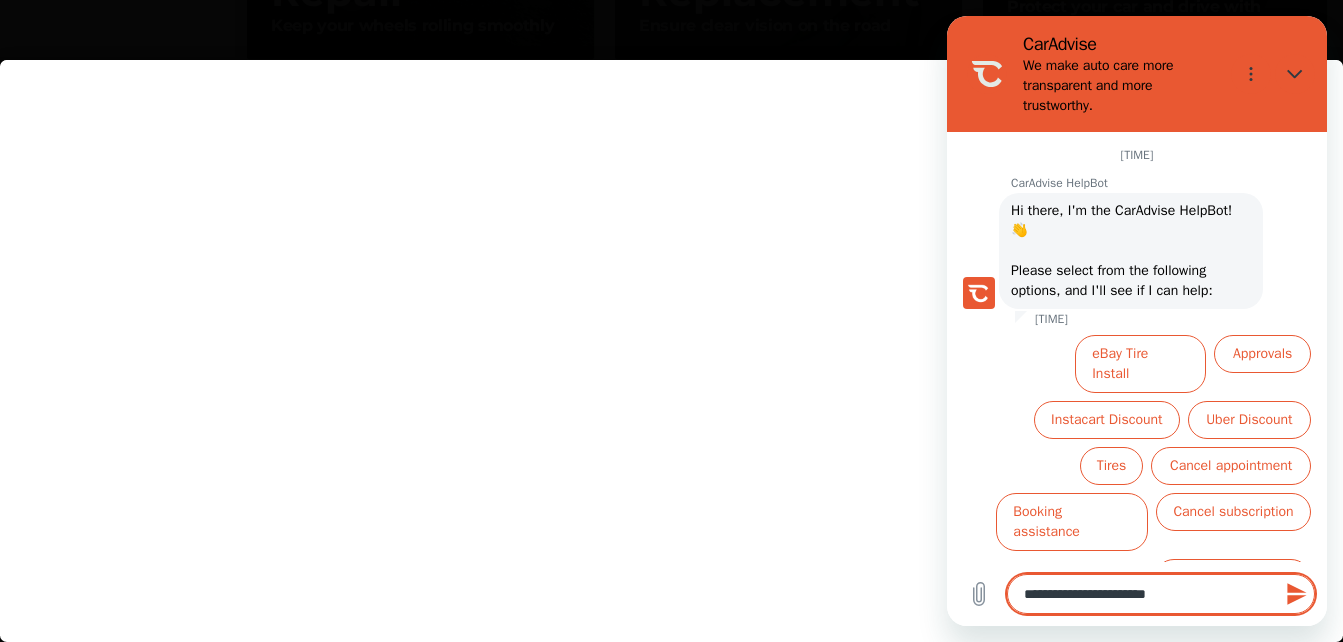type on "**********" 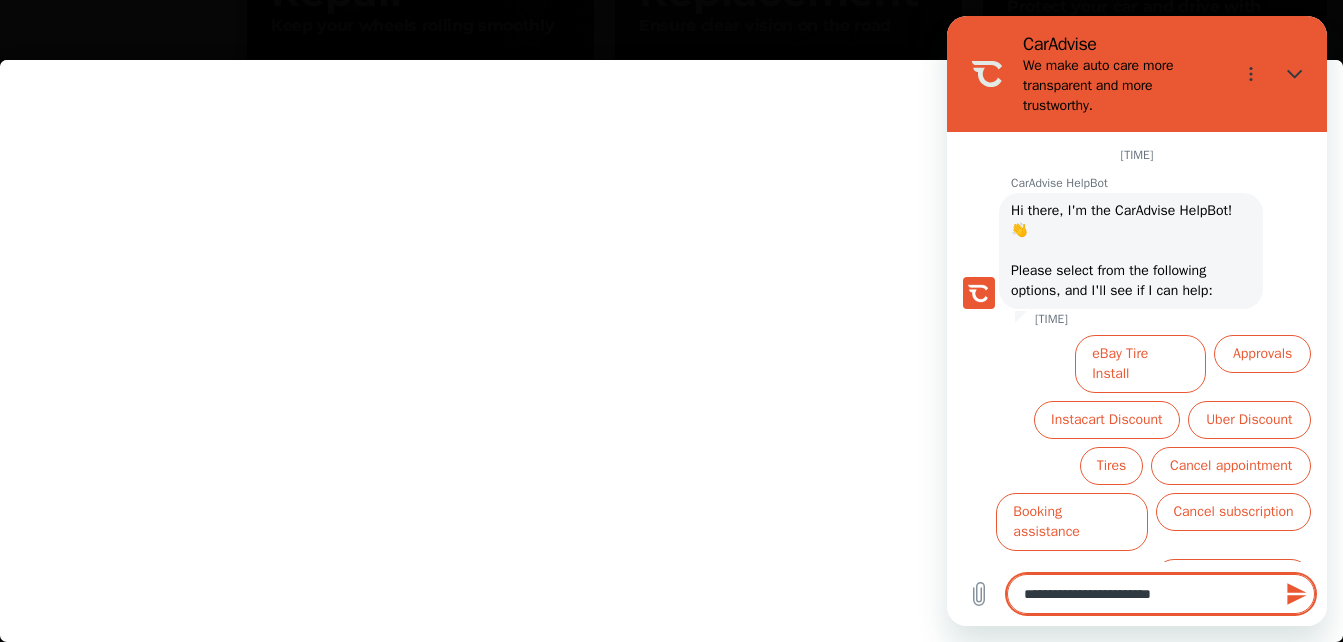 type on "*" 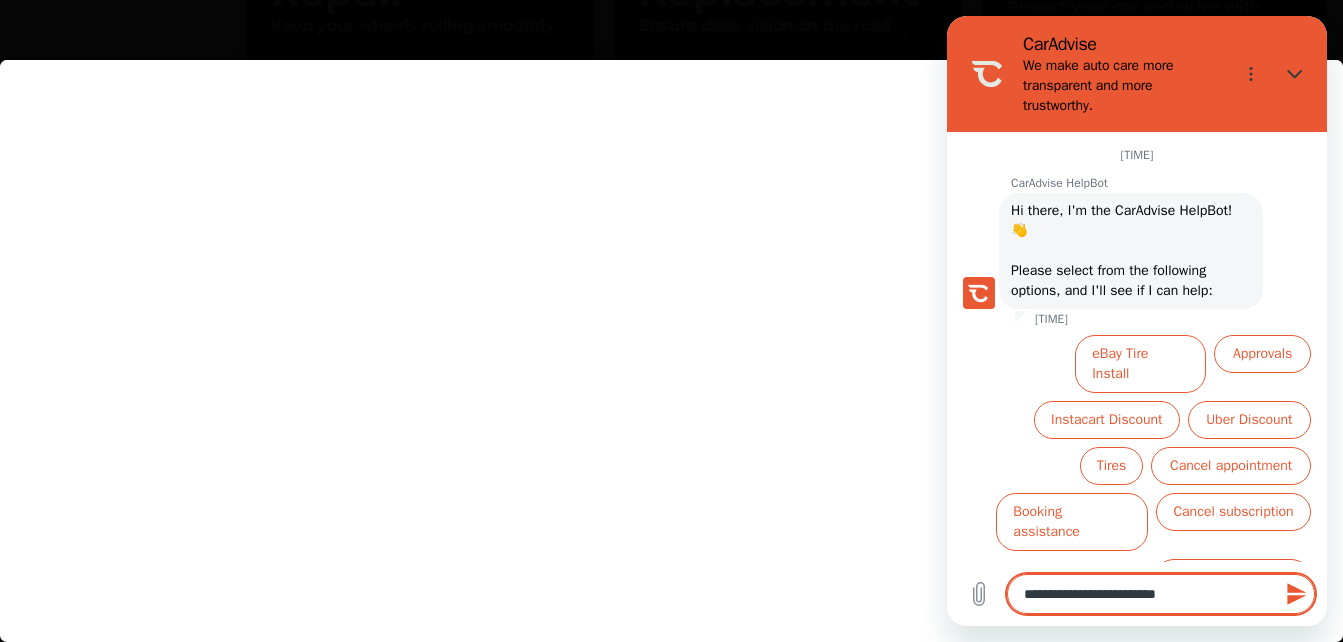 type on "**********" 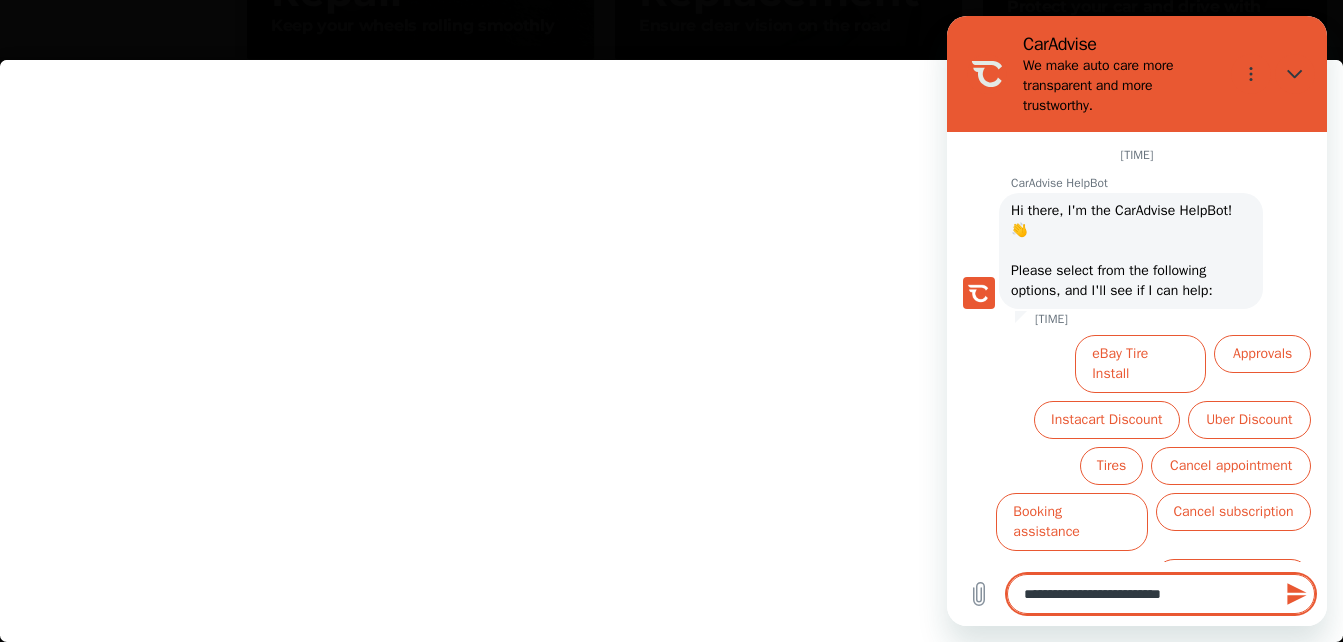 type on "**********" 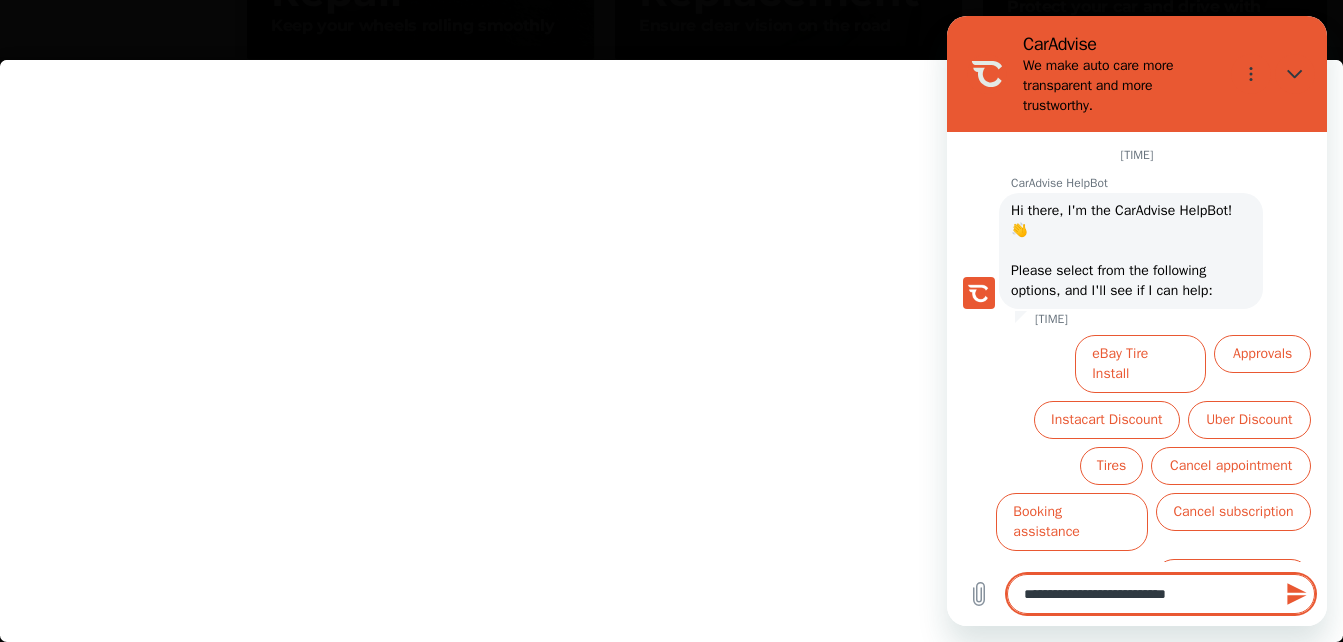 type on "**********" 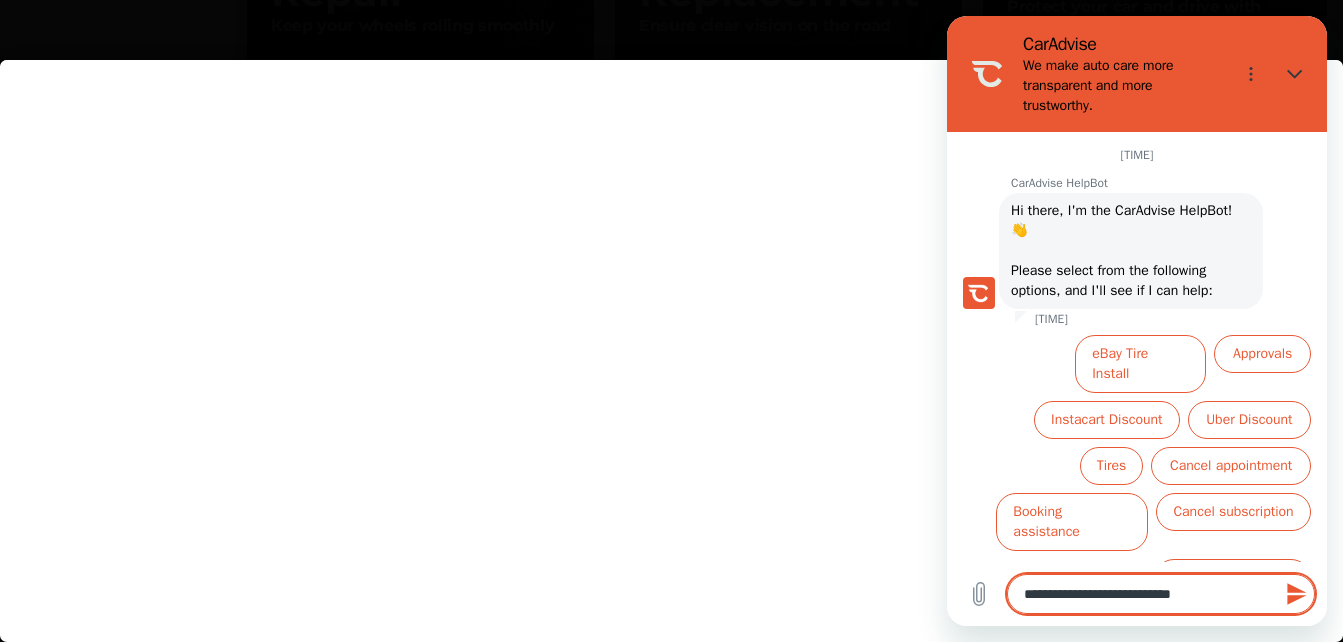 type on "**********" 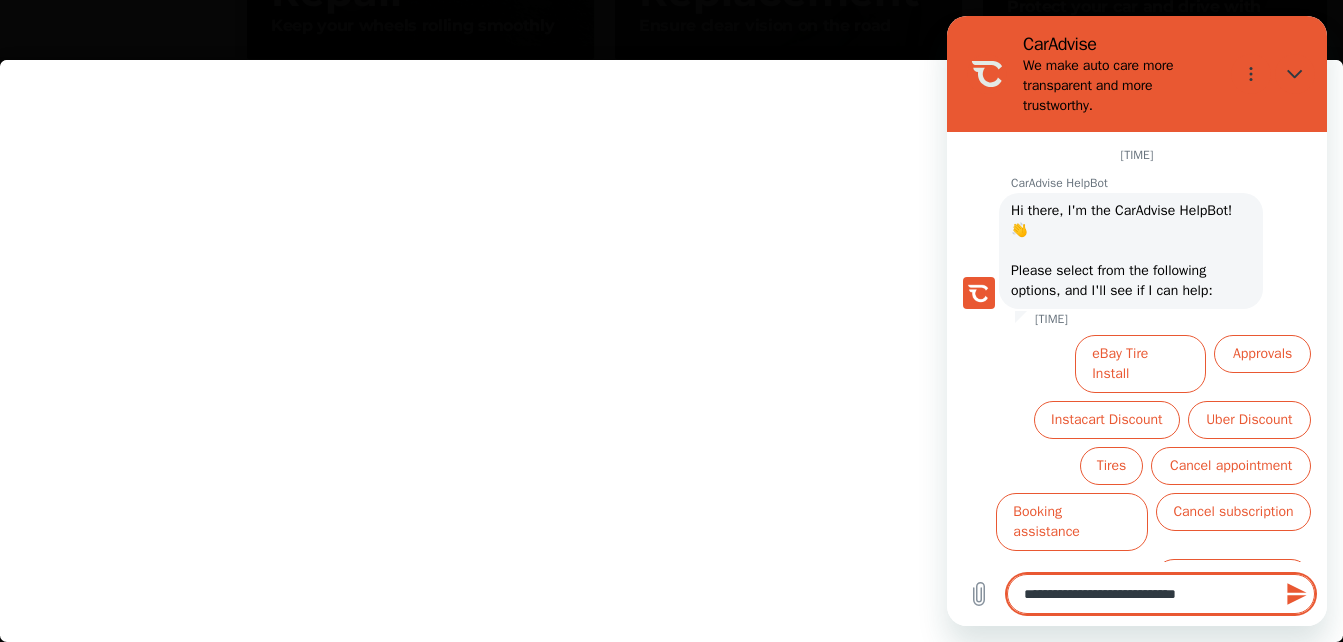 type on "**********" 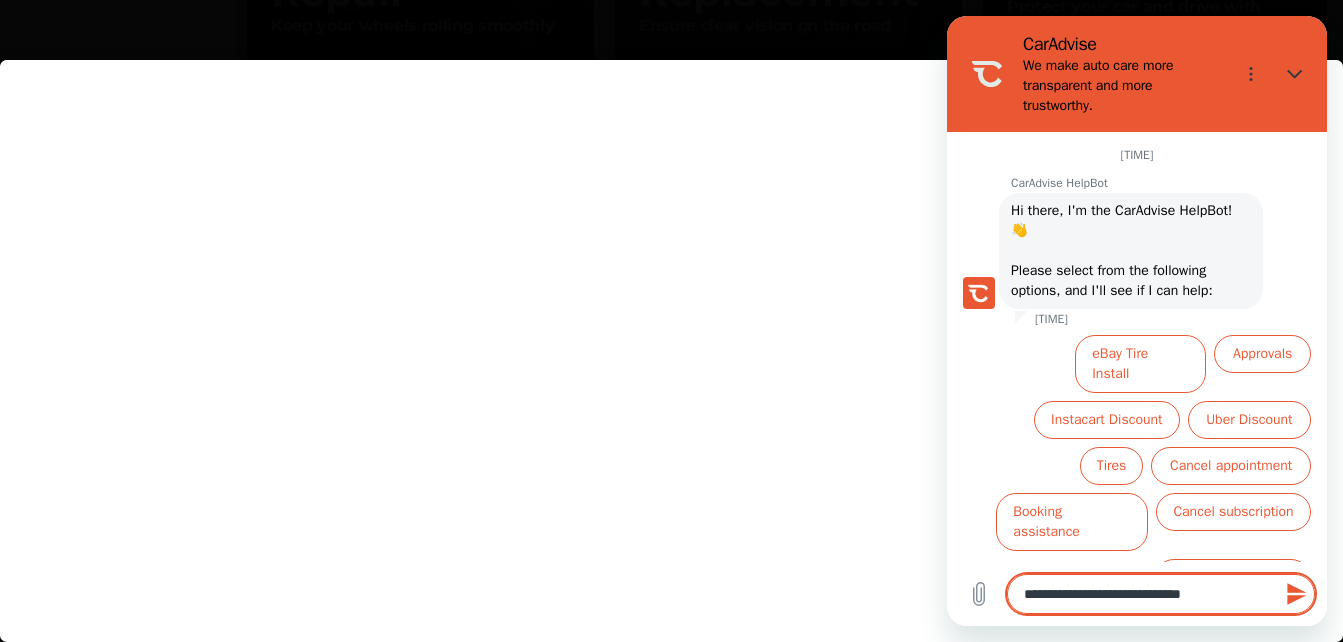 type on "**********" 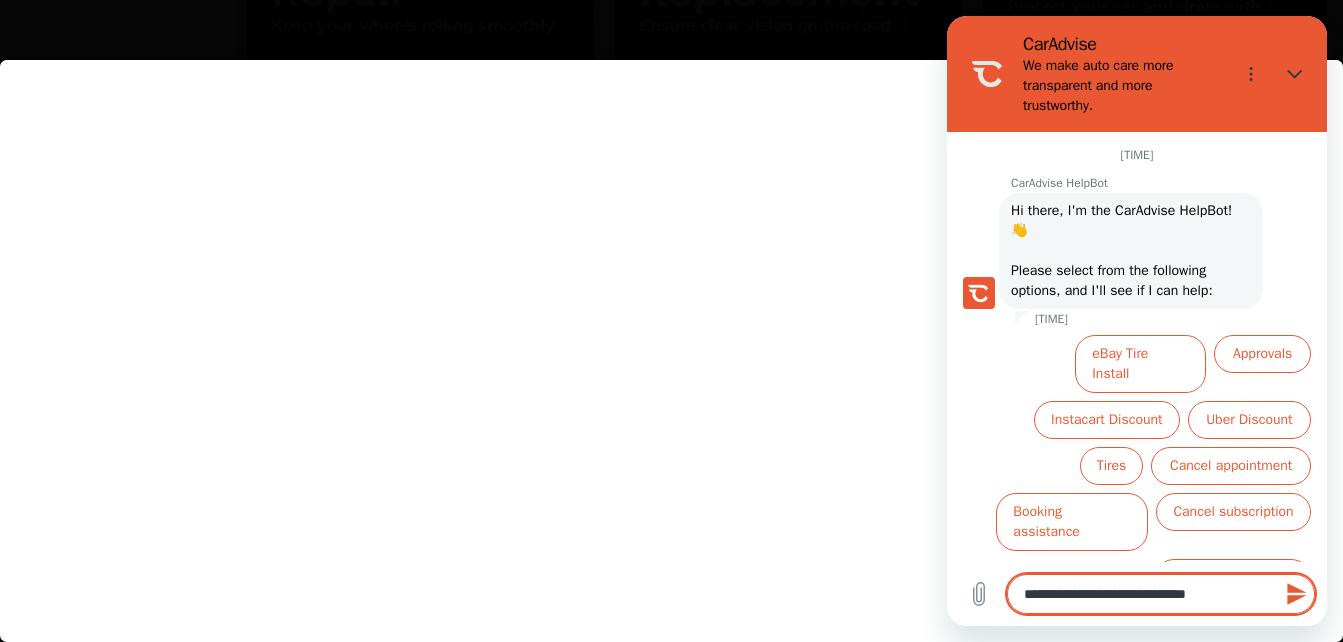 type on "**********" 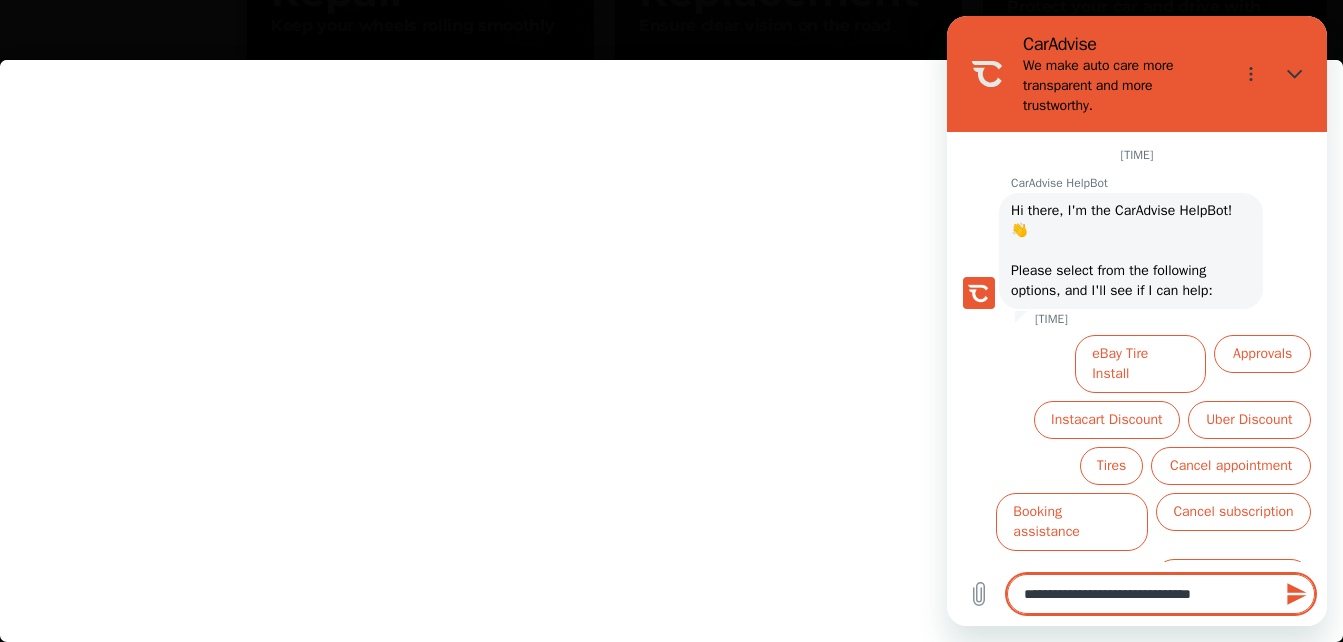 type on "**********" 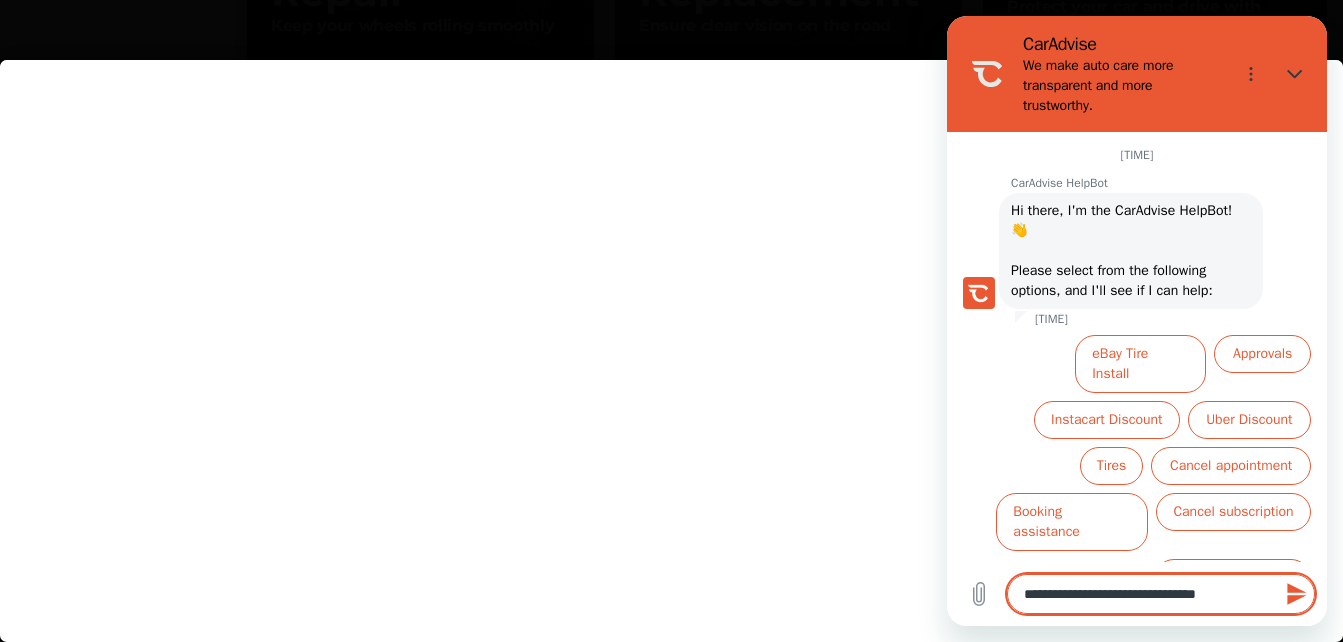 type 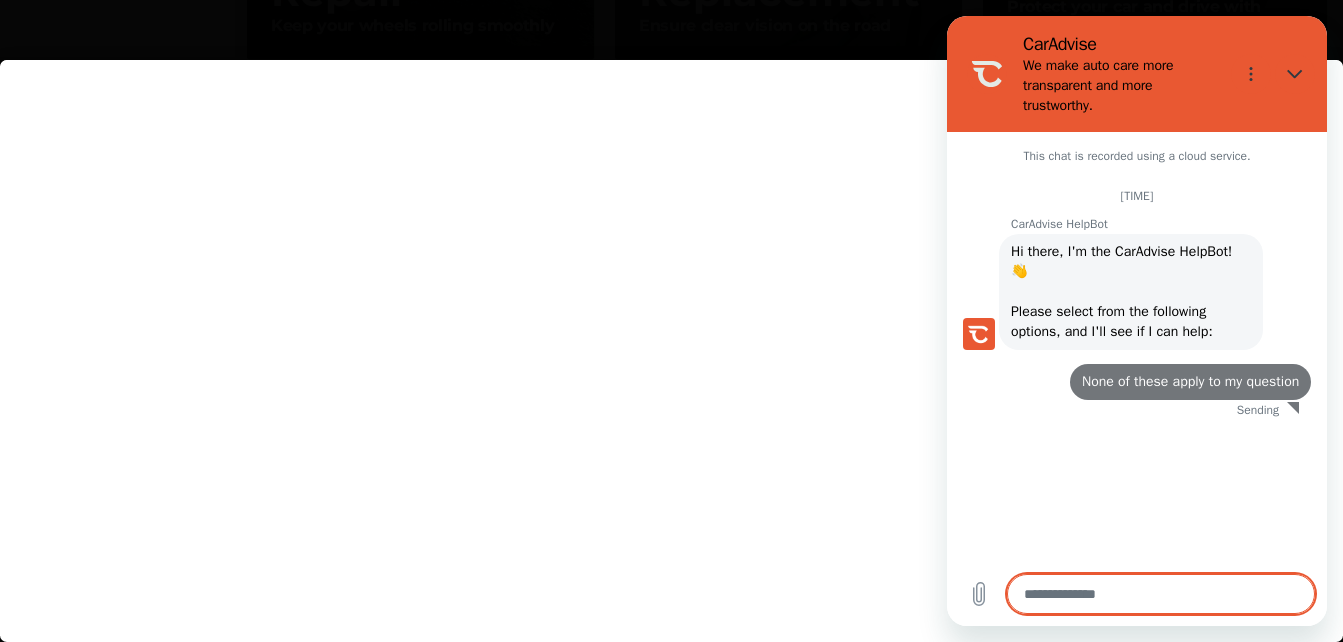 scroll, scrollTop: 0, scrollLeft: 0, axis: both 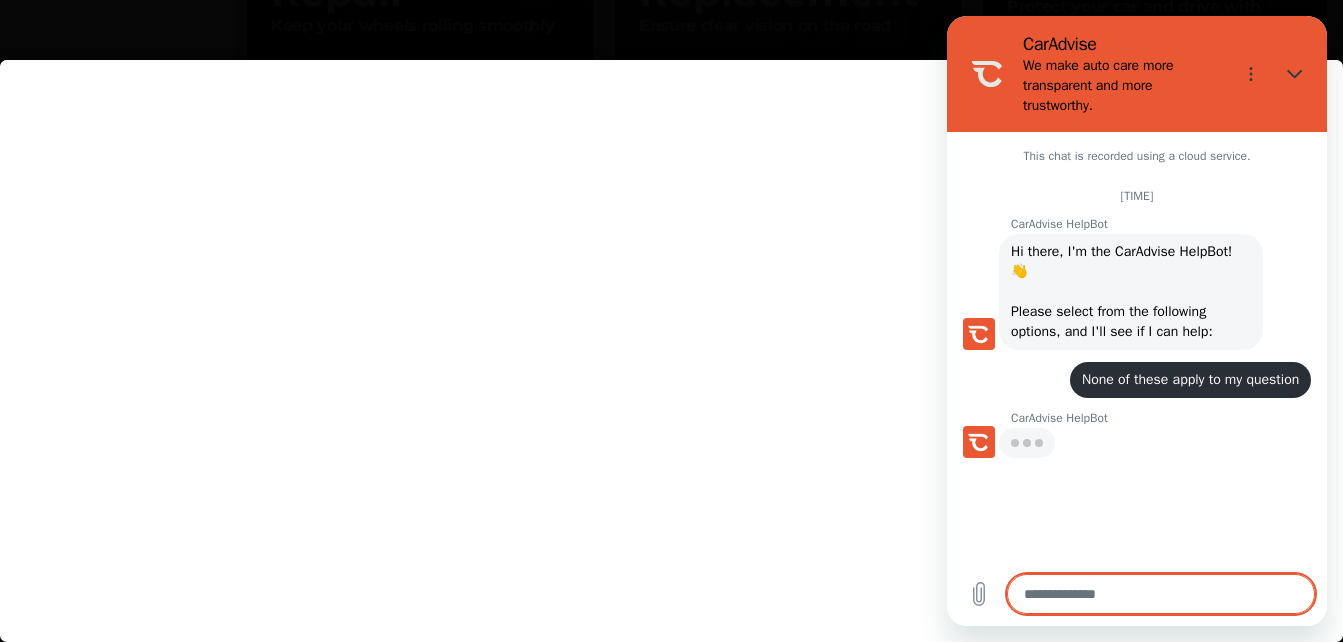 type on "*" 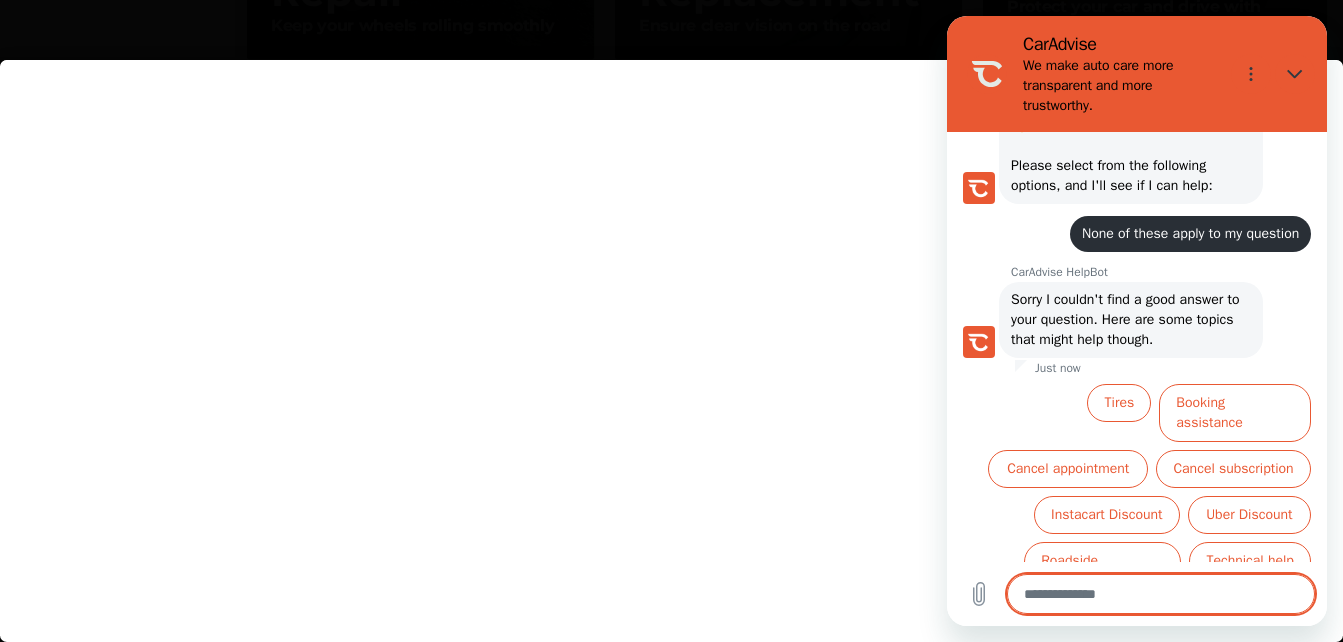 scroll, scrollTop: 149, scrollLeft: 0, axis: vertical 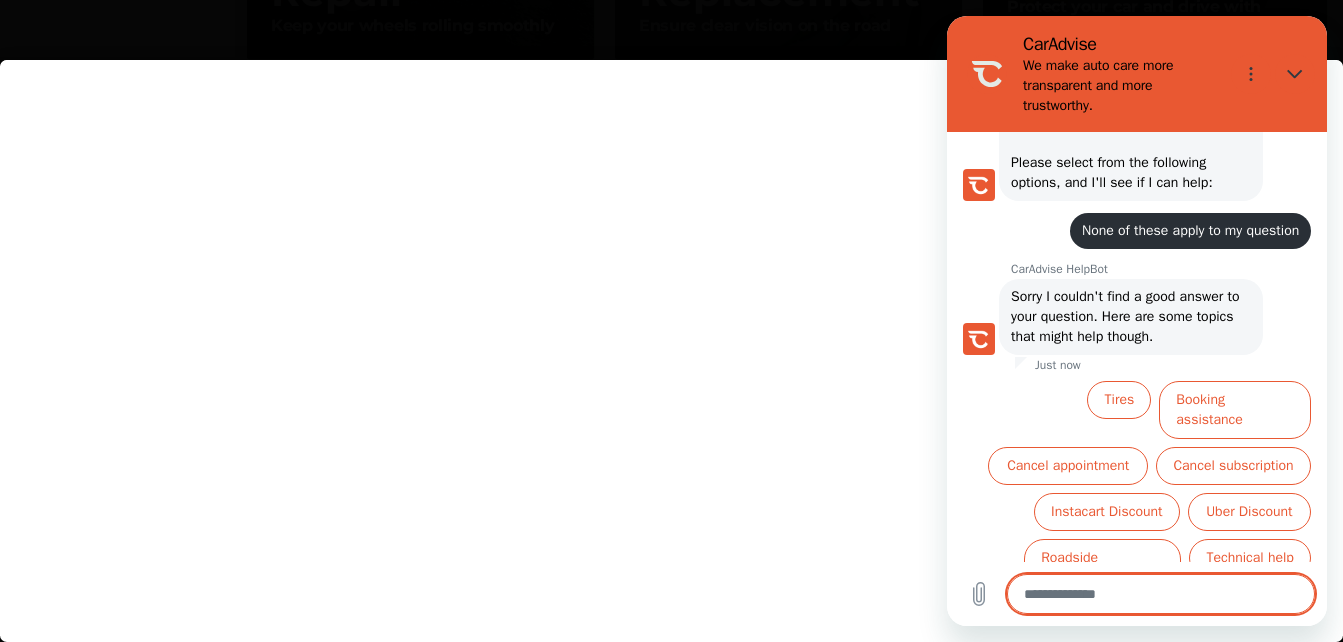 type on "*" 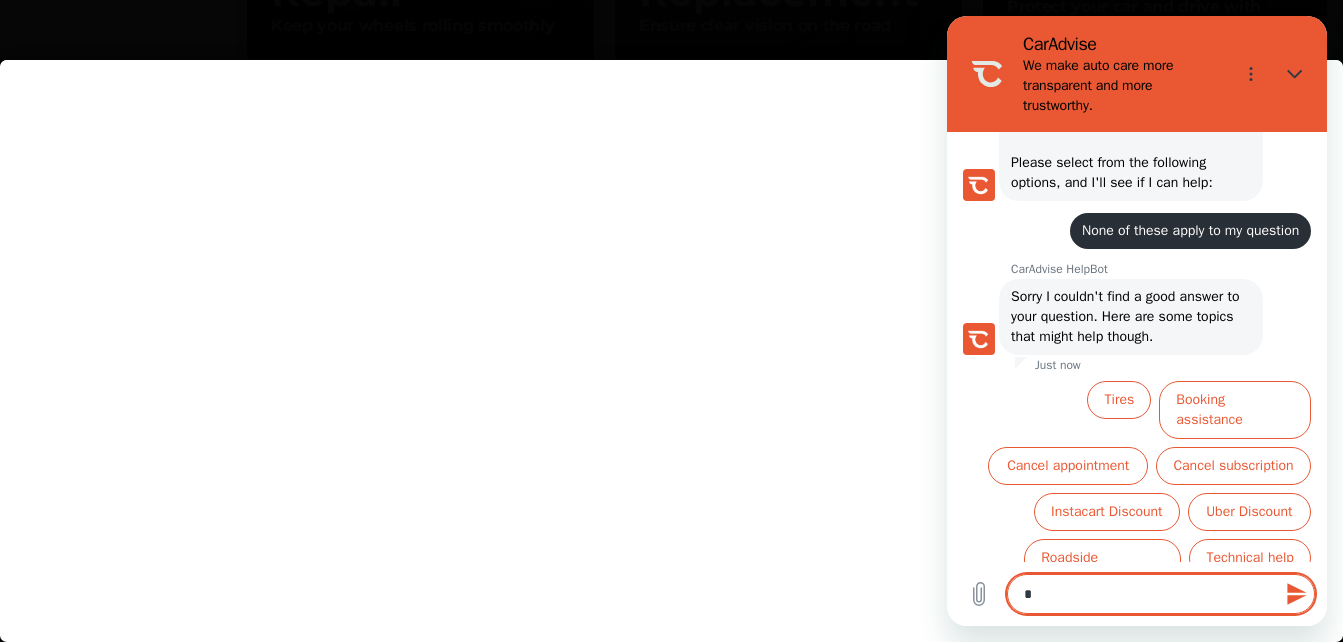 type on "**" 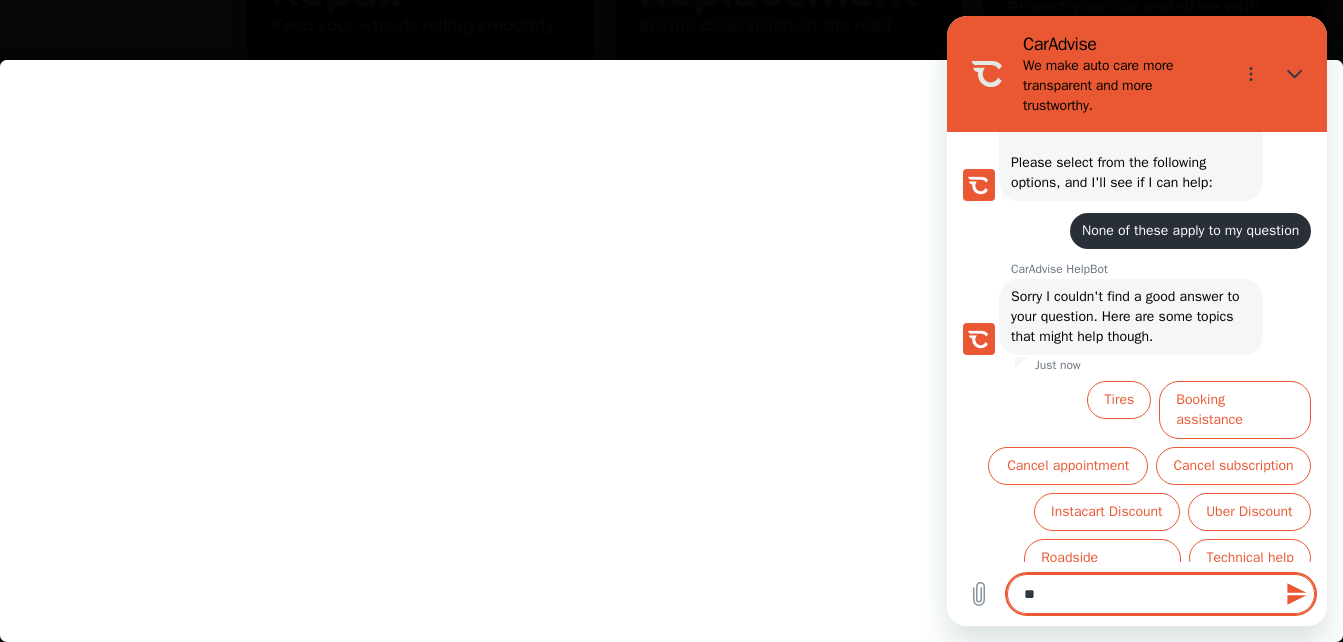 type on "***" 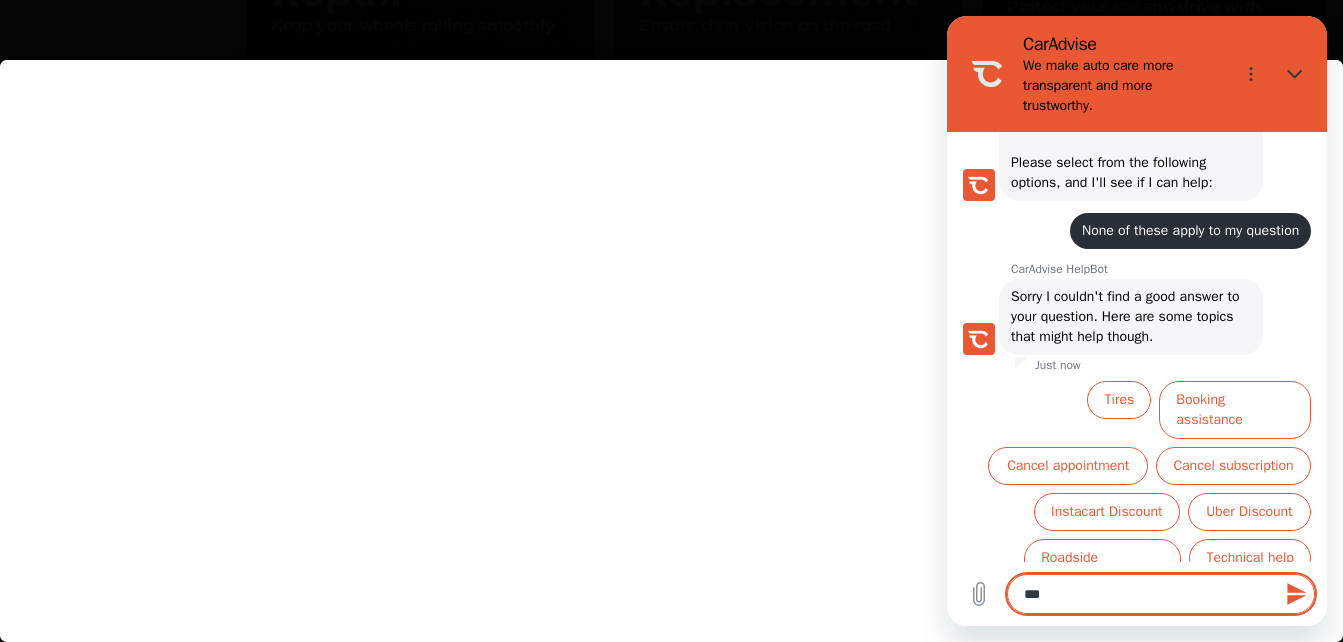 type on "****" 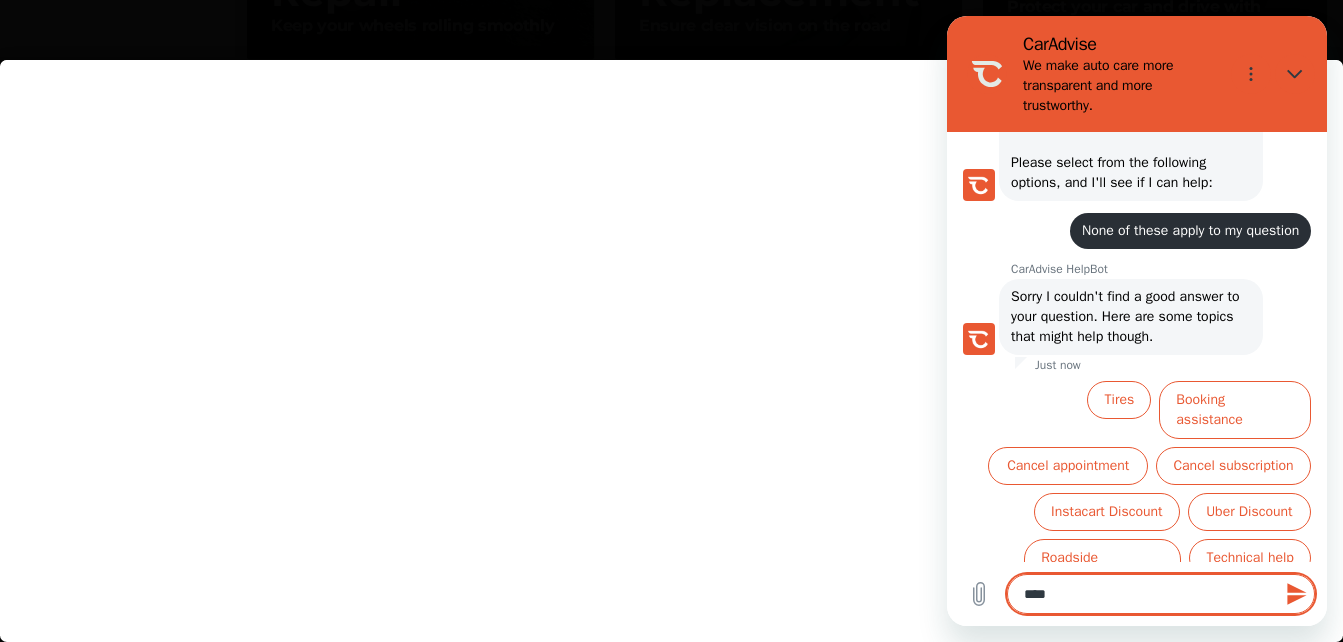 type on "****" 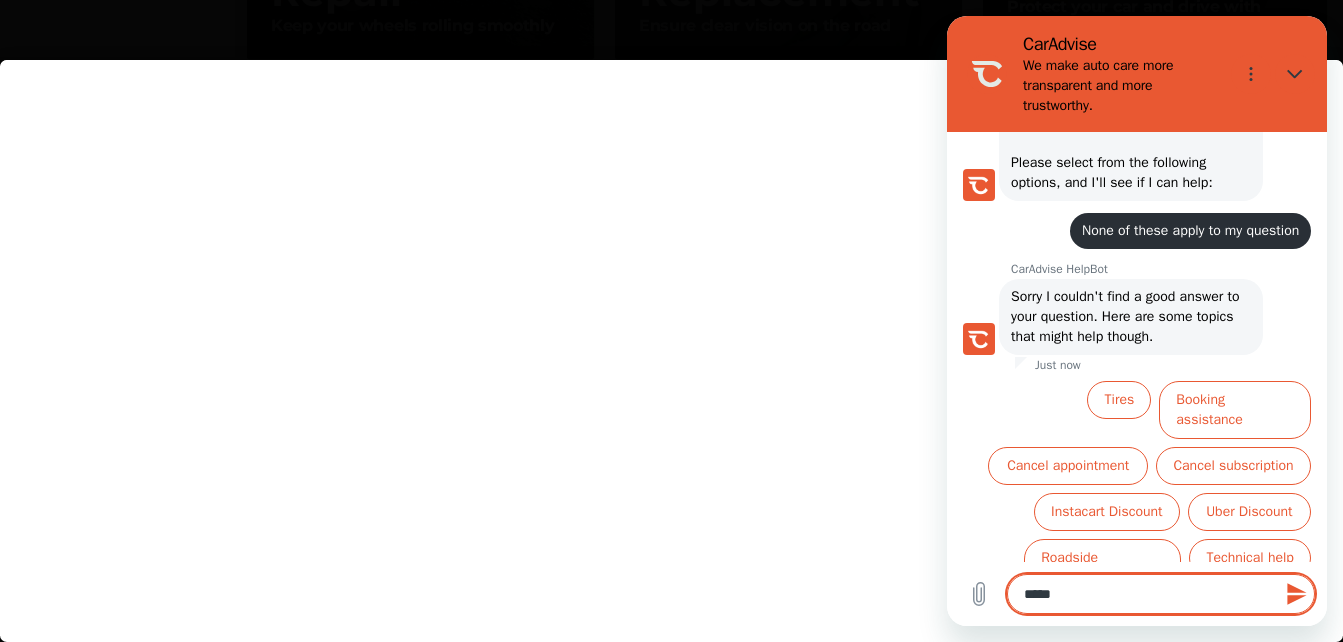 type on "*" 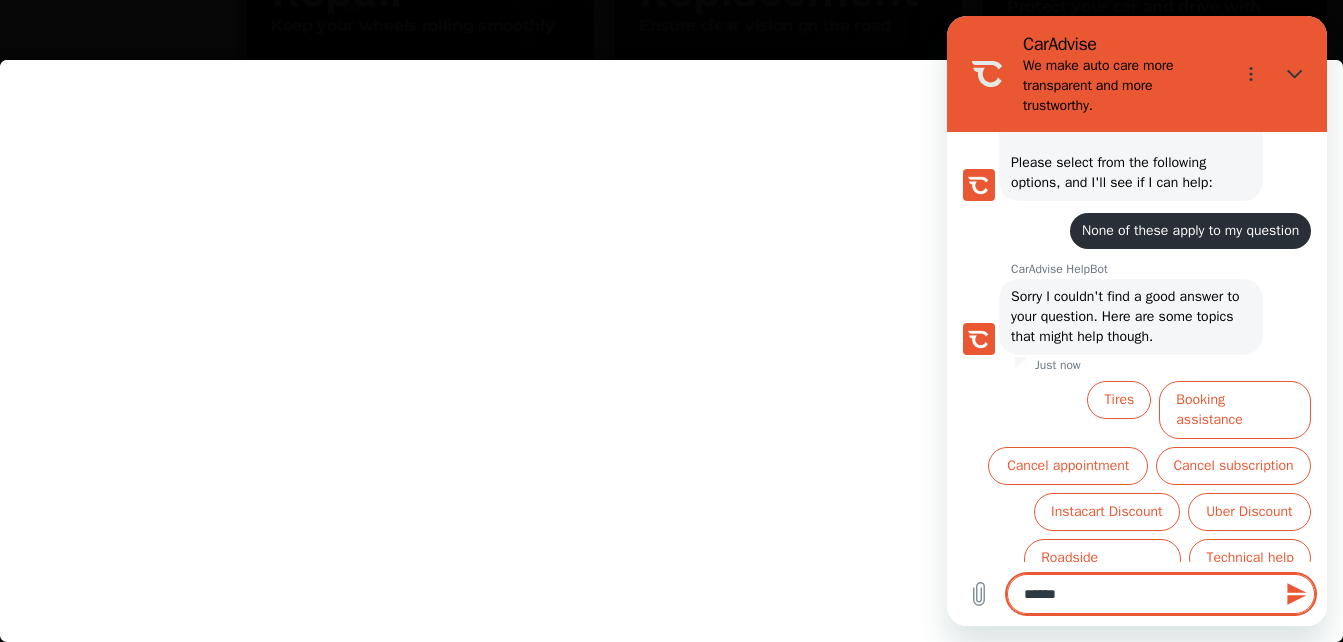 type on "*******" 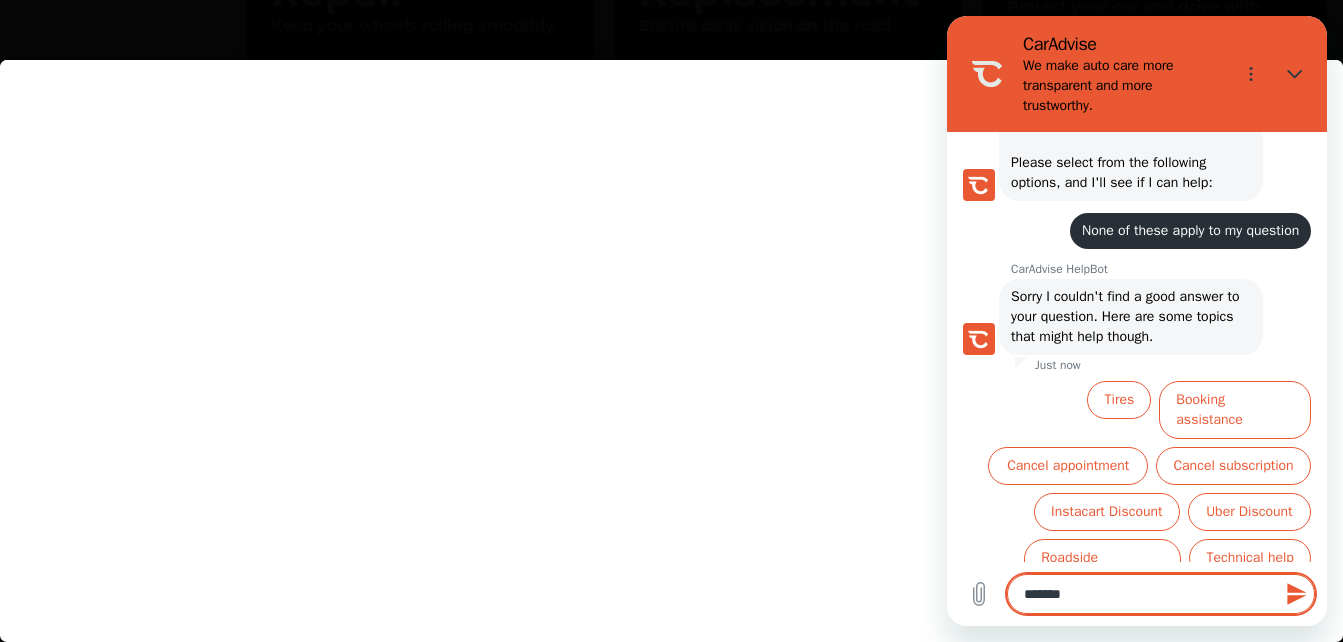 type on "********" 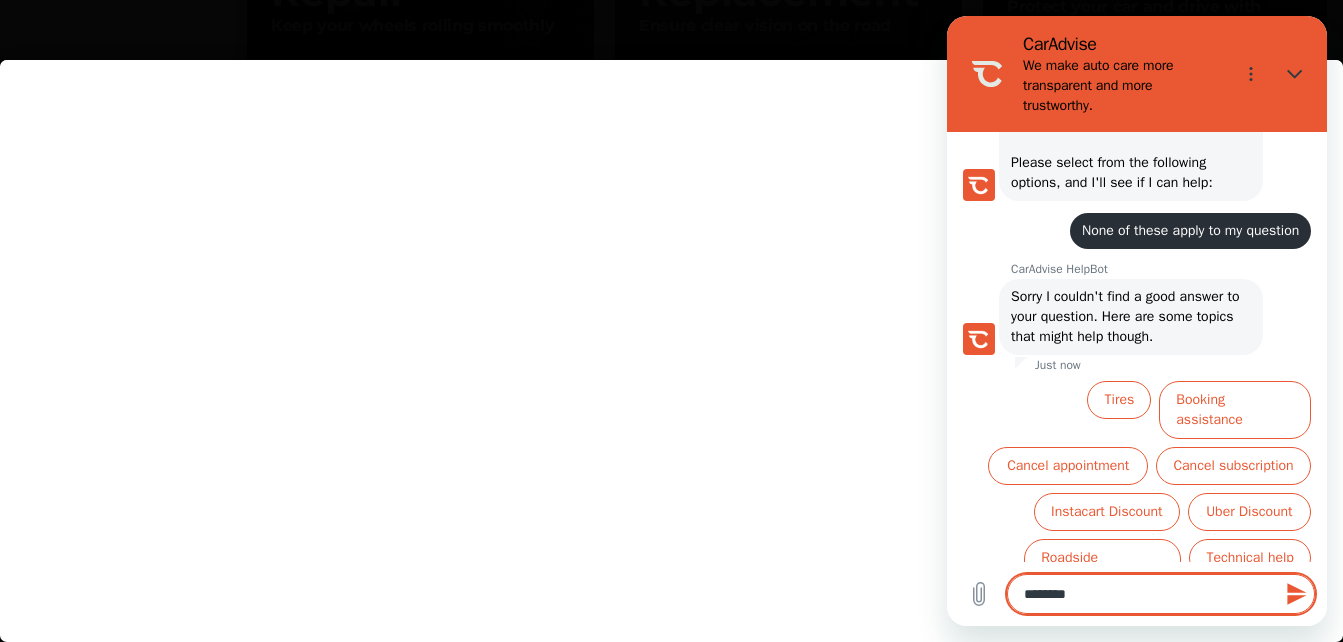 type on "*" 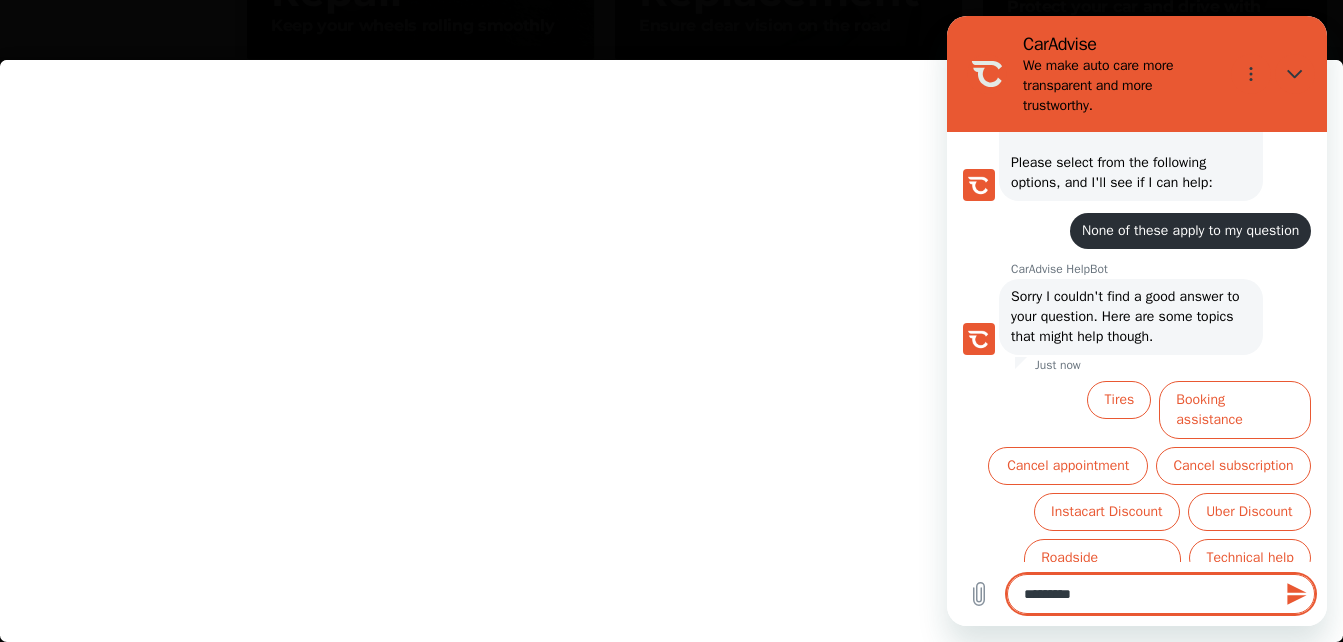 type on "*********" 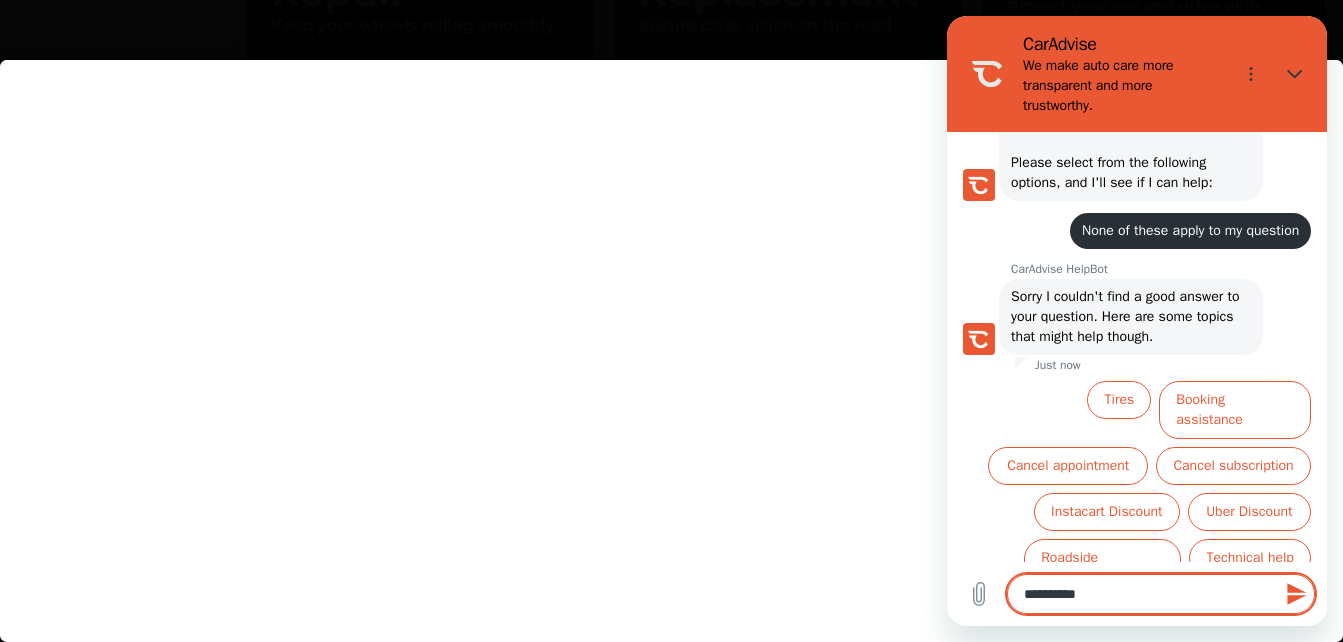 type on "**********" 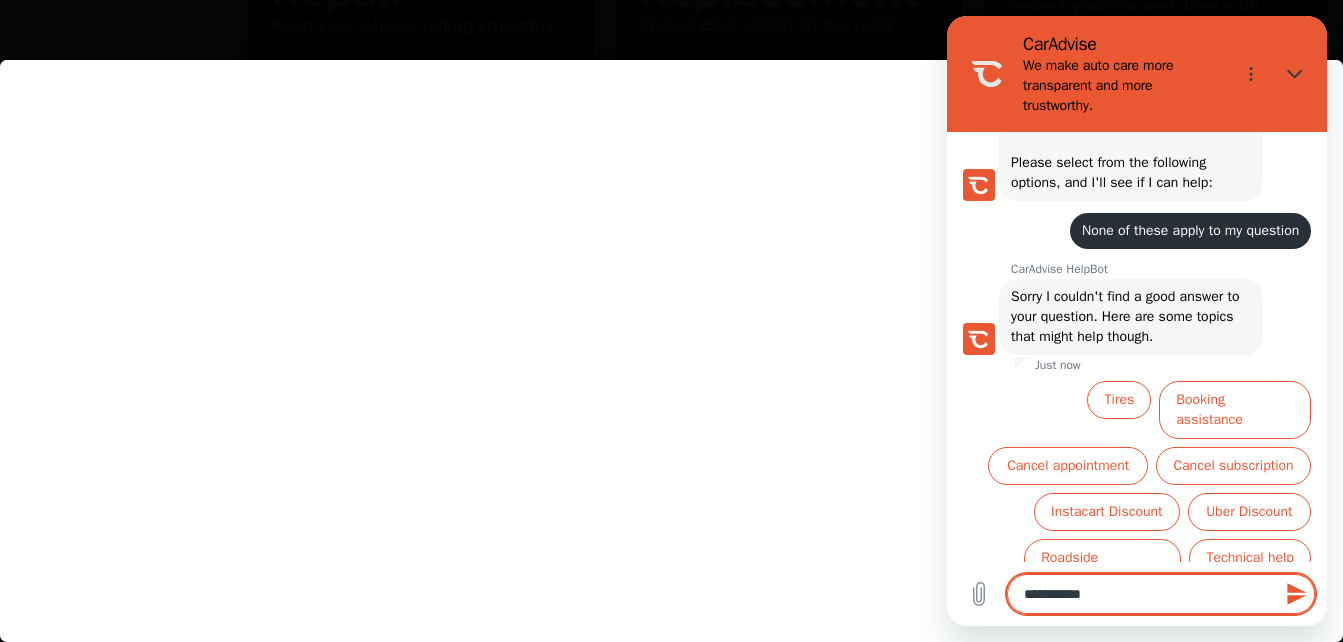 type on "**********" 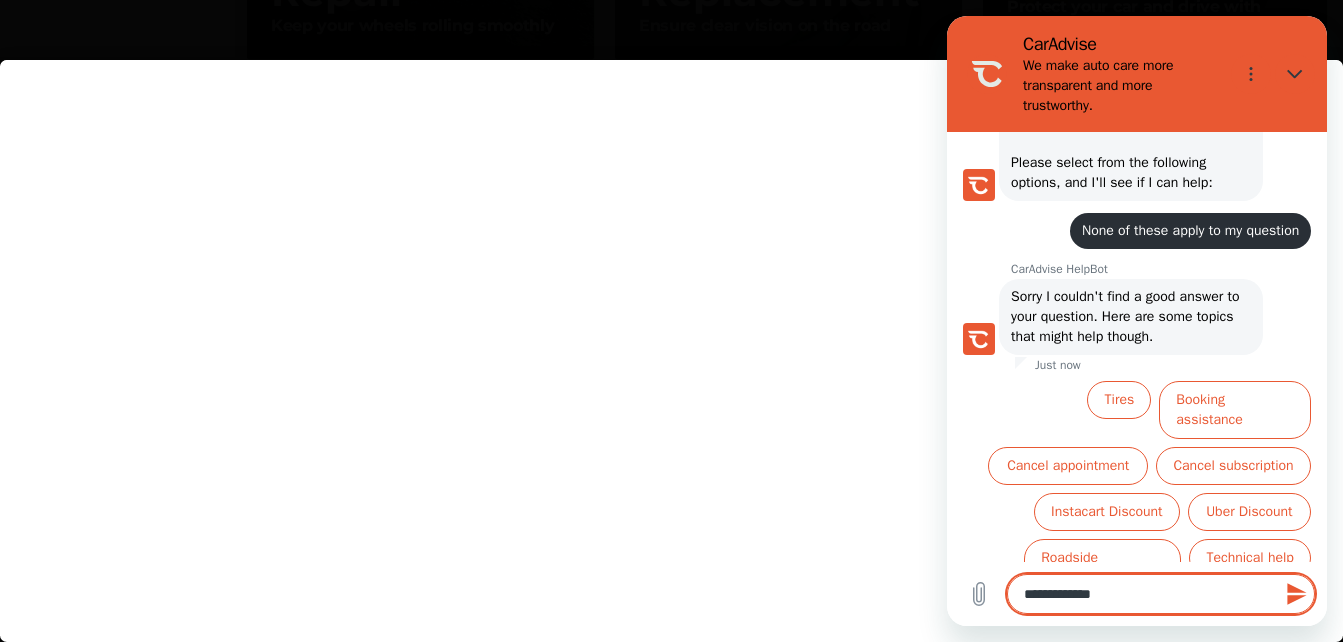 type on "**********" 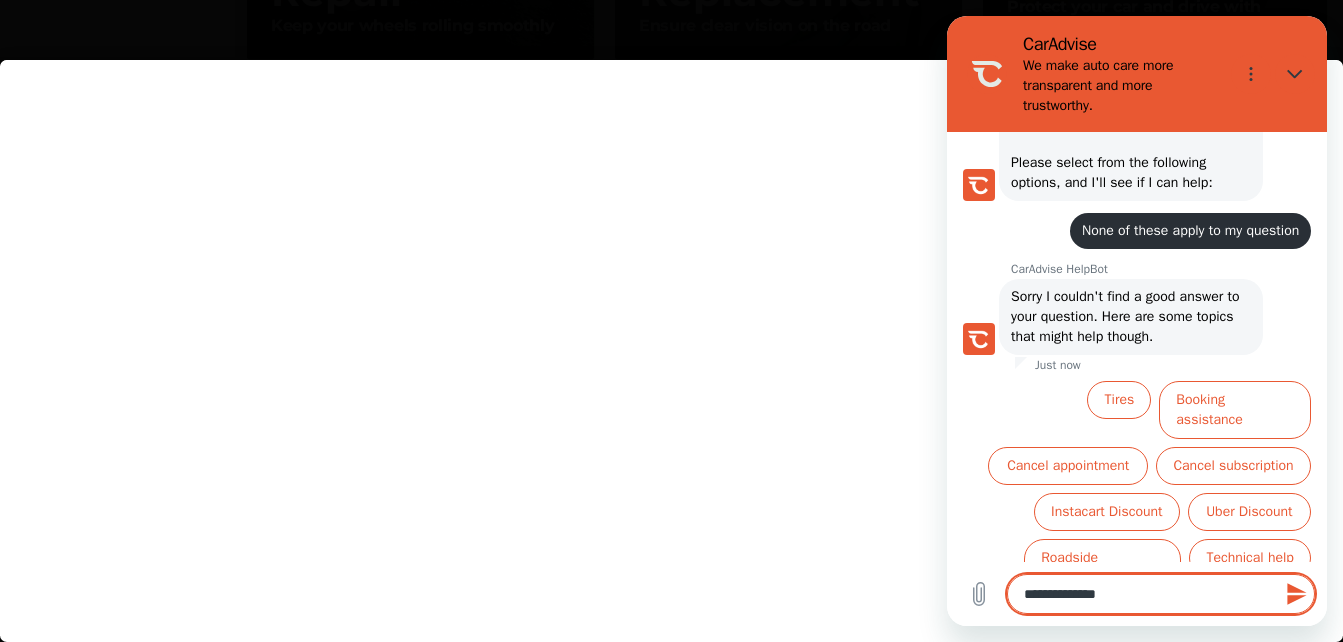 type on "**********" 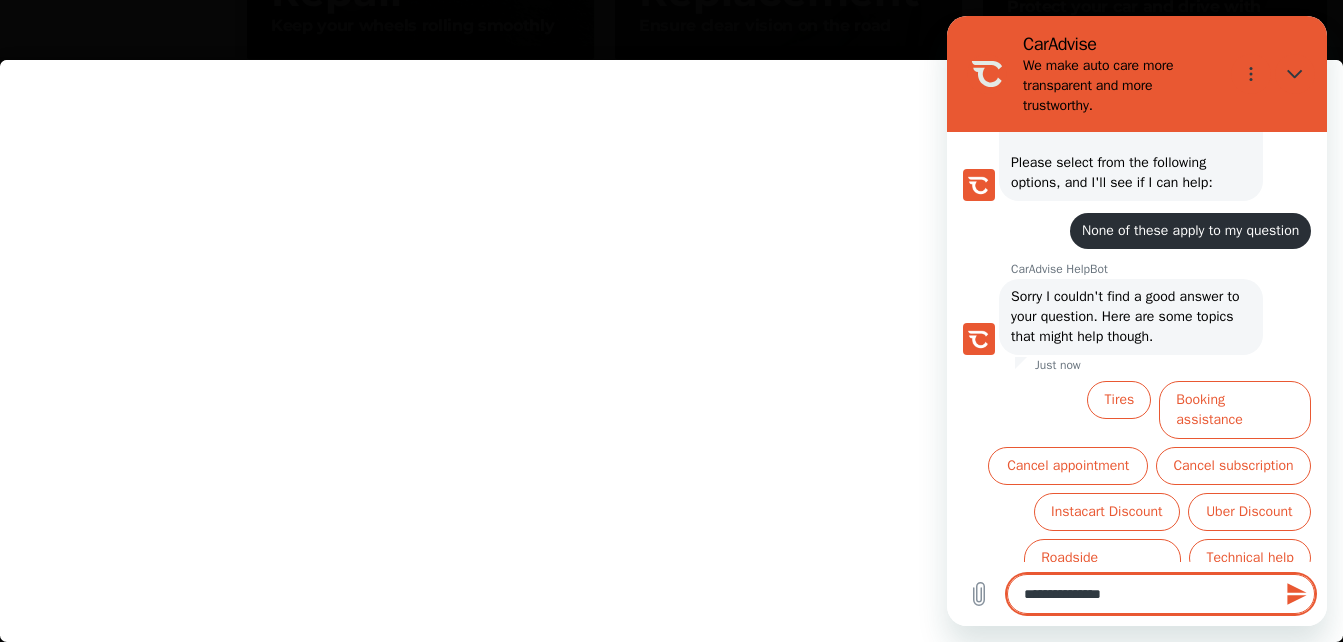 type on "**********" 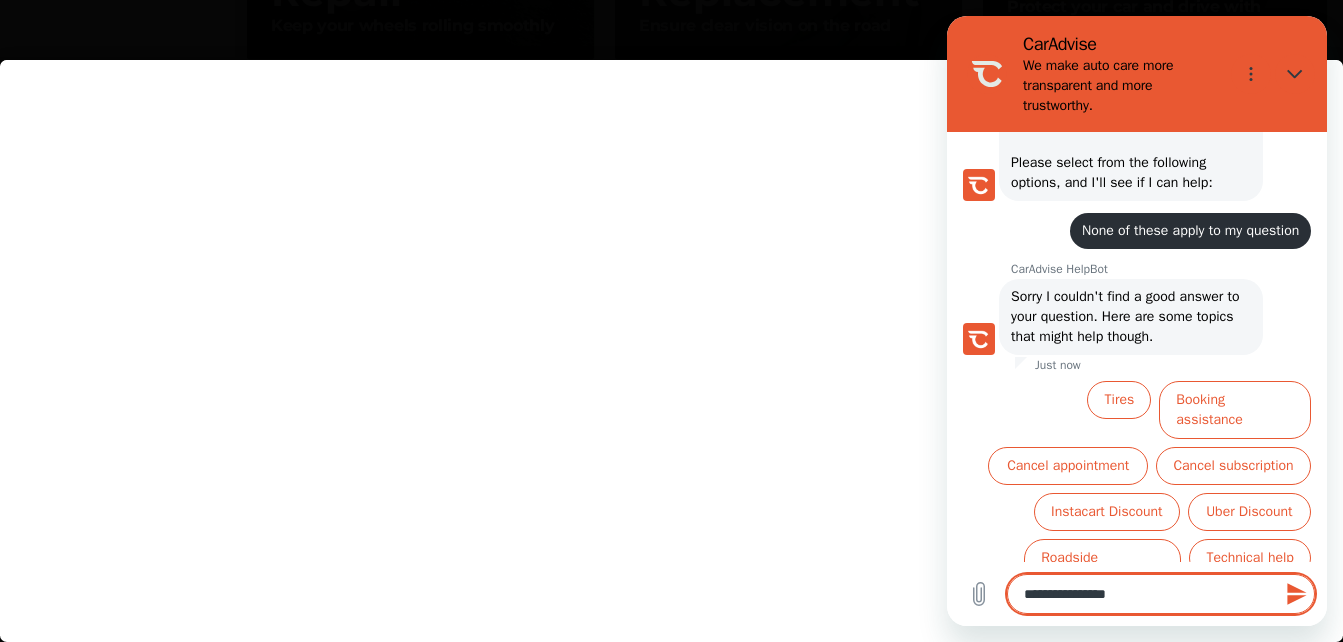 type on "**********" 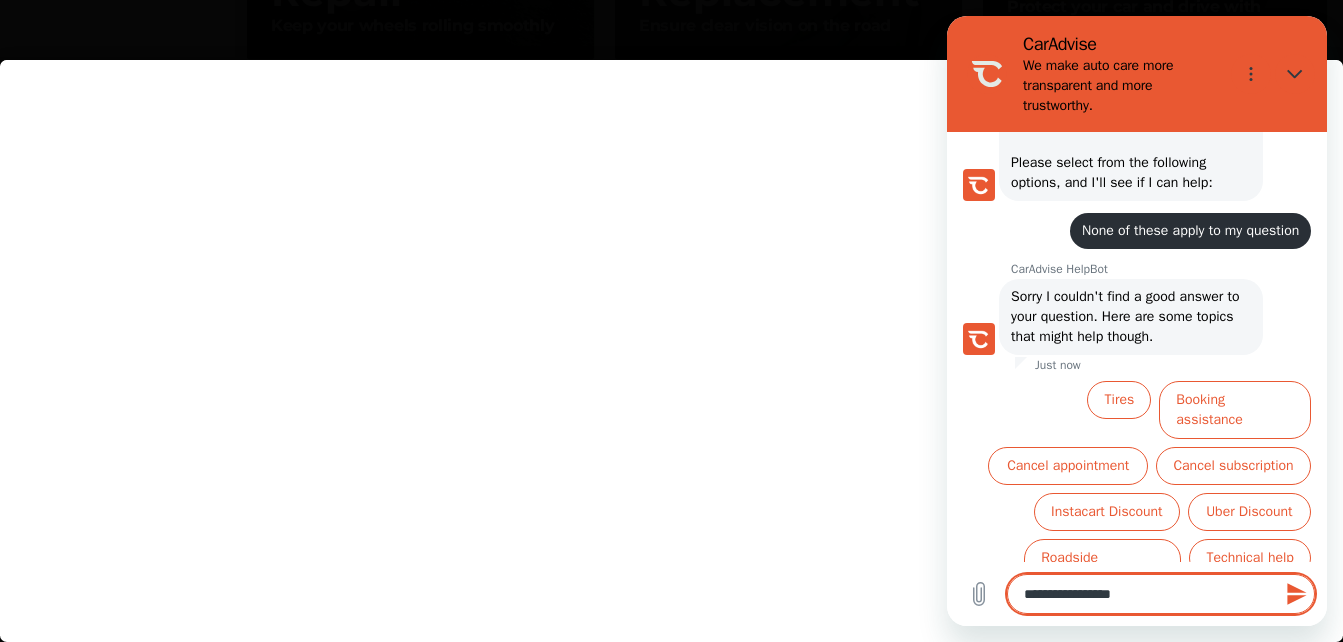 type on "**********" 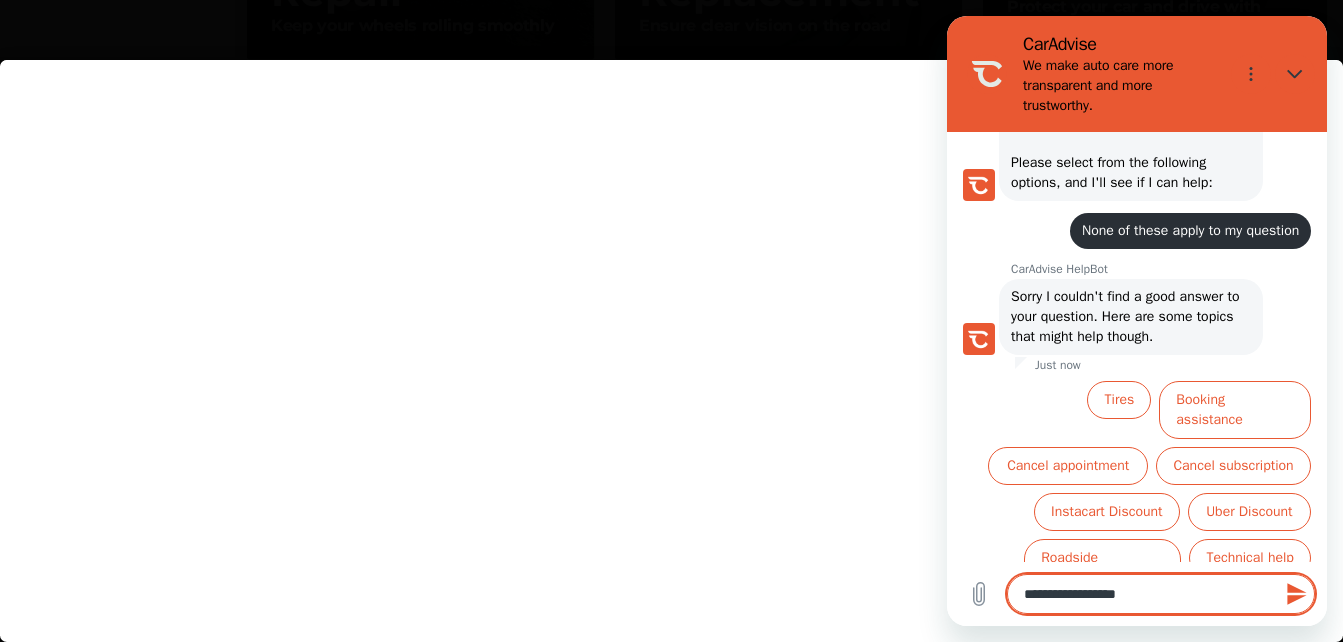 type on "**********" 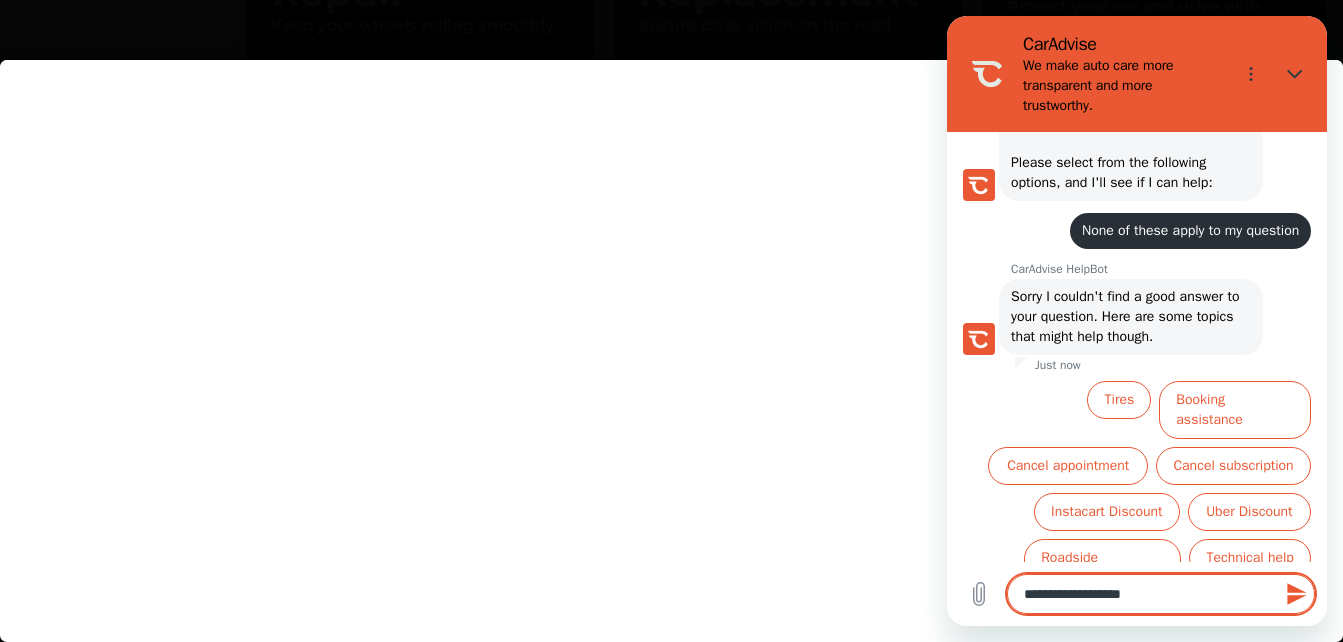 type on "**********" 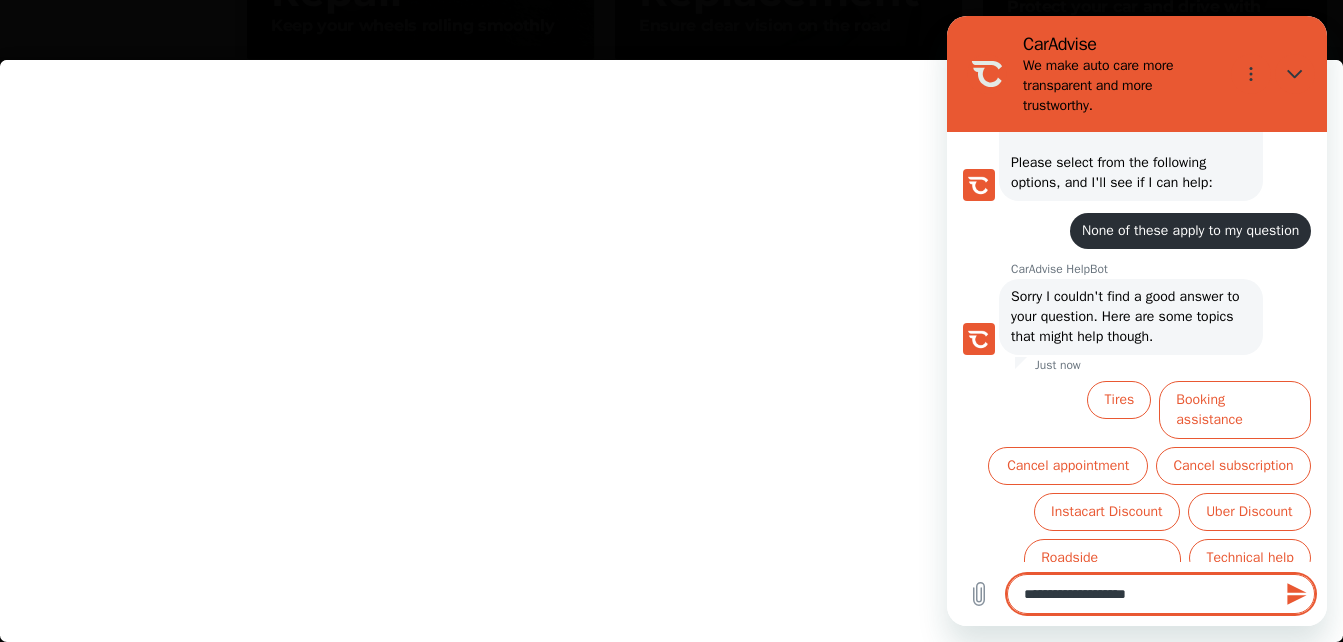 type on "**********" 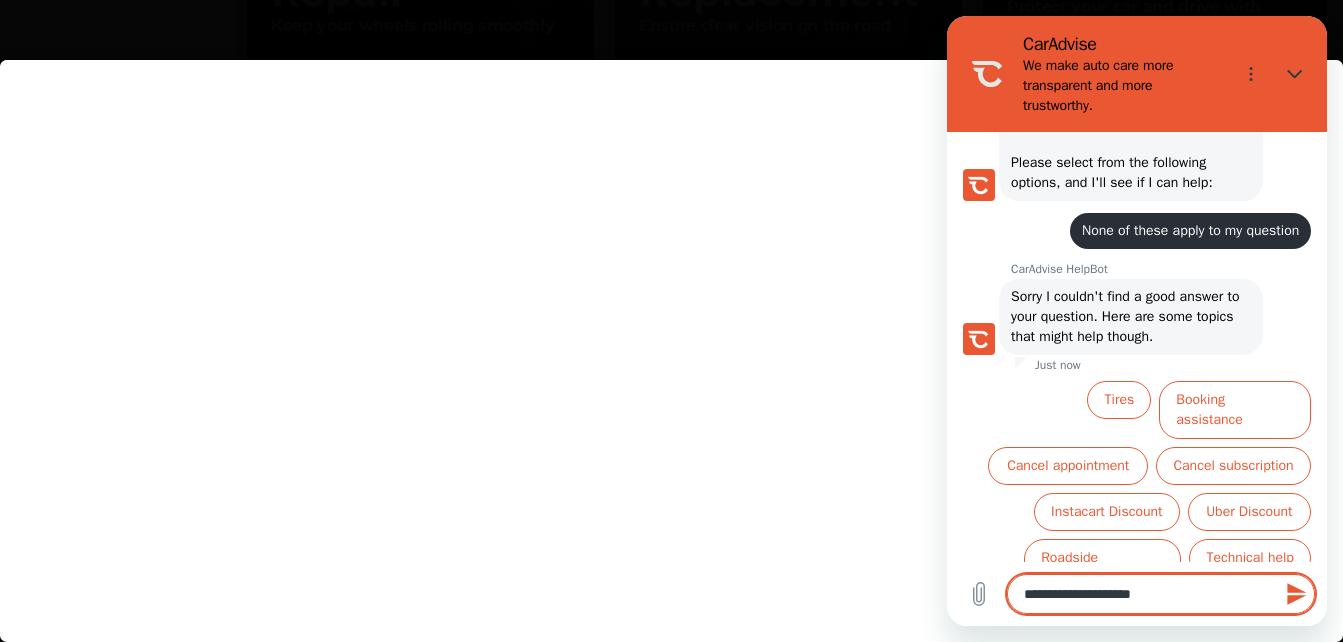 type on "**********" 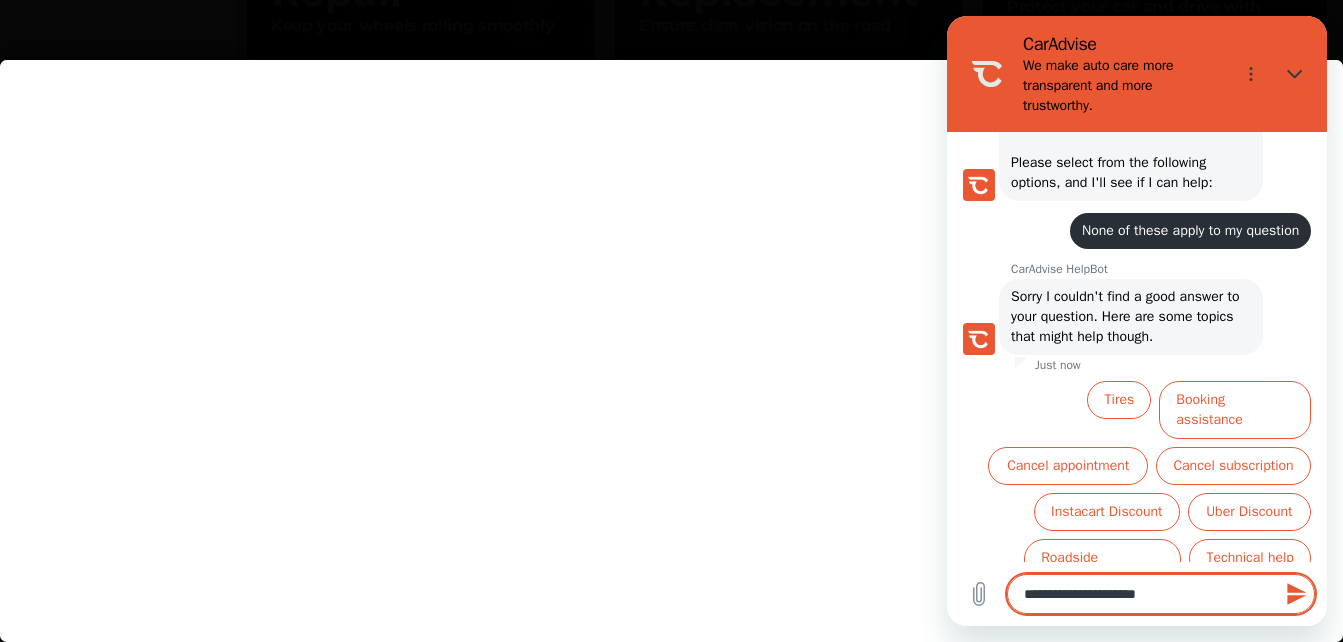 type on "**********" 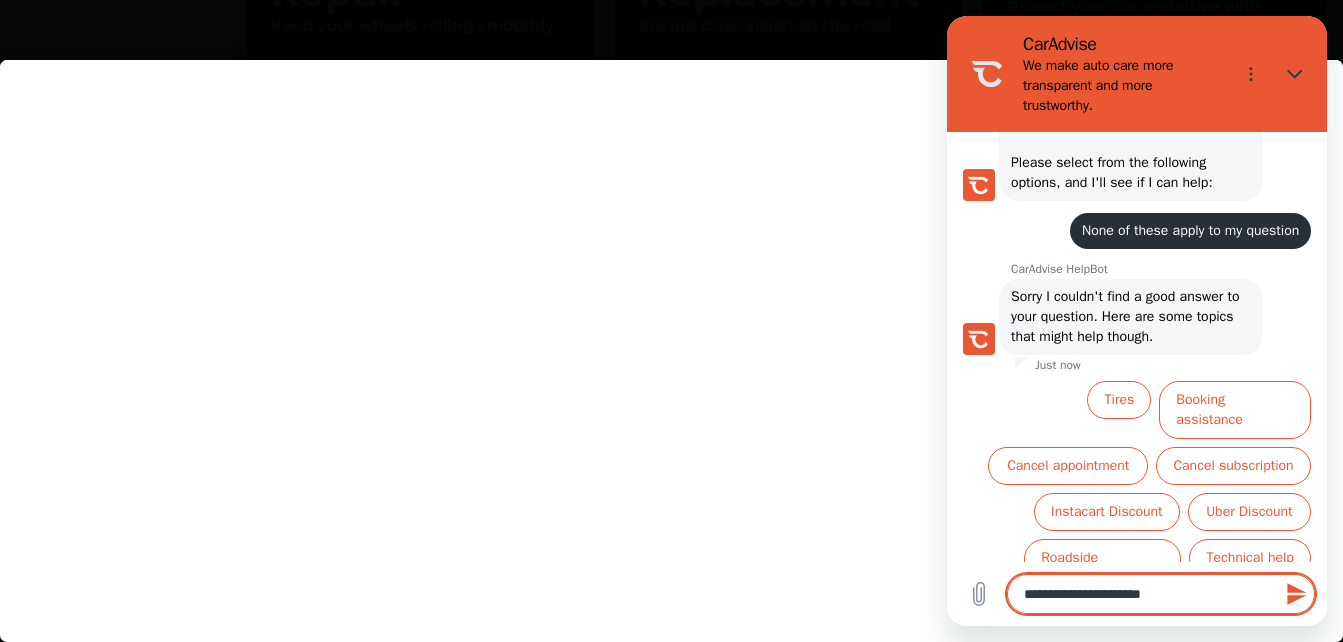 type on "**********" 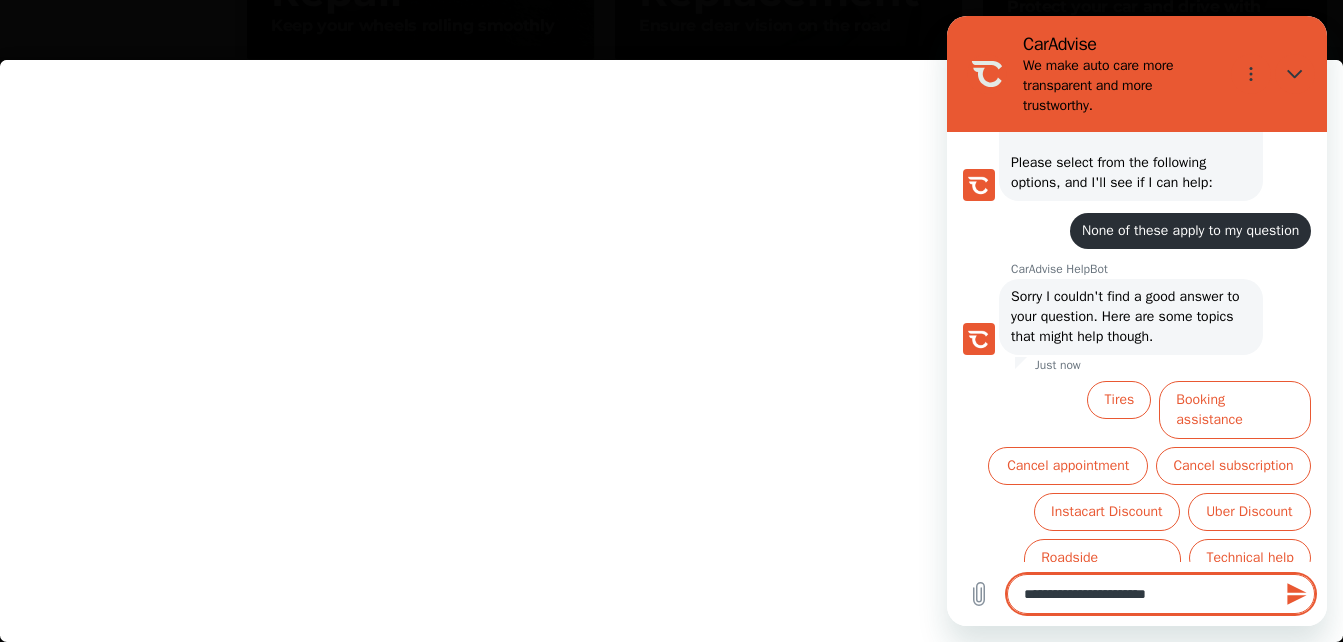 type on "**********" 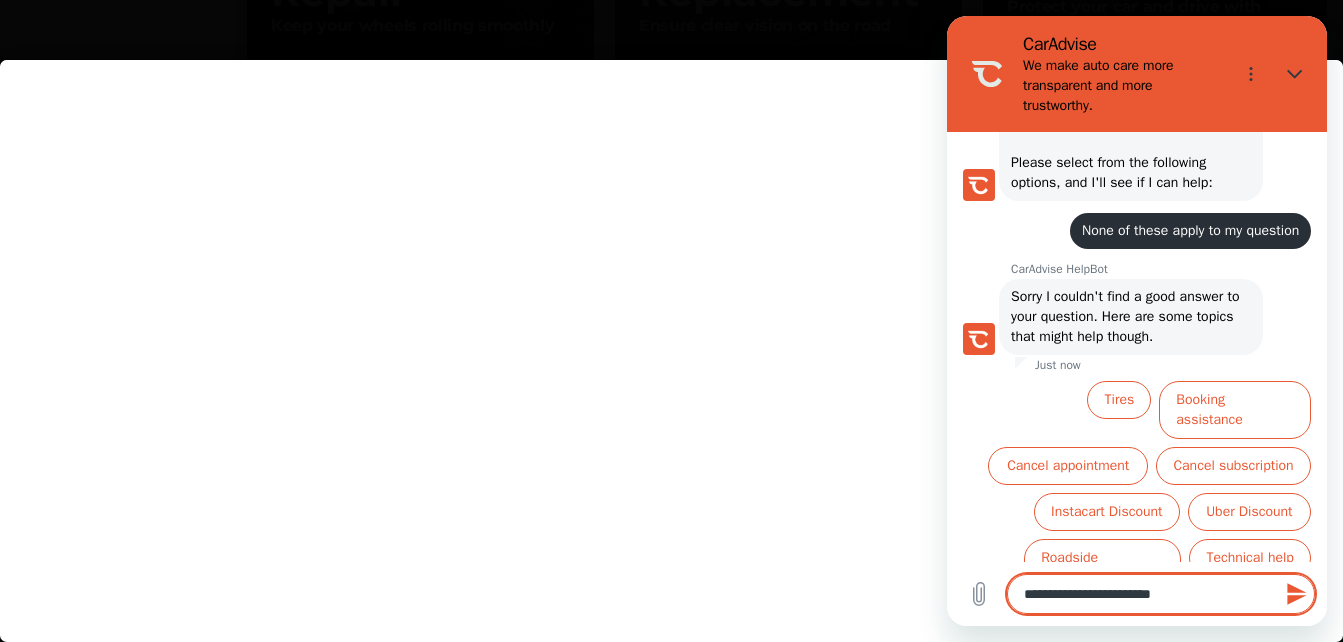 type on "**********" 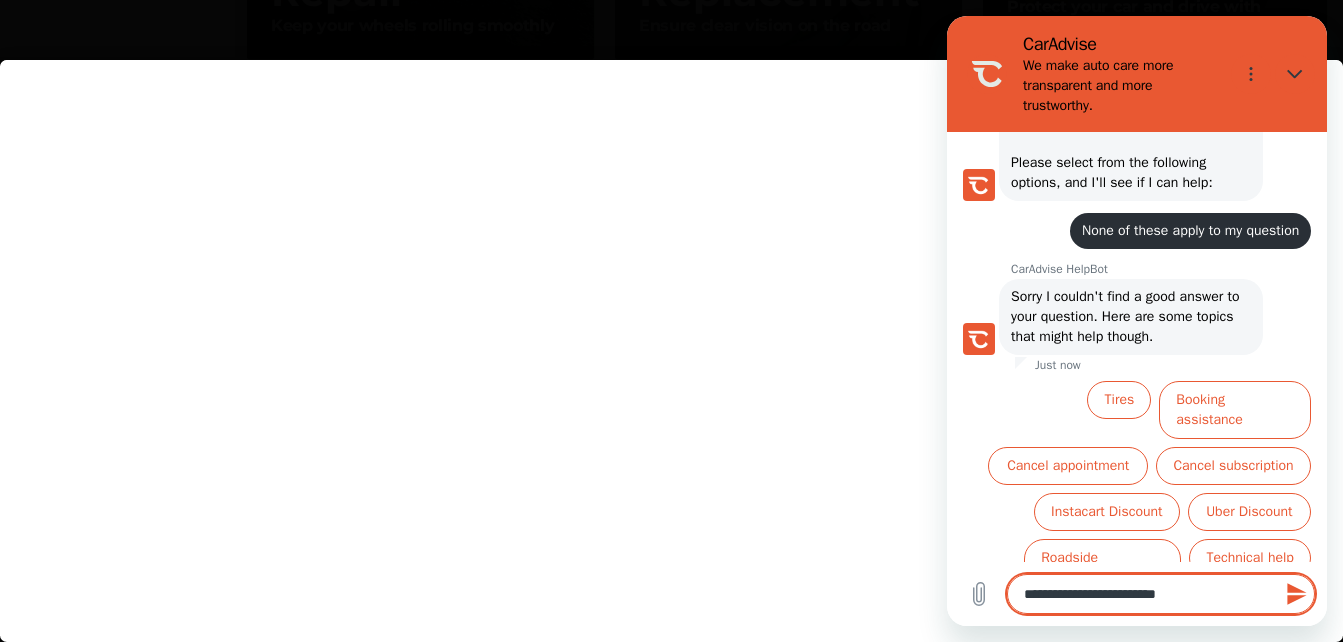 type on "*" 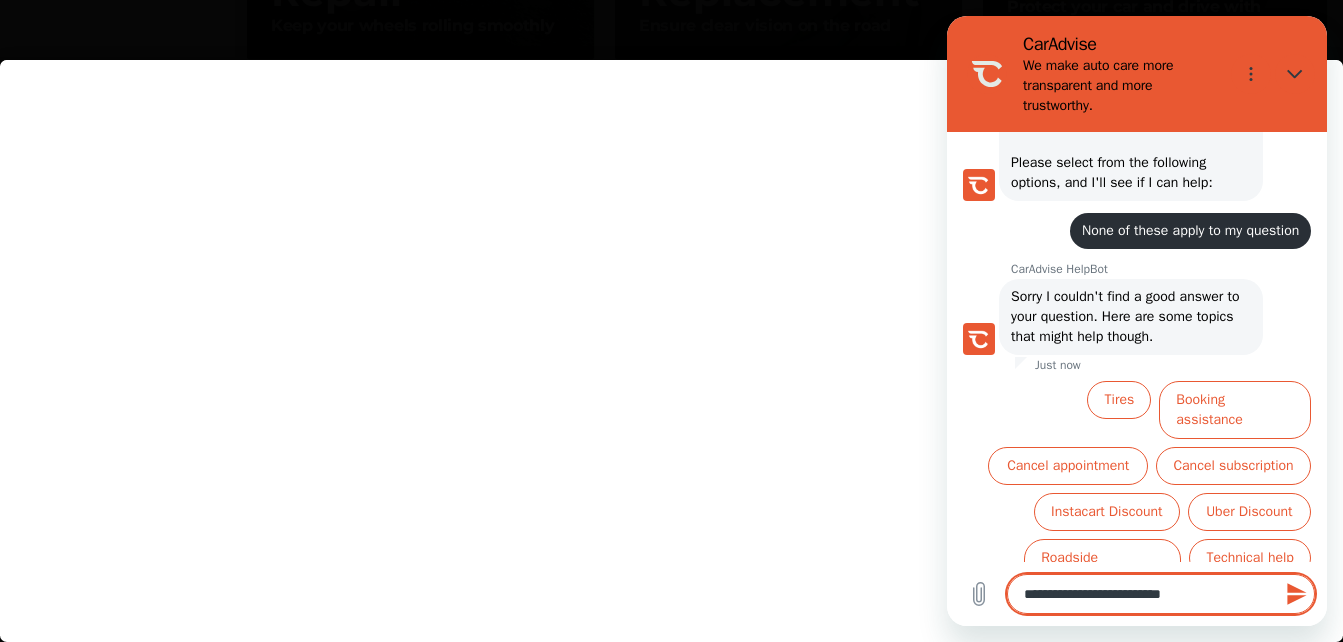 type on "**********" 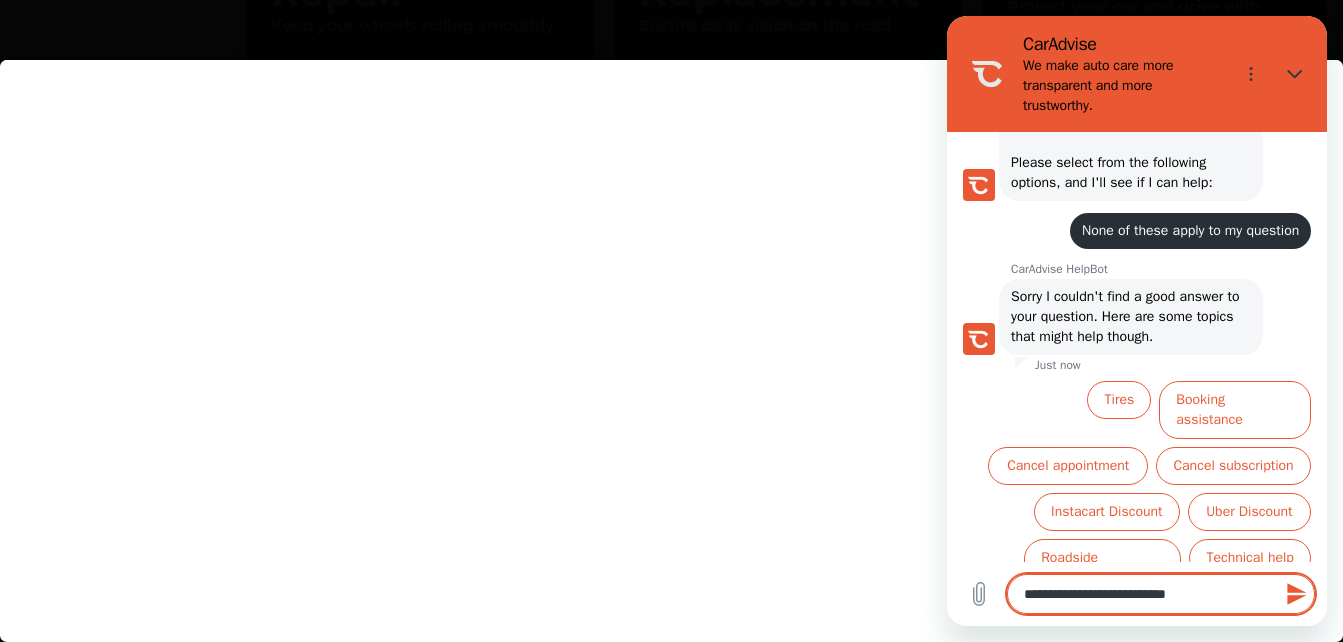 type on "**********" 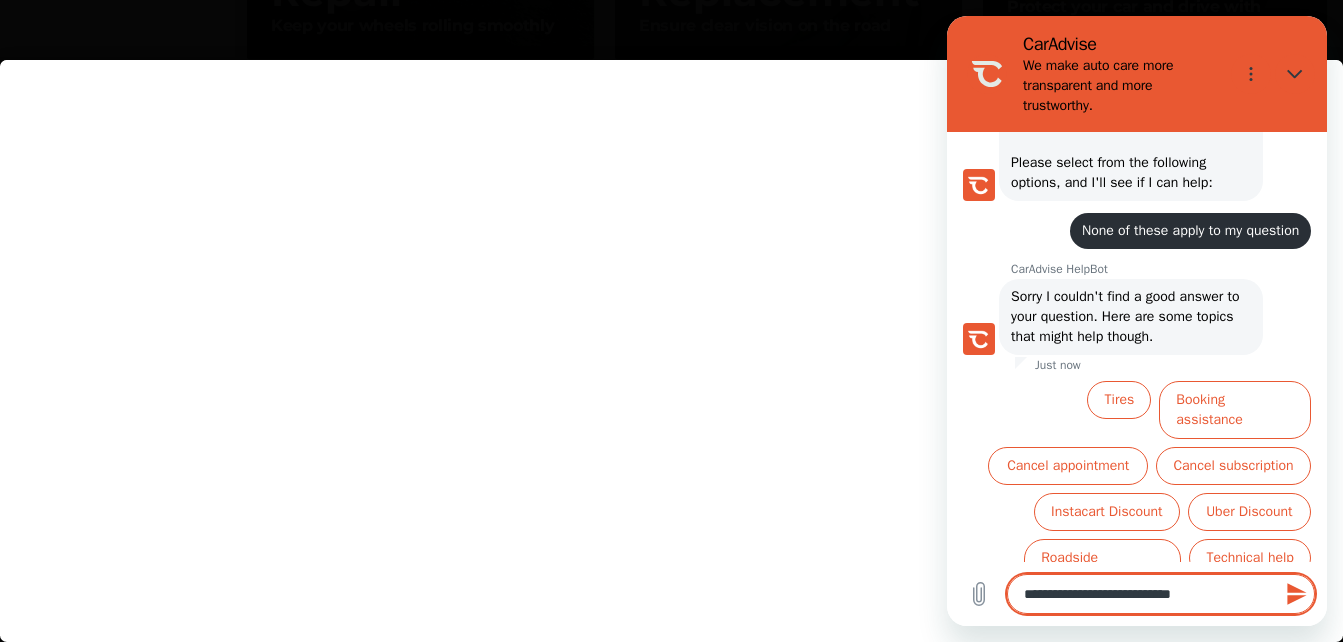 type on "**********" 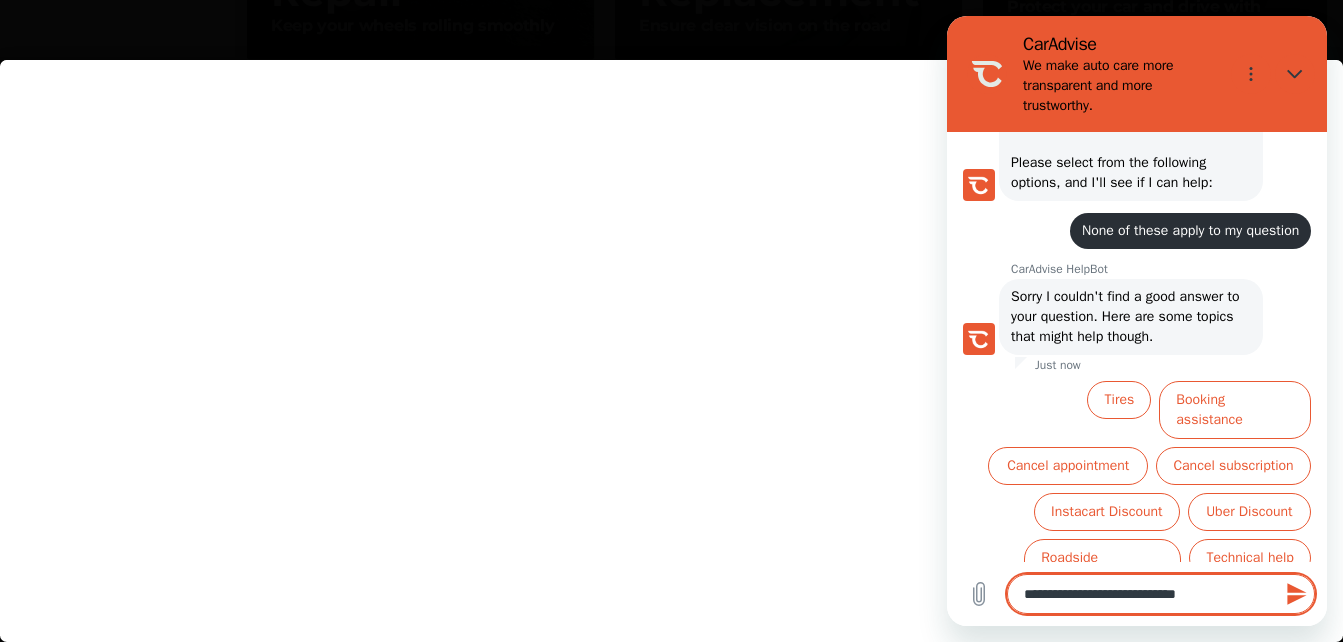type on "*" 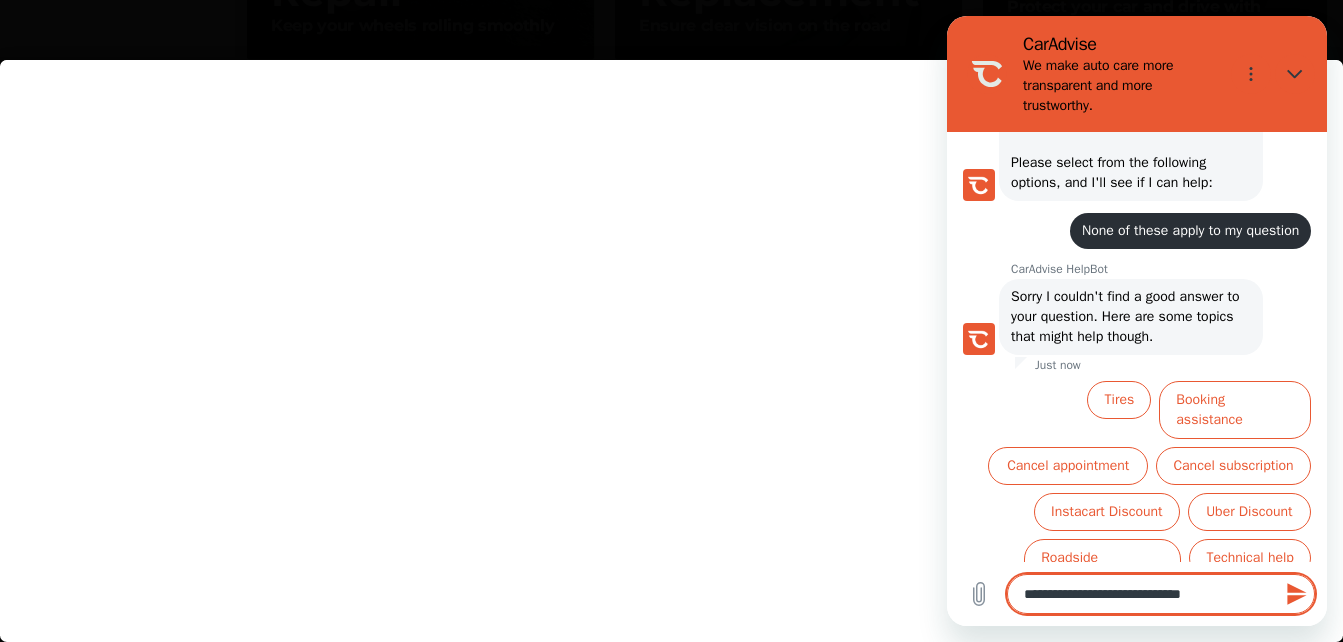type on "**********" 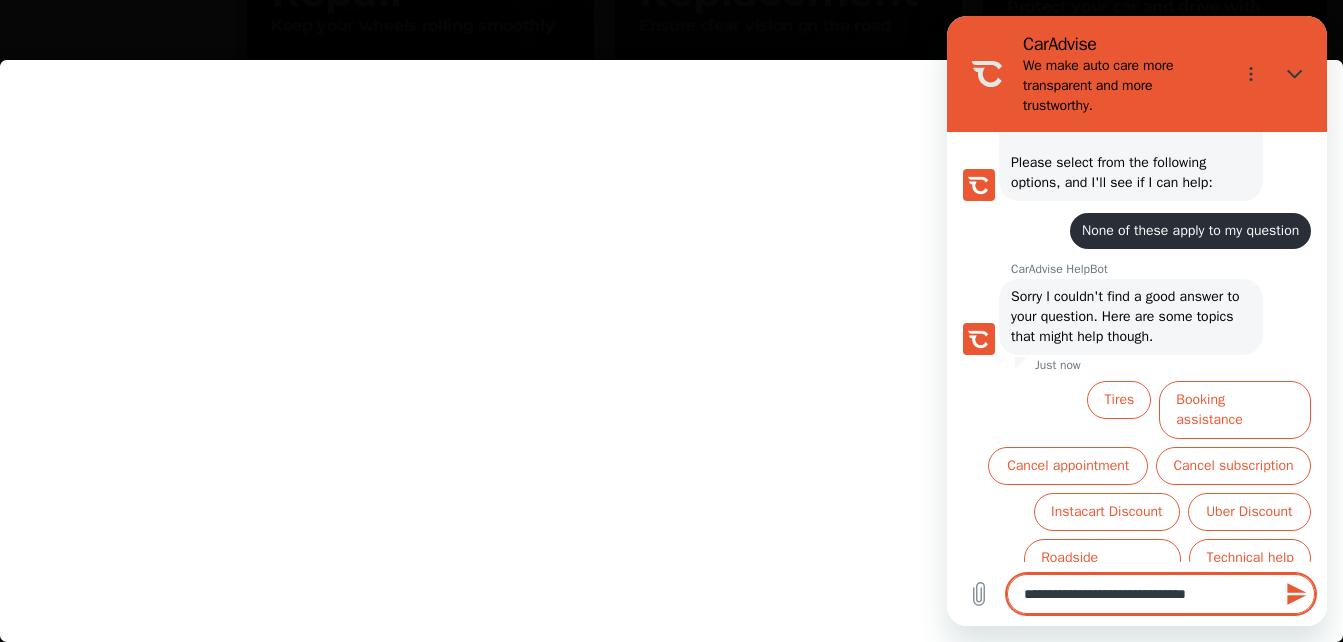 type on "**********" 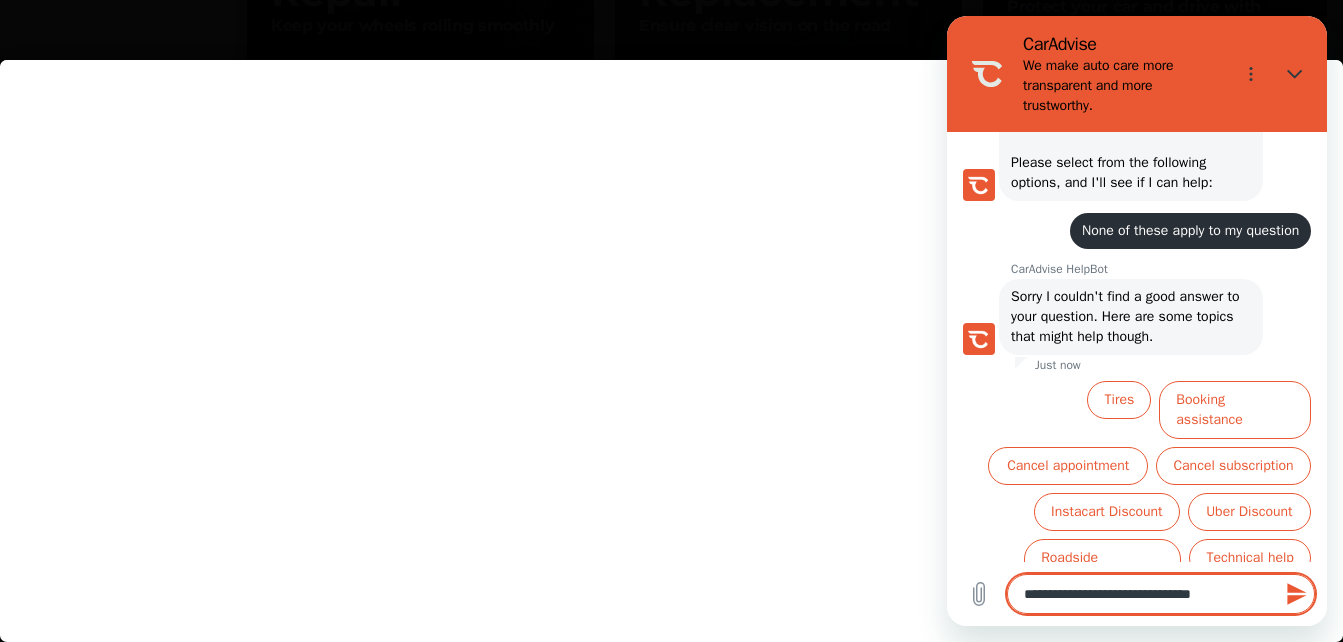 type on "*" 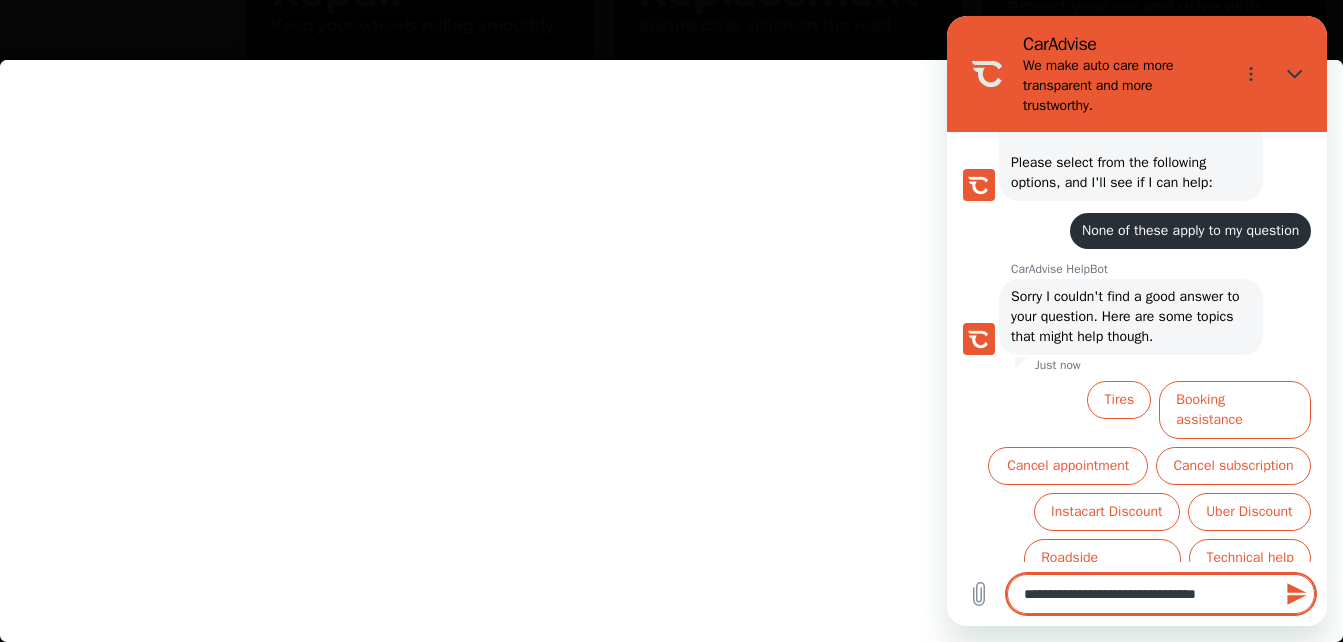 type on "**********" 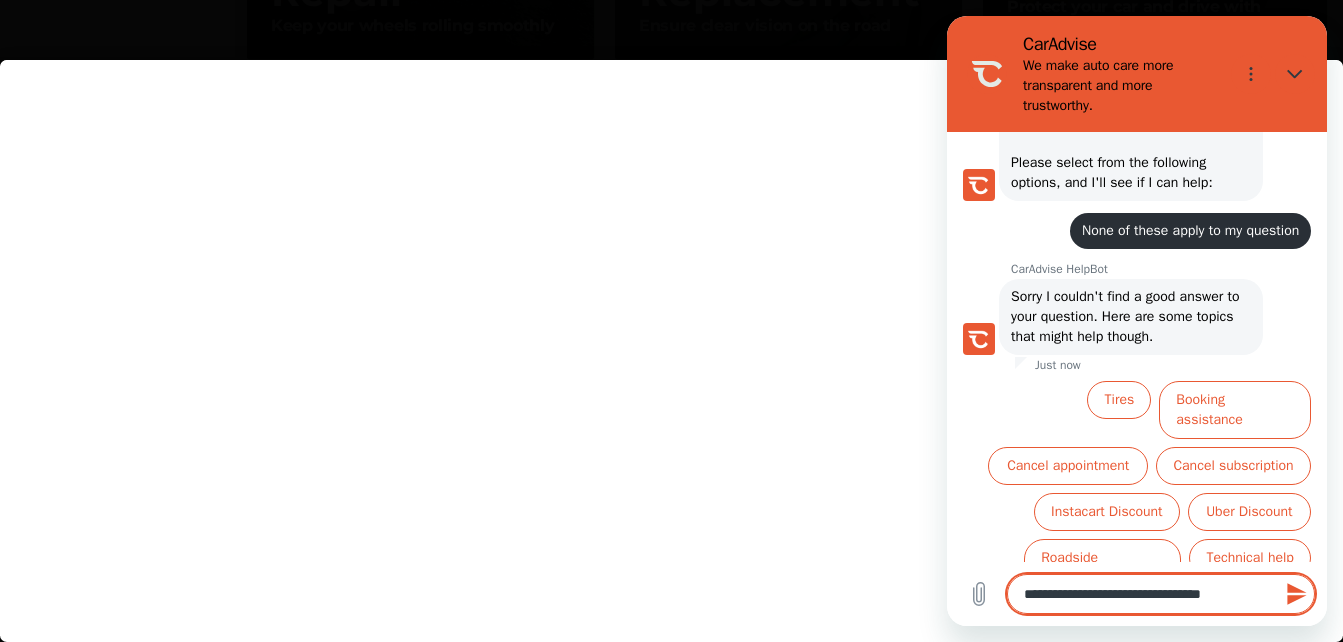 type on "**********" 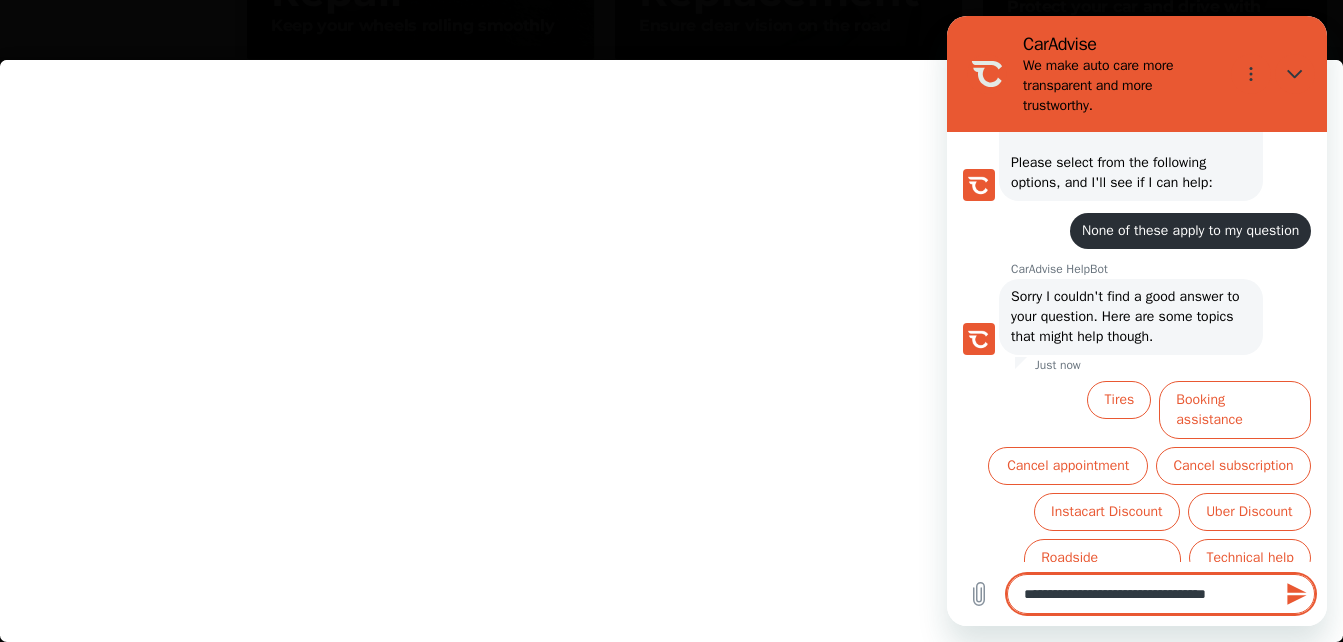 type on "**********" 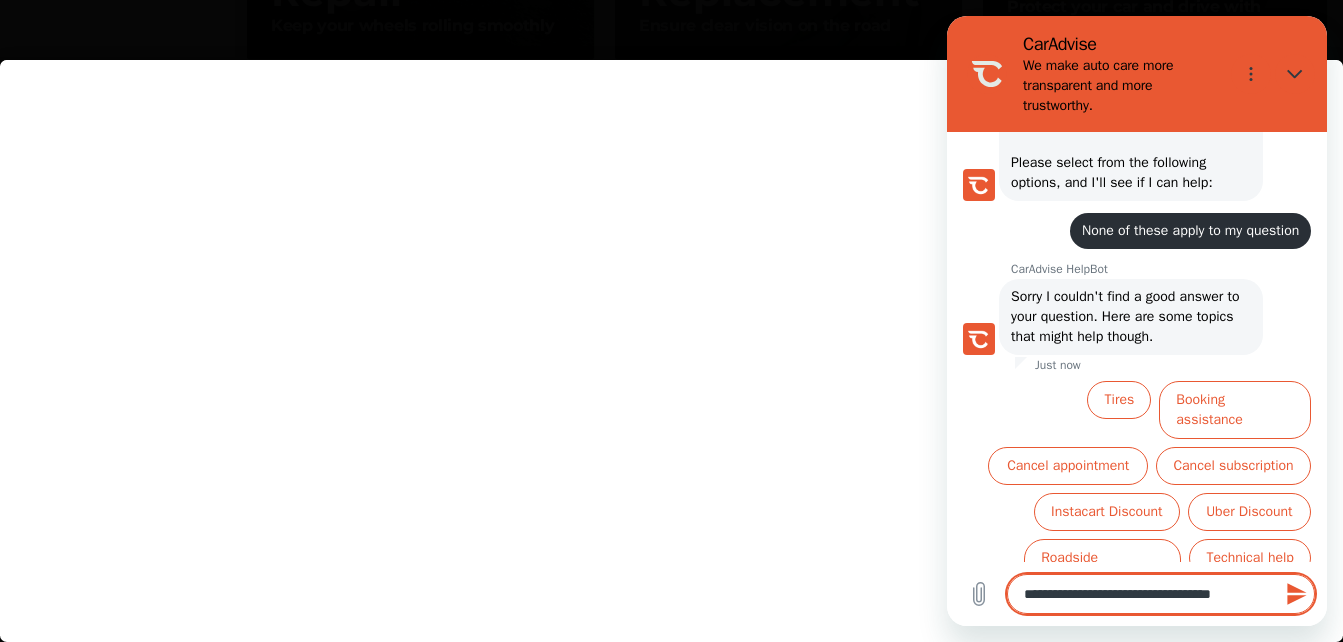 type 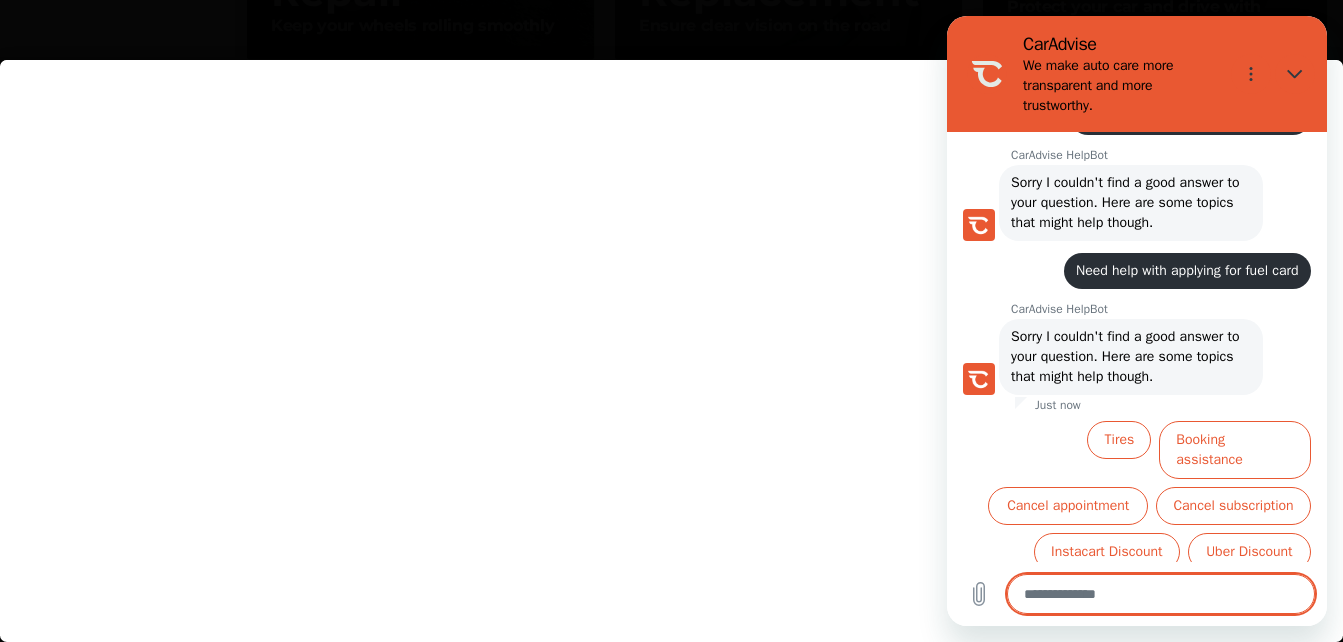 scroll, scrollTop: 303, scrollLeft: 0, axis: vertical 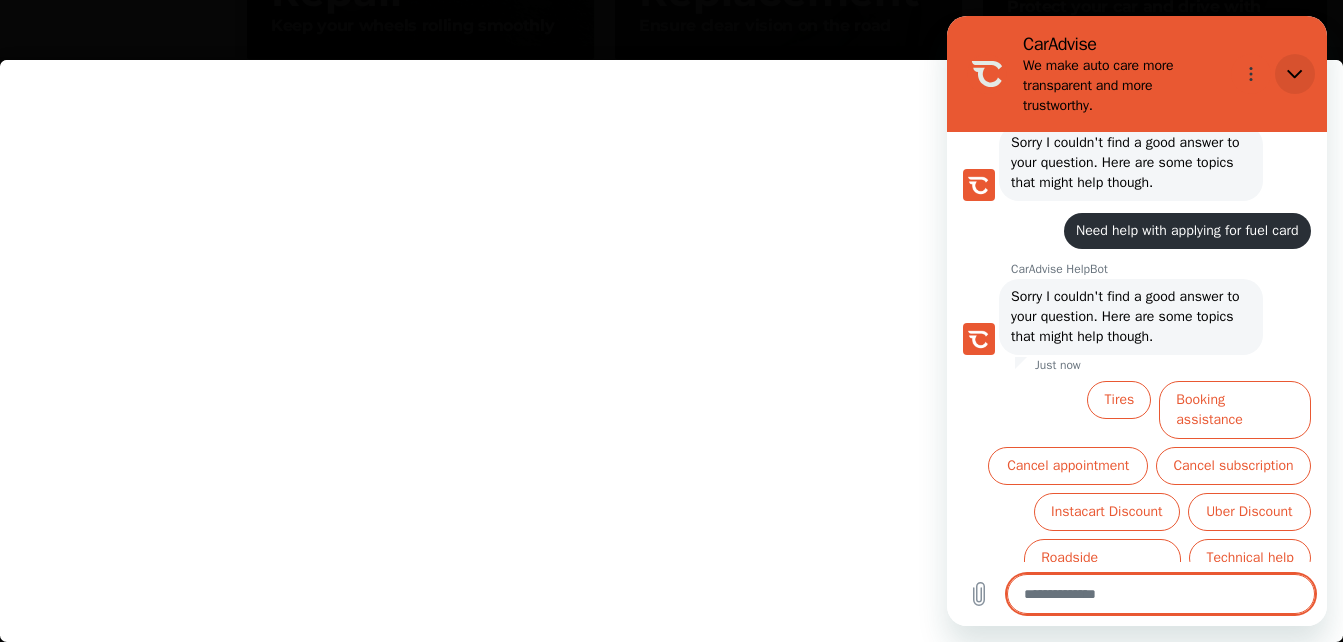 click 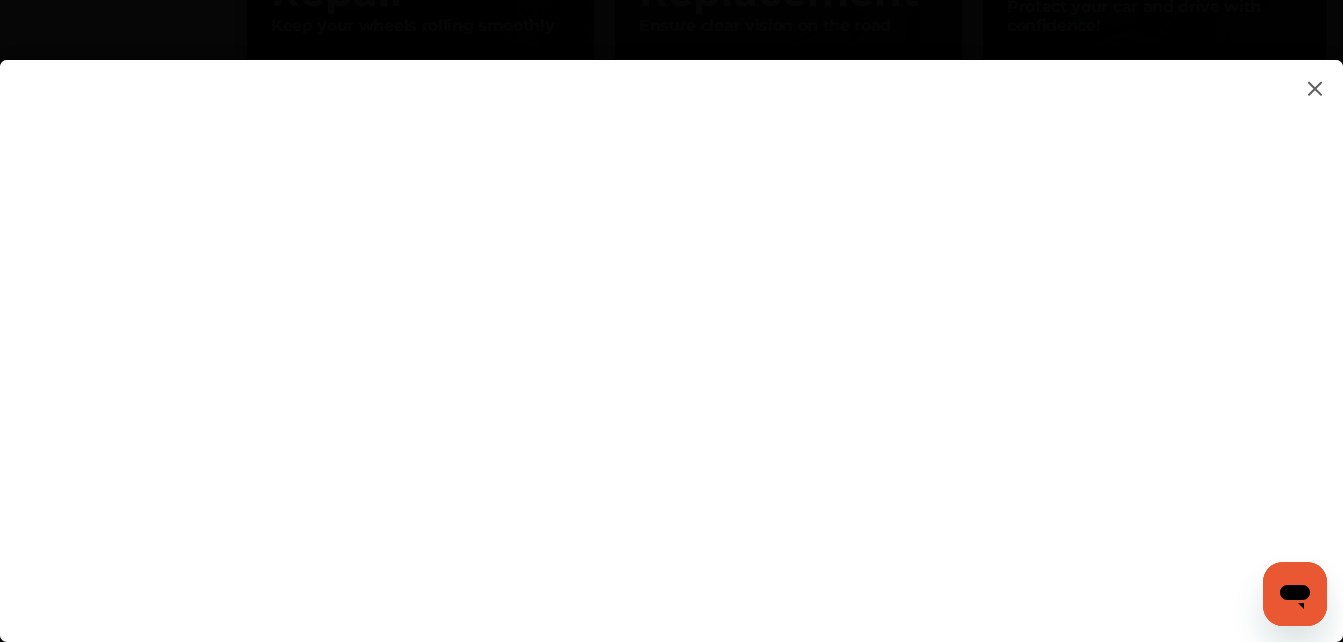 scroll, scrollTop: 303, scrollLeft: 0, axis: vertical 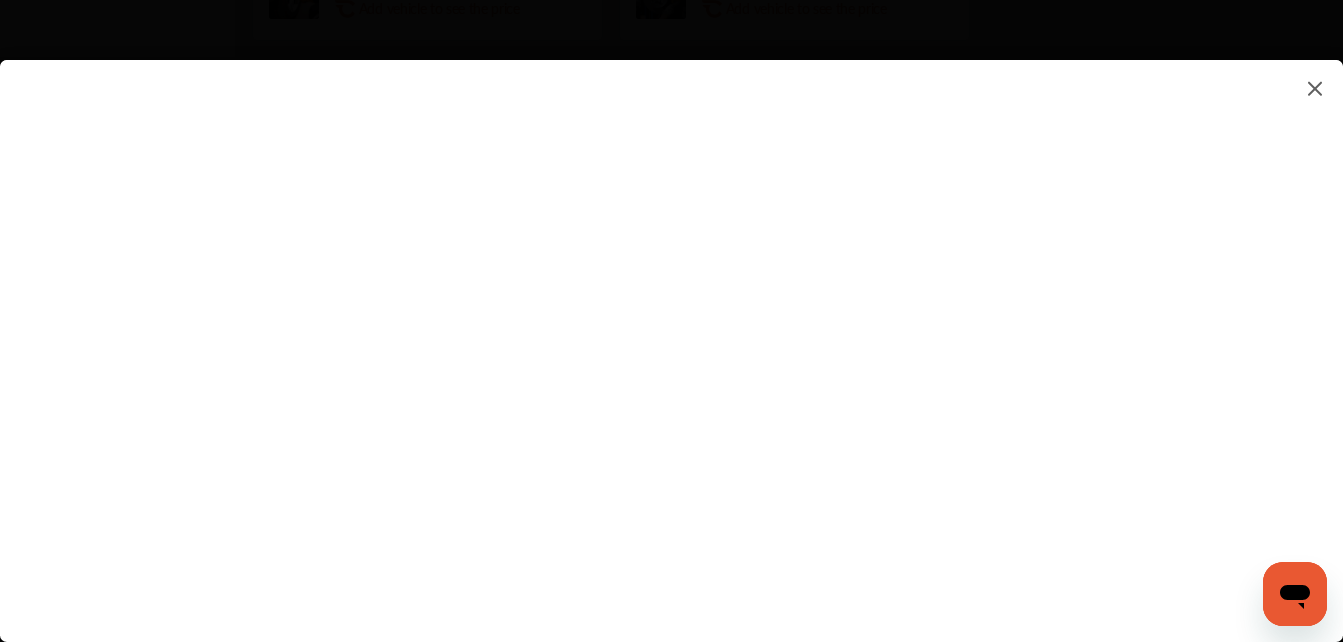 click at bounding box center (1315, 88) 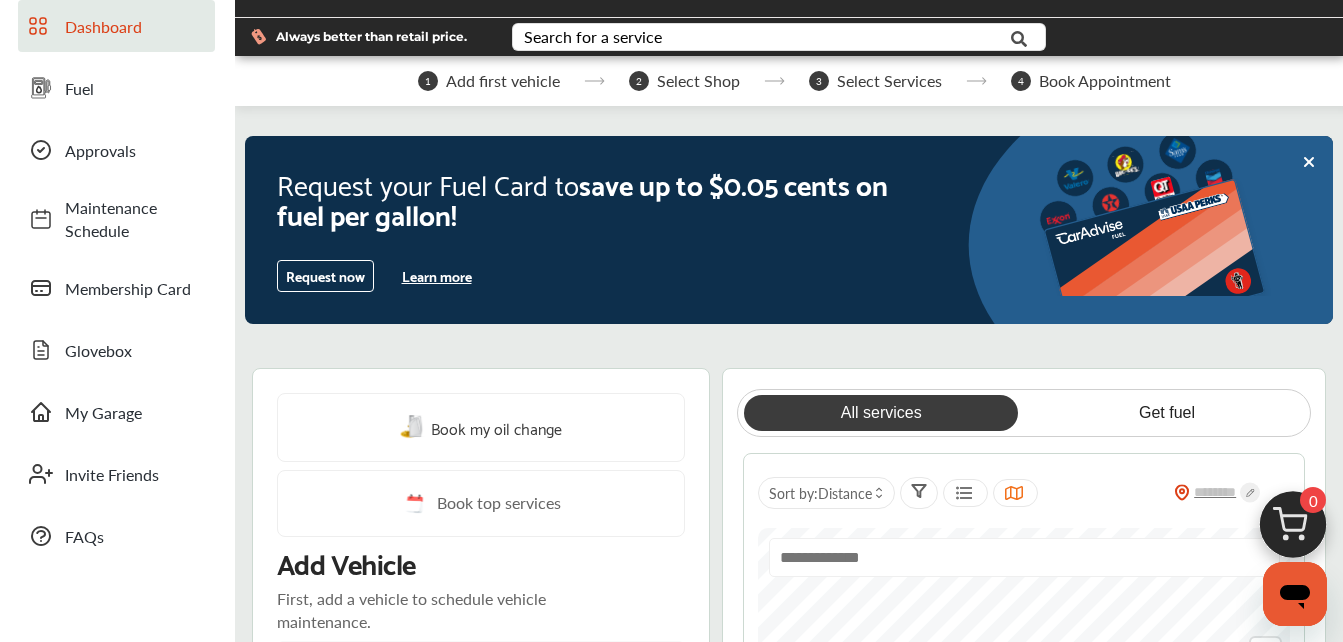 scroll, scrollTop: 0, scrollLeft: 0, axis: both 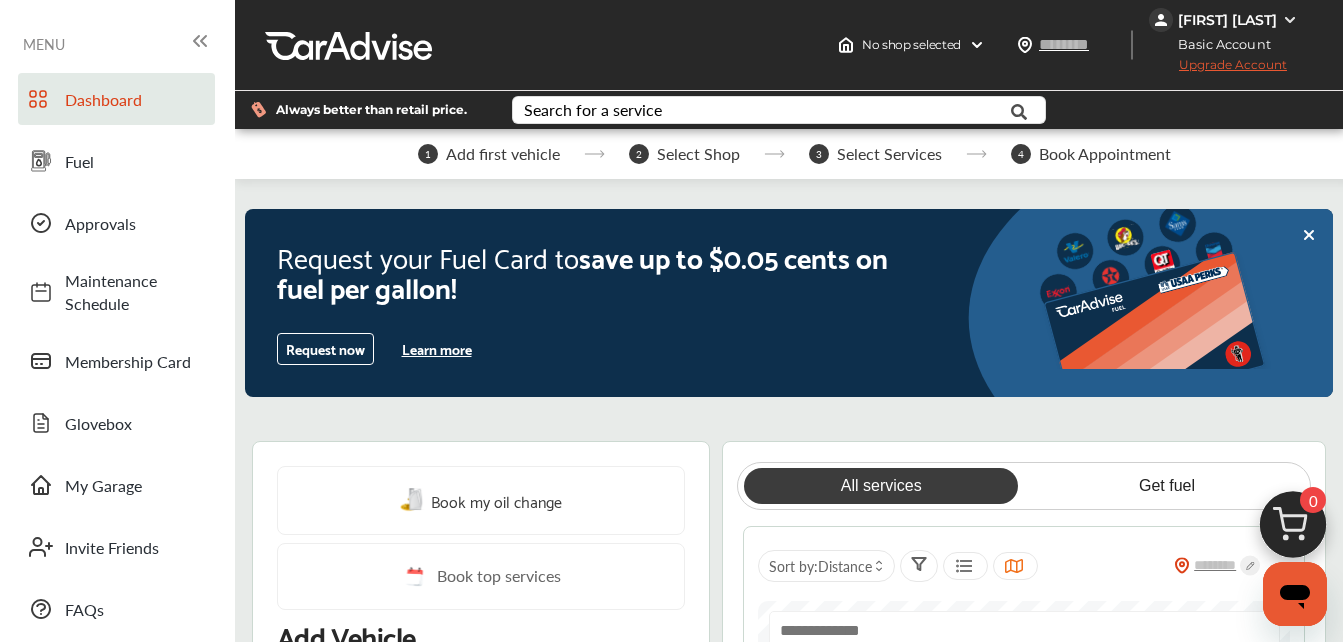 click on "[FIRST] [LAST]" at bounding box center [1226, 20] 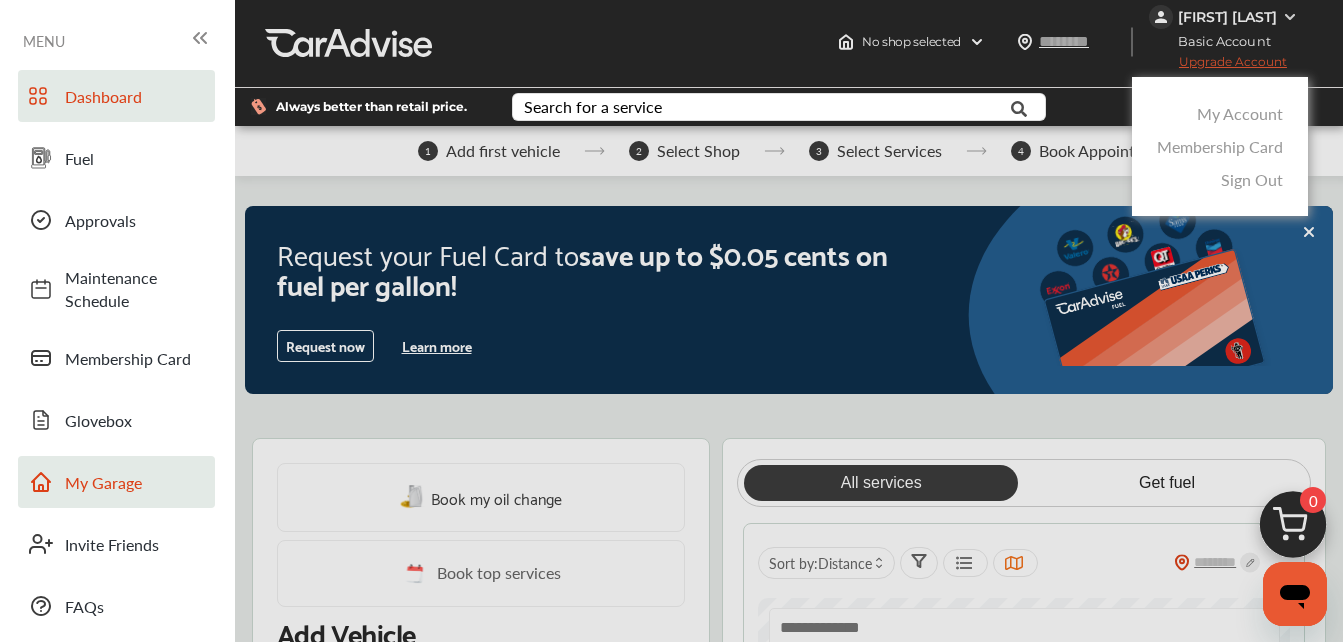 scroll, scrollTop: 0, scrollLeft: 0, axis: both 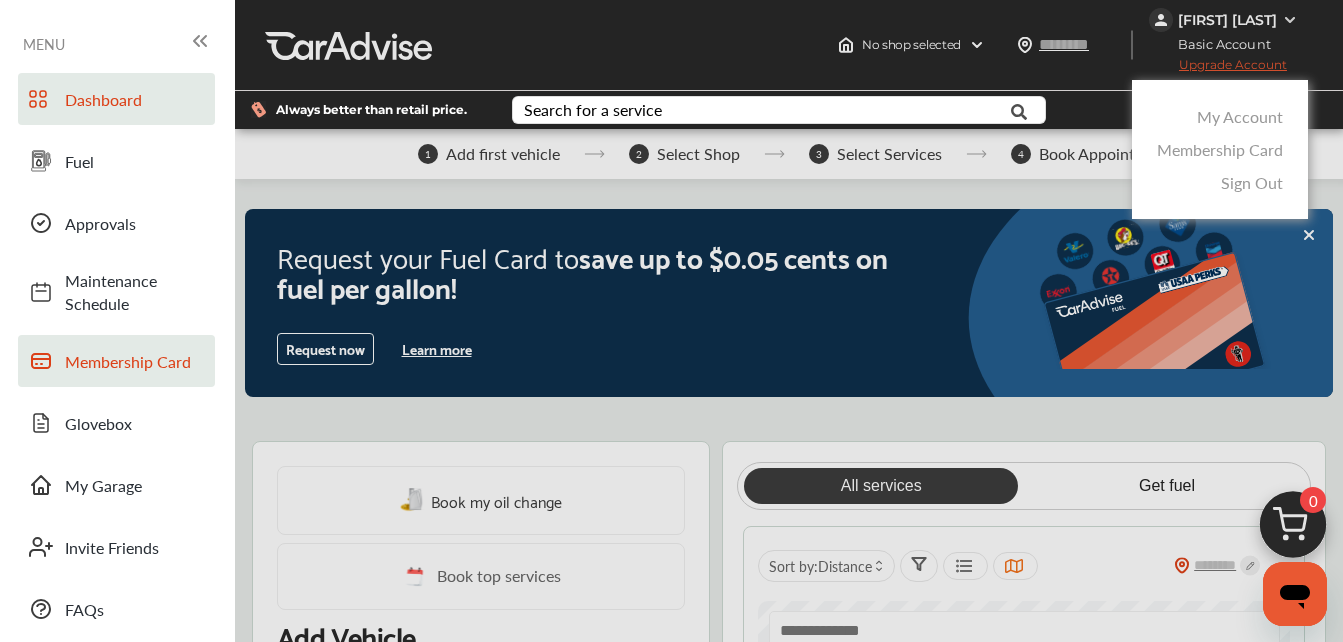 click on "Membership Card" at bounding box center [135, 361] 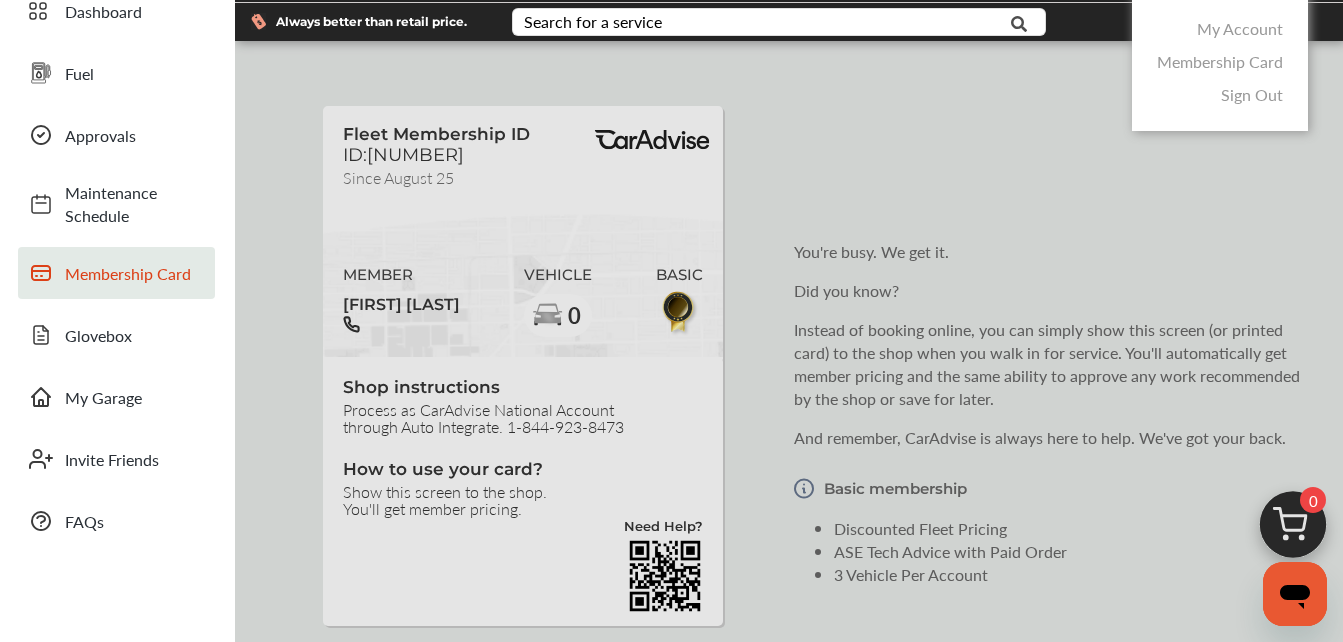 scroll, scrollTop: 0, scrollLeft: 0, axis: both 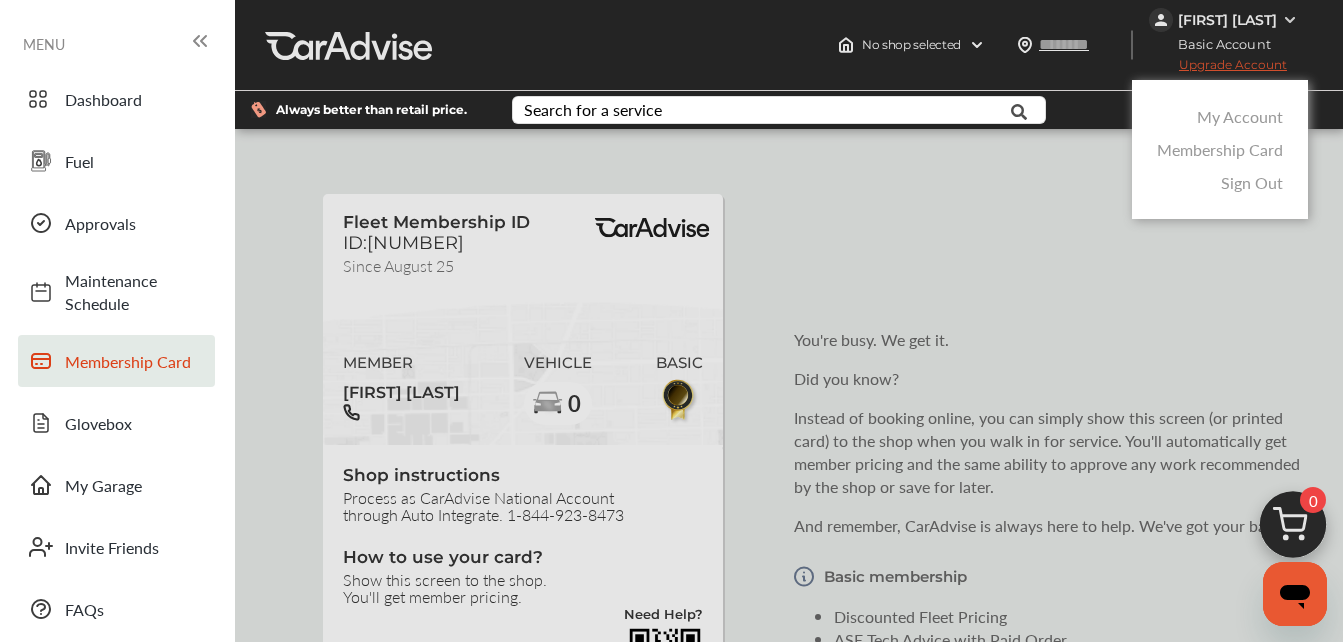 click 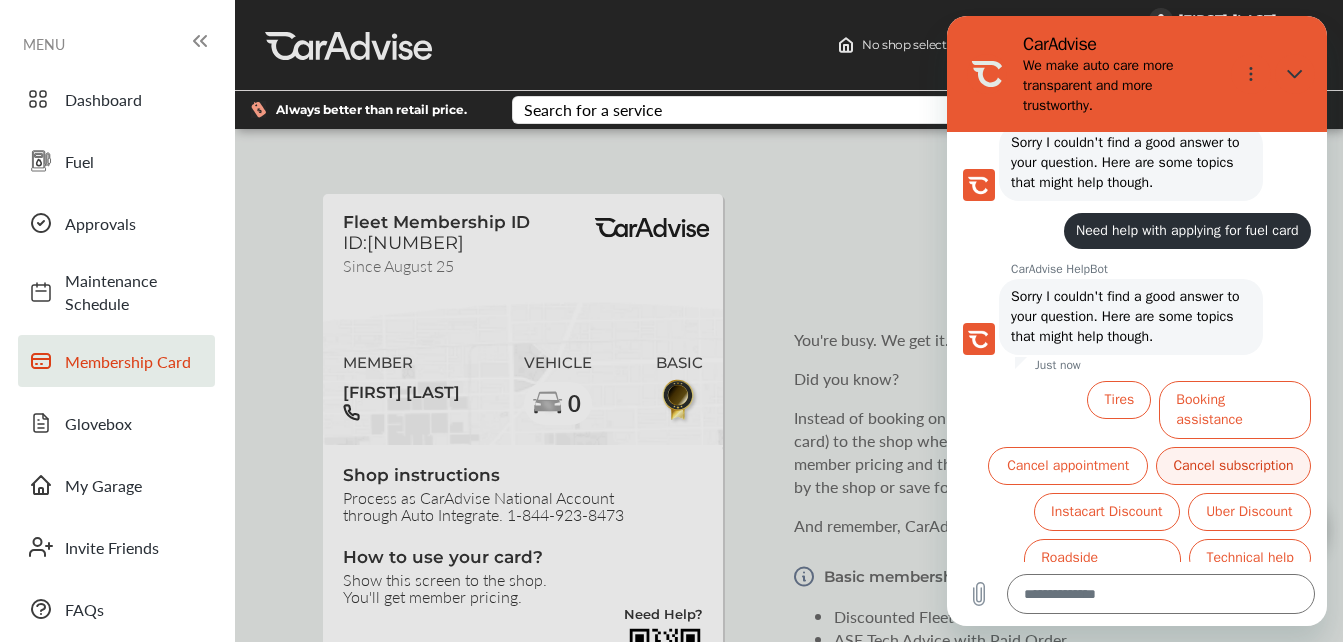 click on "Cancel subscription" at bounding box center (1233, 466) 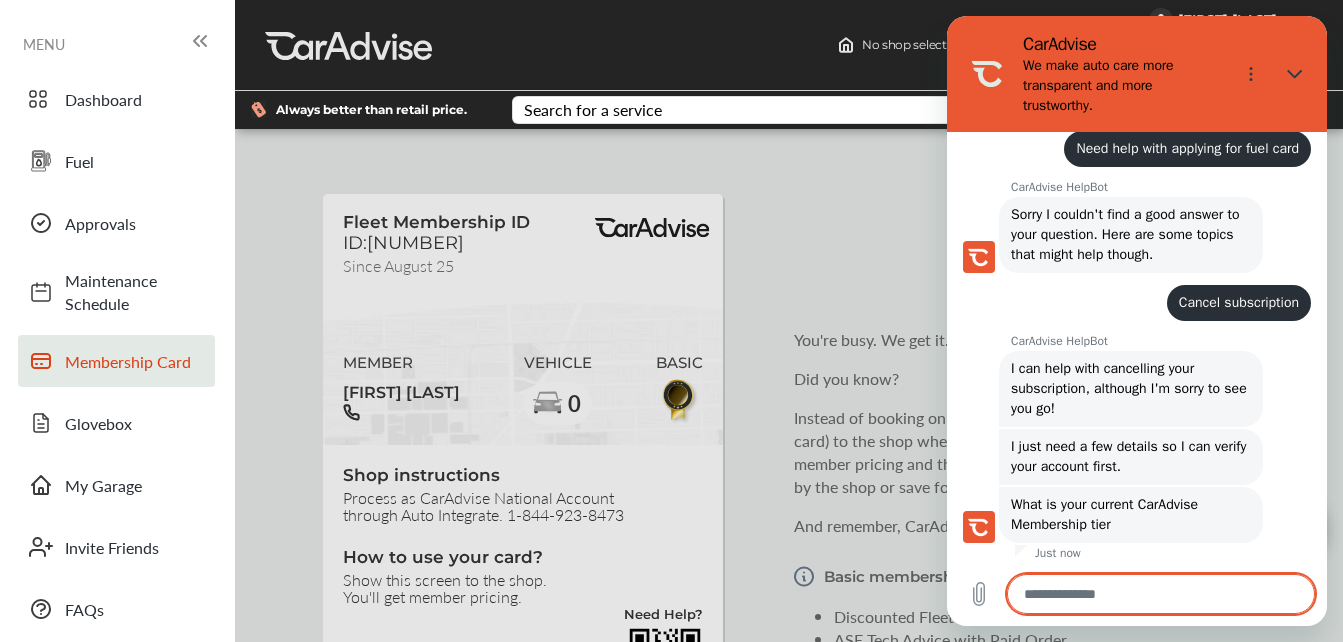 scroll, scrollTop: 435, scrollLeft: 0, axis: vertical 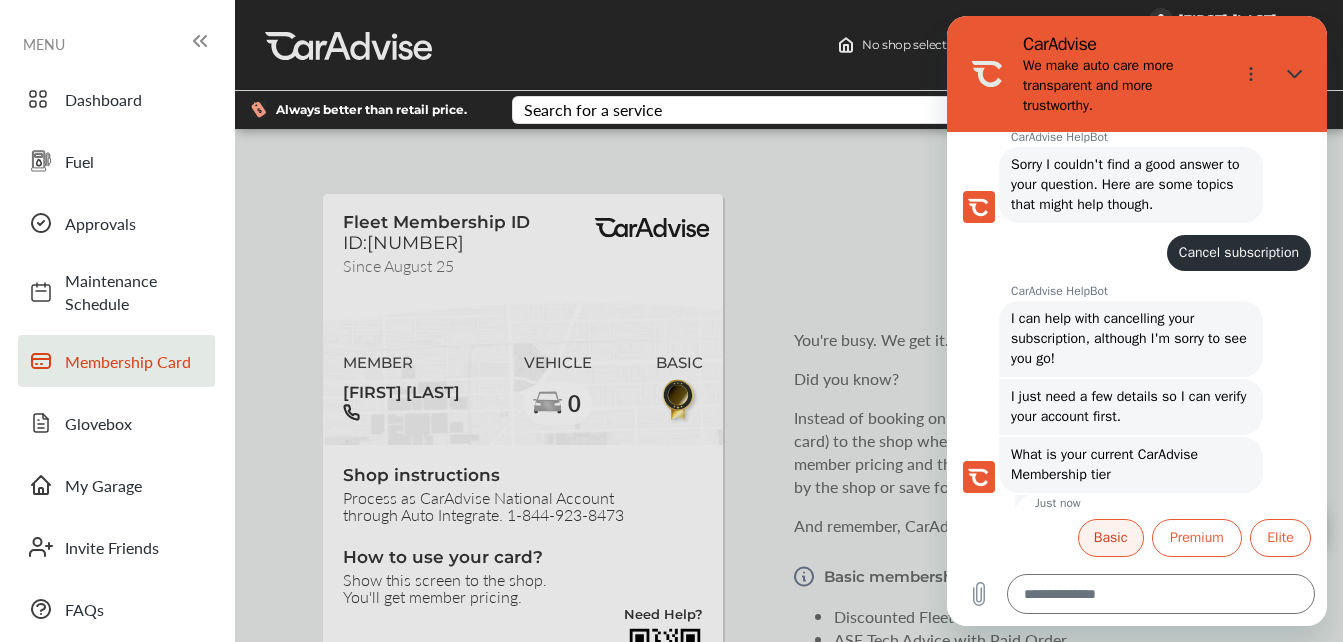click on "Basic" at bounding box center [1111, 538] 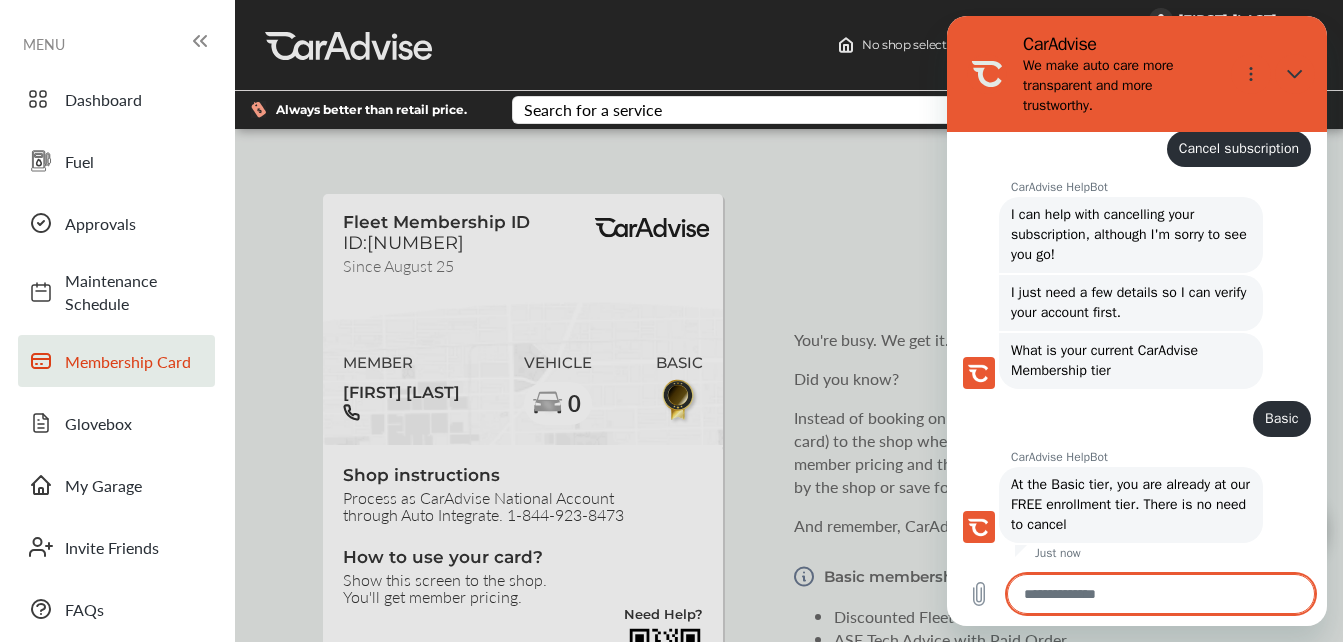 scroll, scrollTop: 543, scrollLeft: 0, axis: vertical 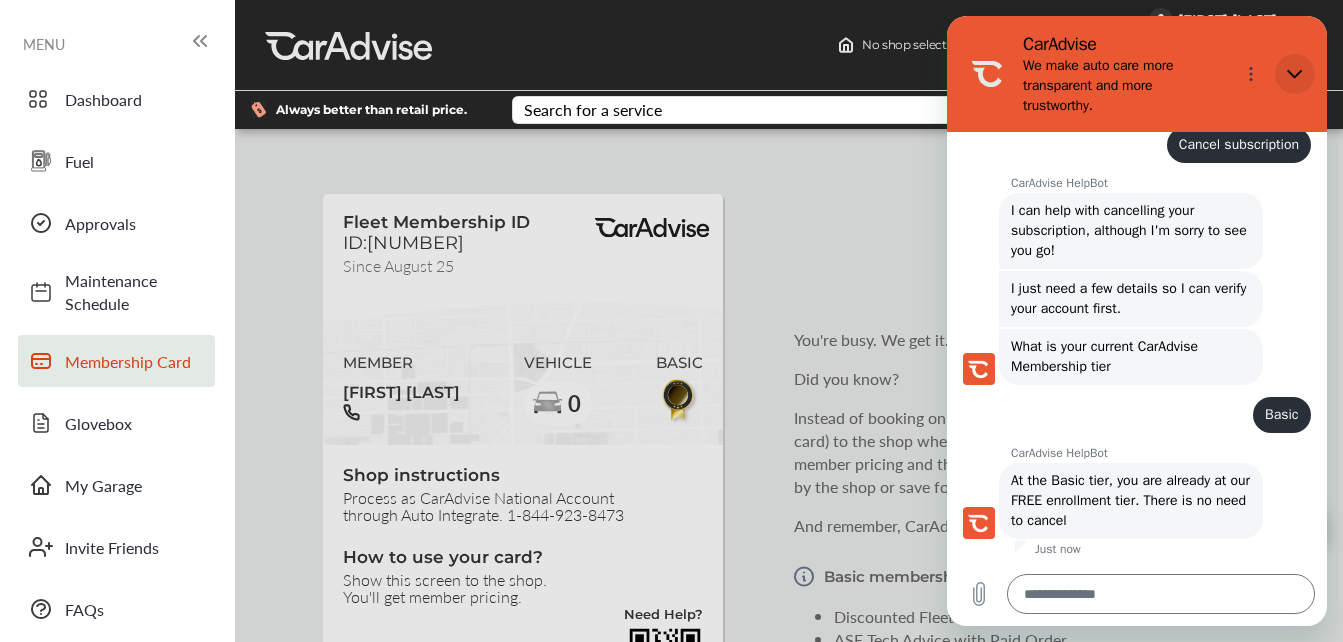 click 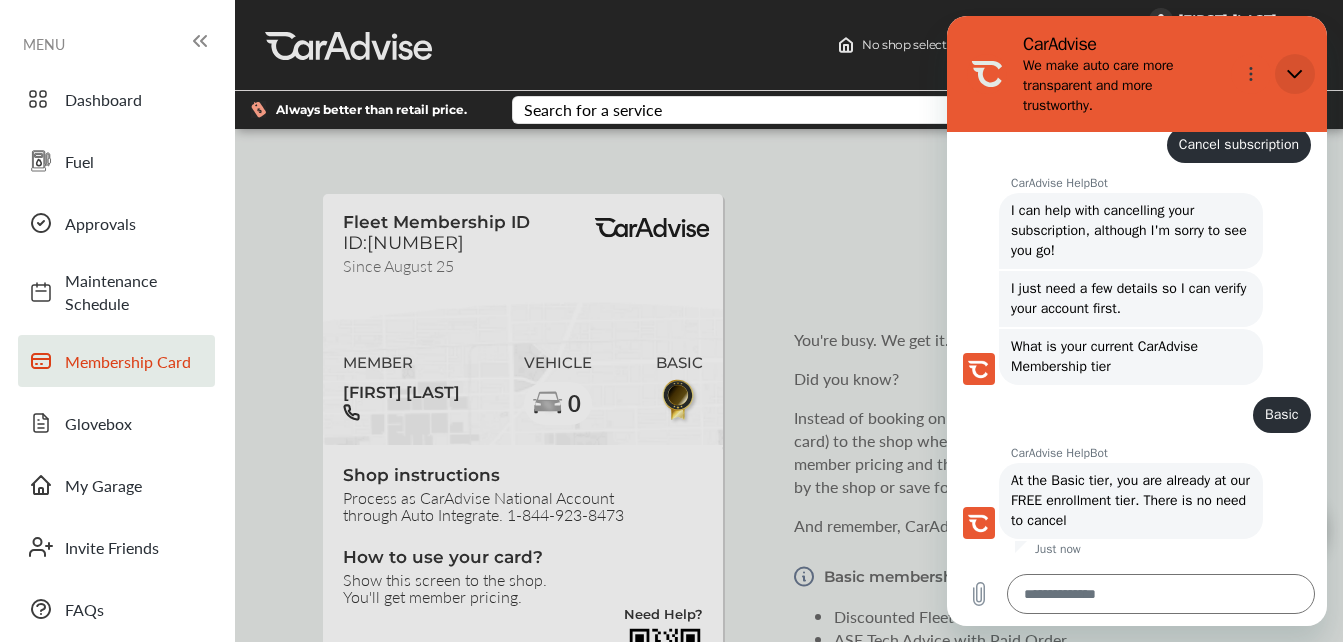 type on "*" 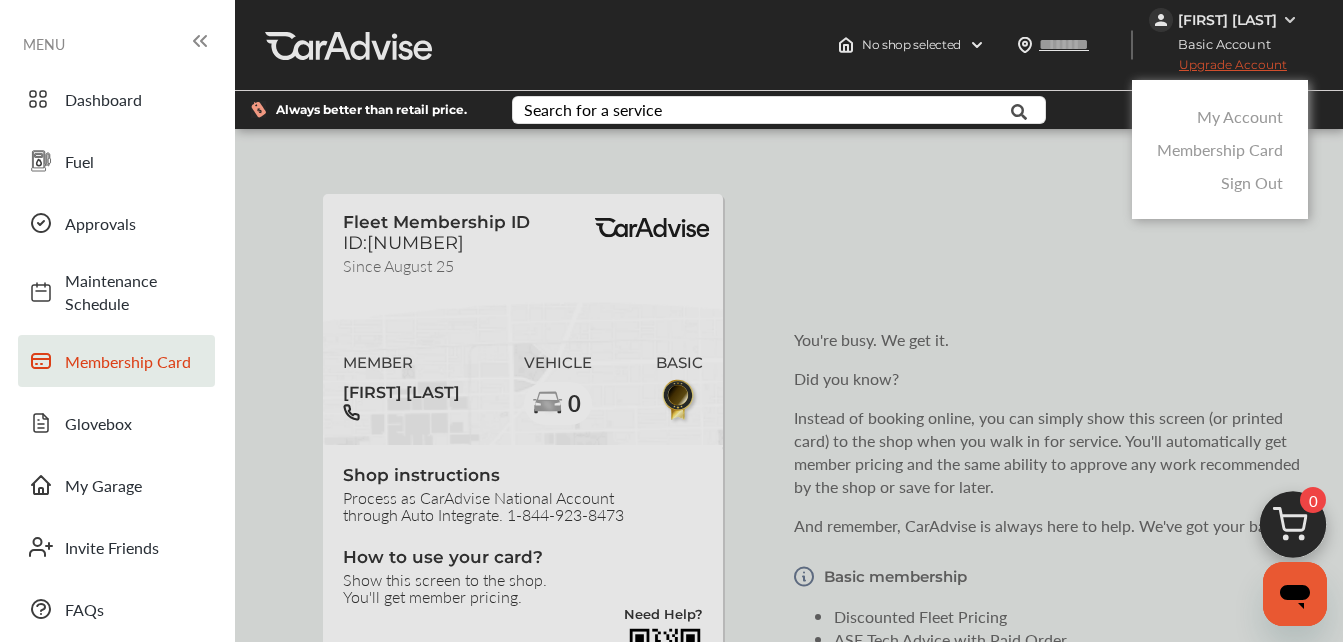 scroll, scrollTop: 543, scrollLeft: 0, axis: vertical 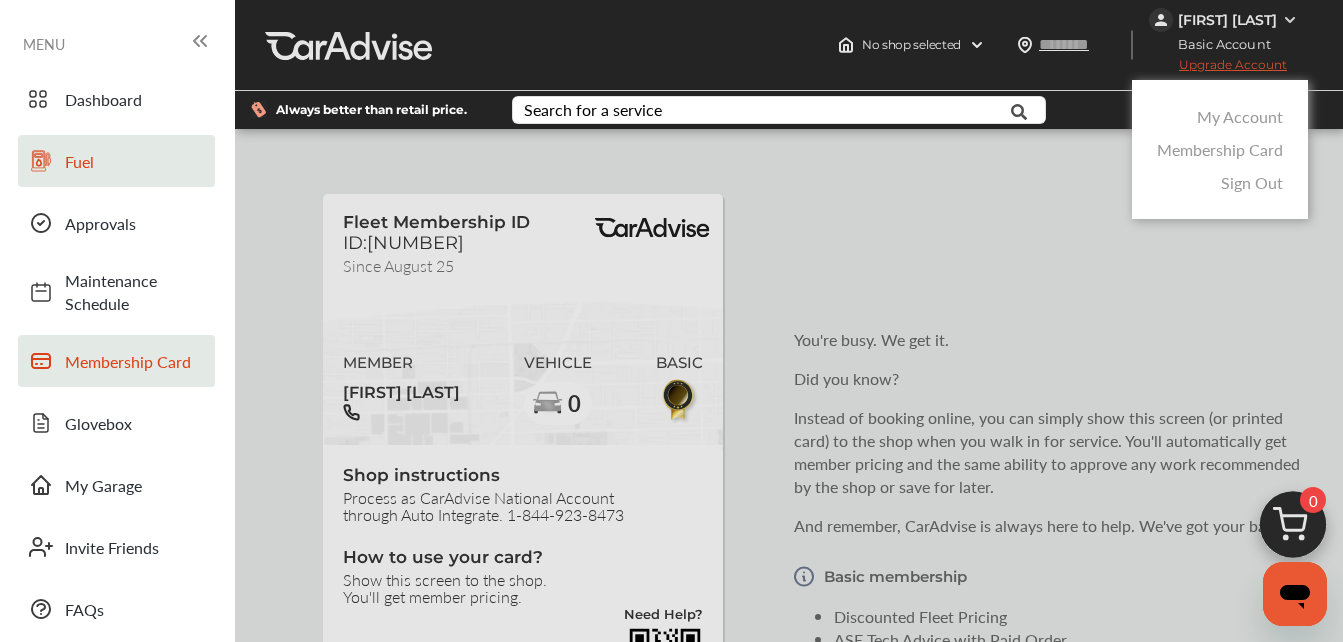 click on "Fuel" at bounding box center (135, 161) 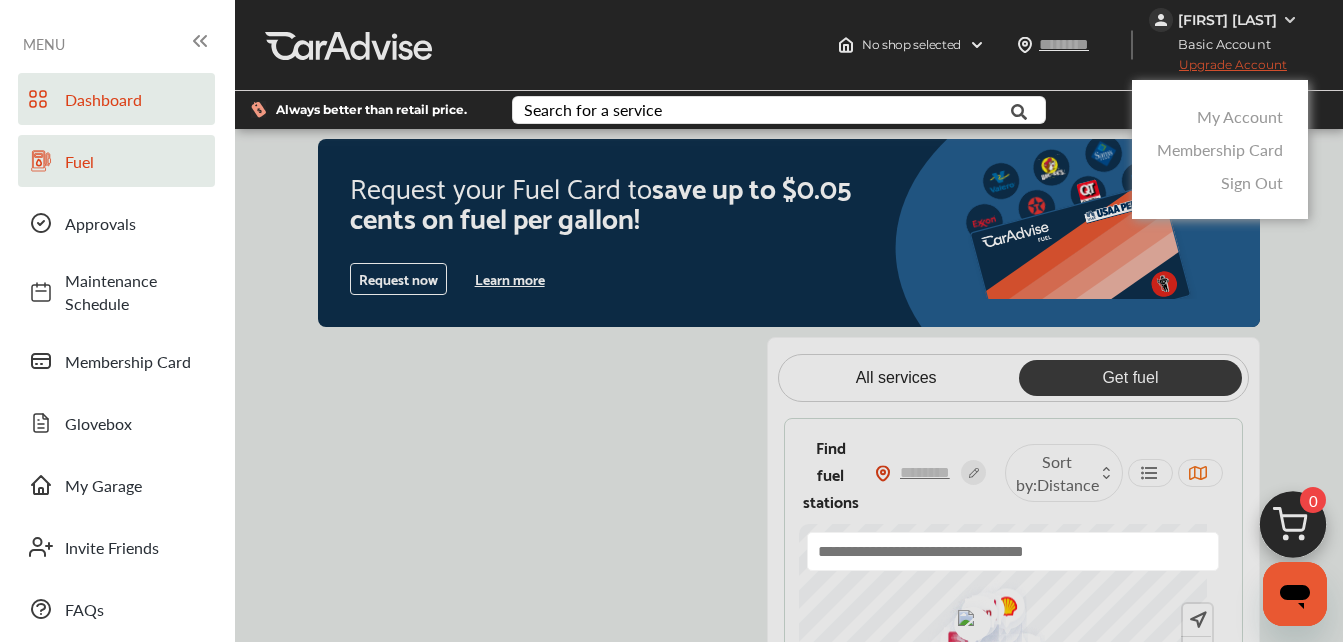 click on "Dashboard" at bounding box center (135, 99) 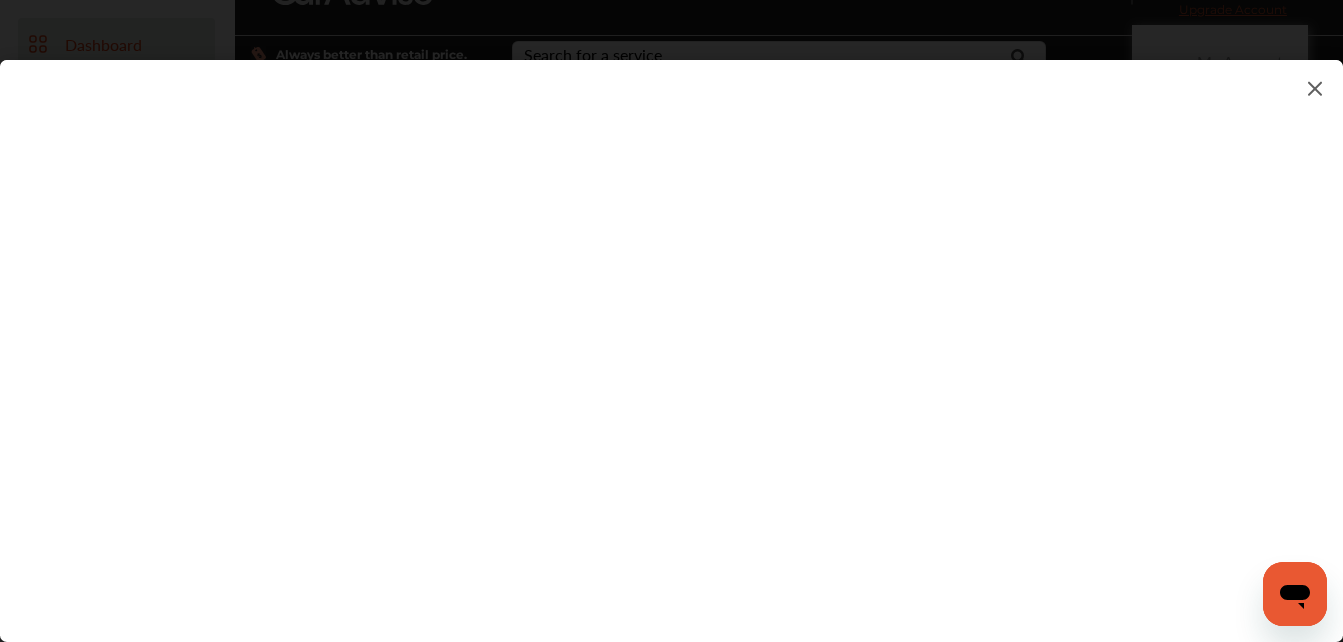 scroll, scrollTop: 100, scrollLeft: 0, axis: vertical 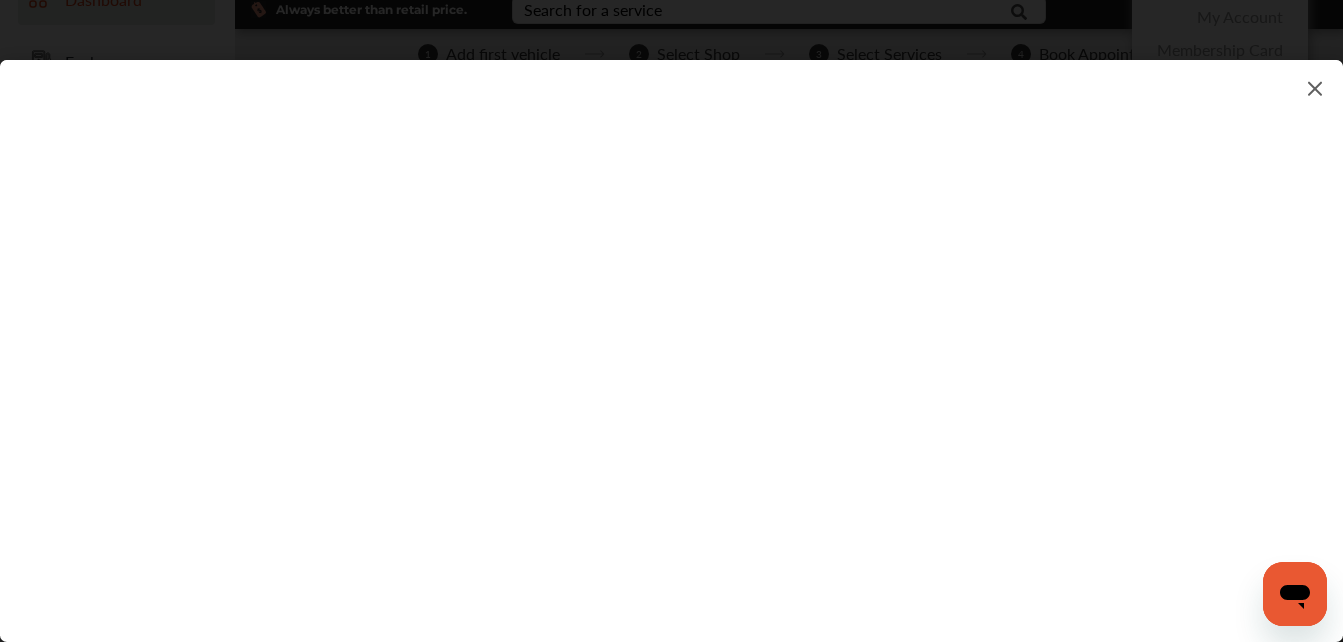 click at bounding box center [671, 331] 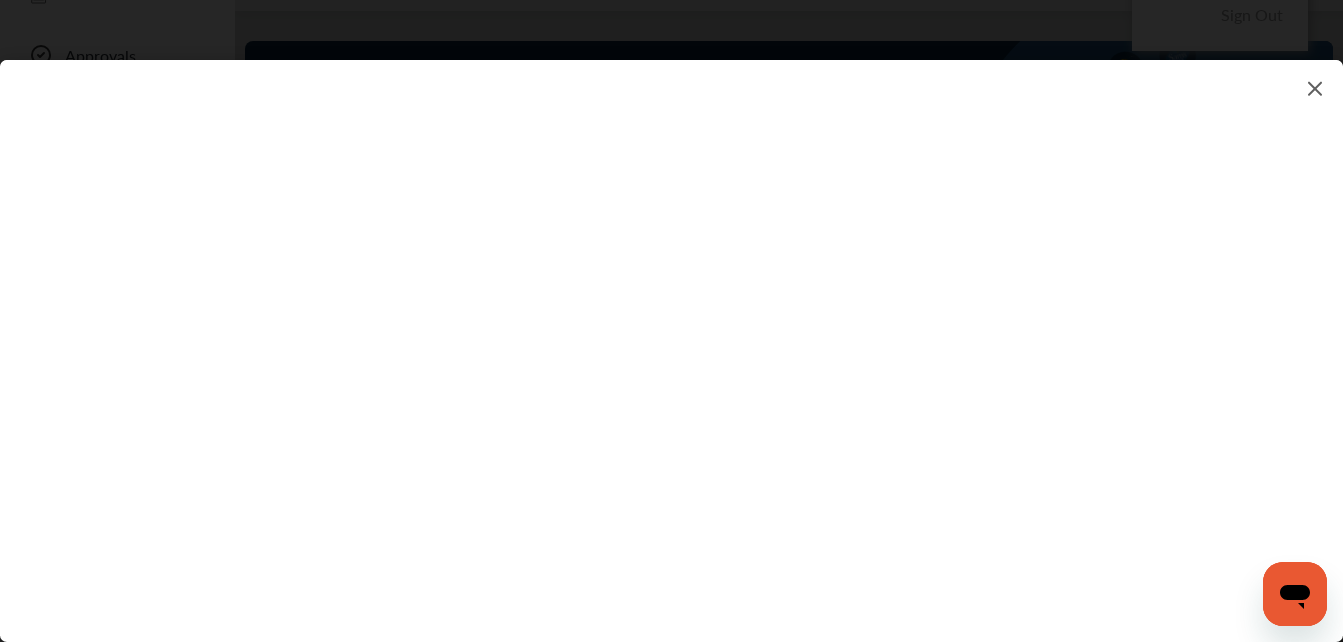 scroll, scrollTop: 0, scrollLeft: 0, axis: both 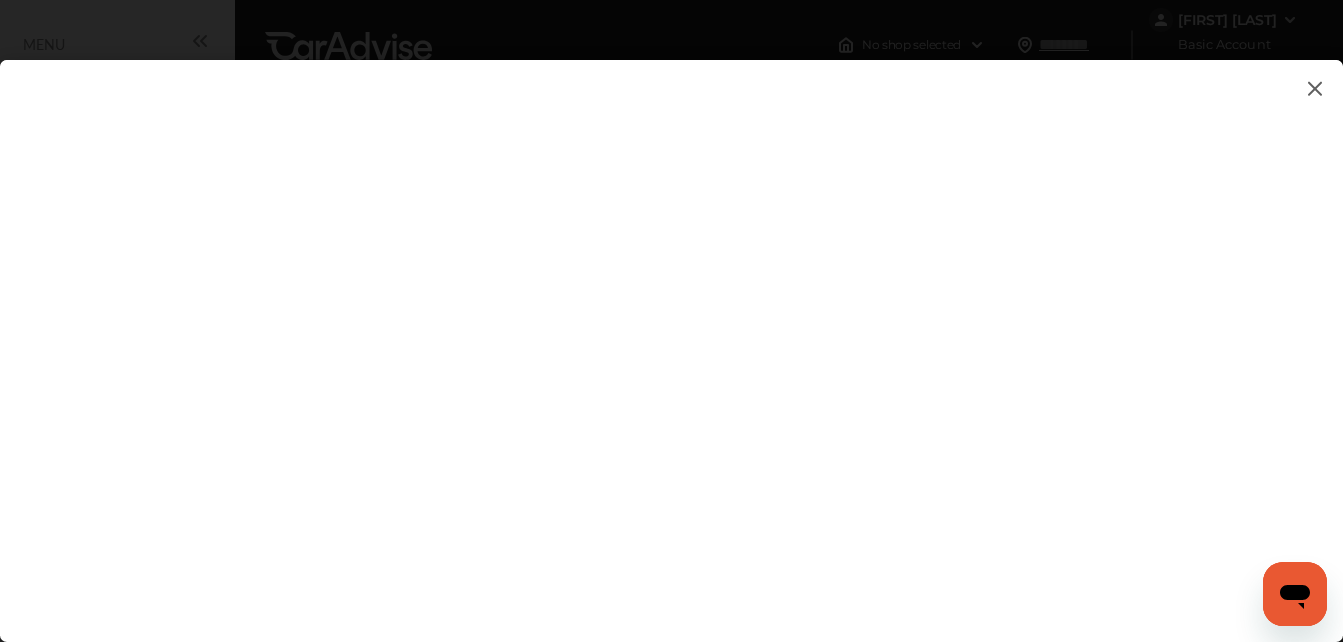 drag, startPoint x: 758, startPoint y: 365, endPoint x: 726, endPoint y: 373, distance: 32.984844 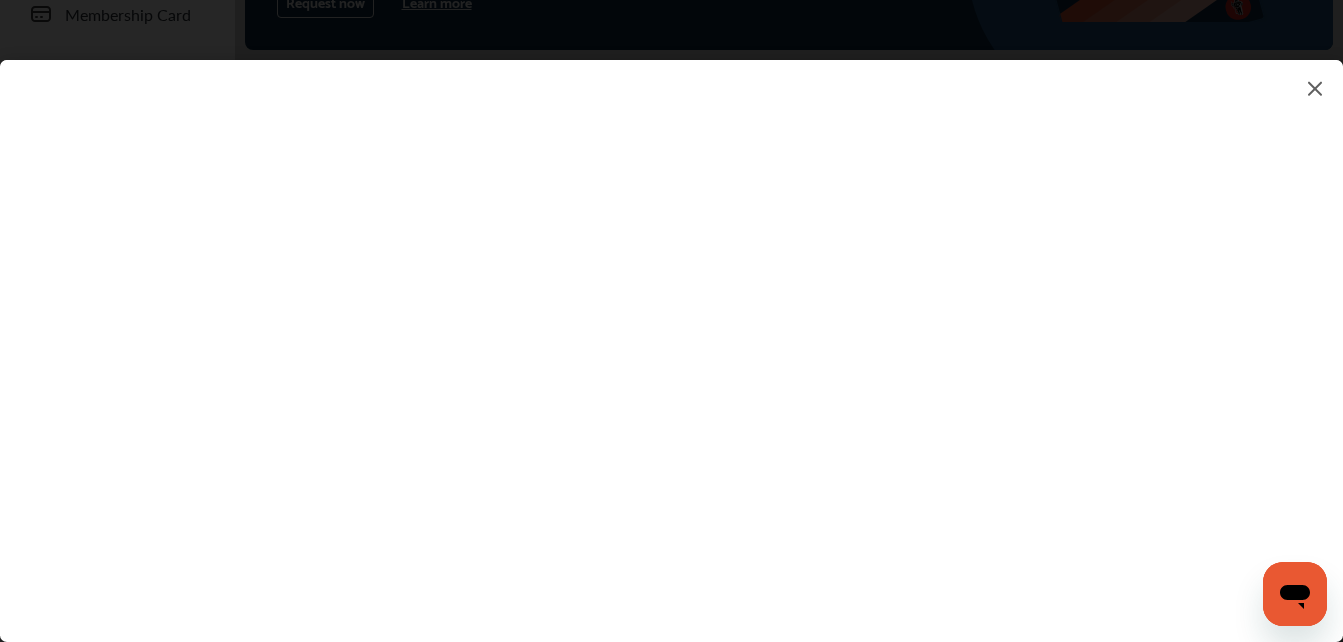 scroll, scrollTop: 400, scrollLeft: 0, axis: vertical 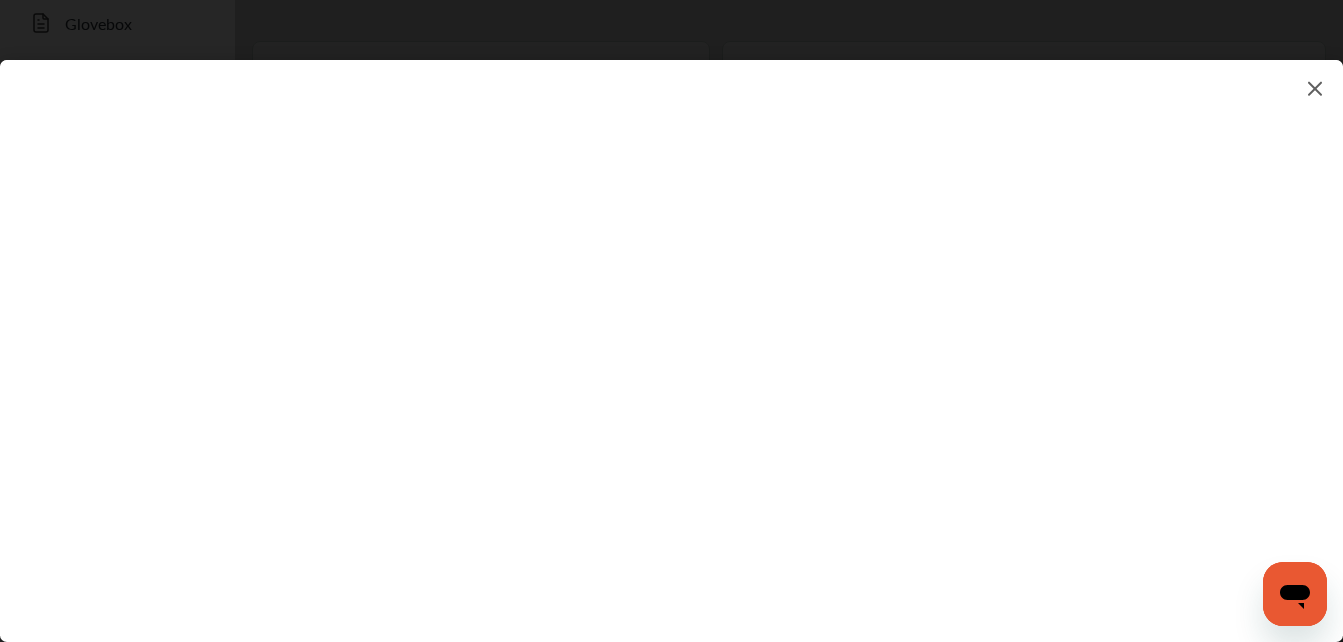 drag, startPoint x: 792, startPoint y: 382, endPoint x: 704, endPoint y: 375, distance: 88.27797 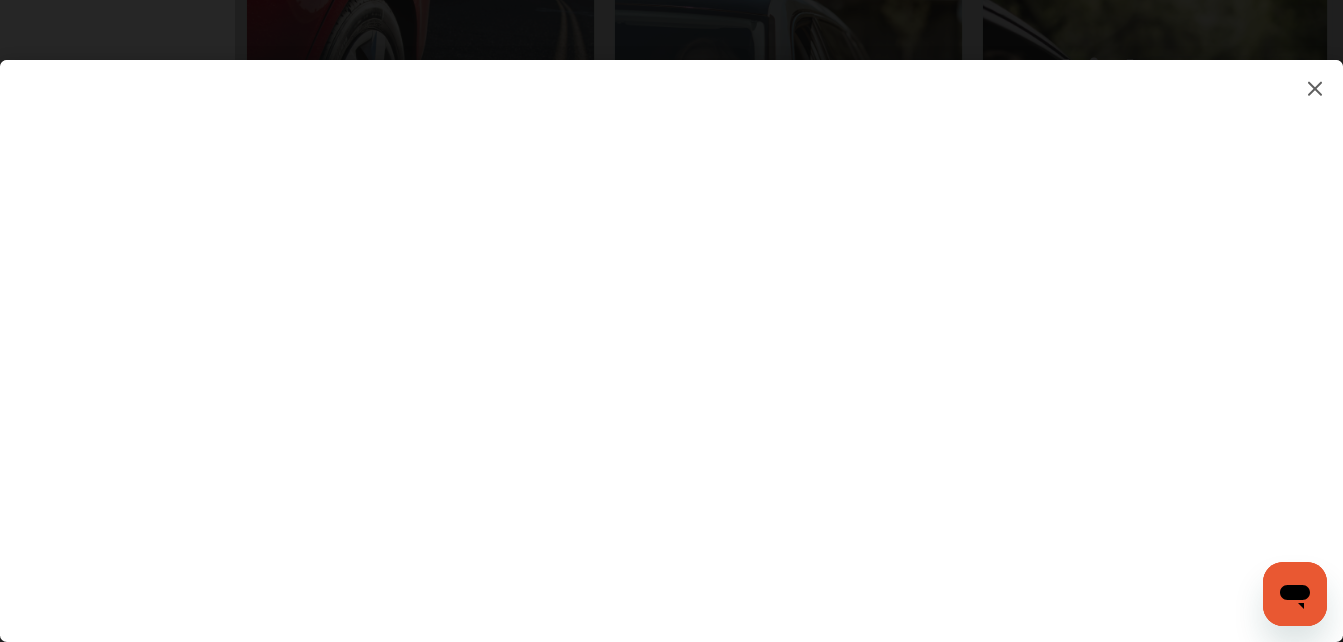 scroll, scrollTop: 1162, scrollLeft: 0, axis: vertical 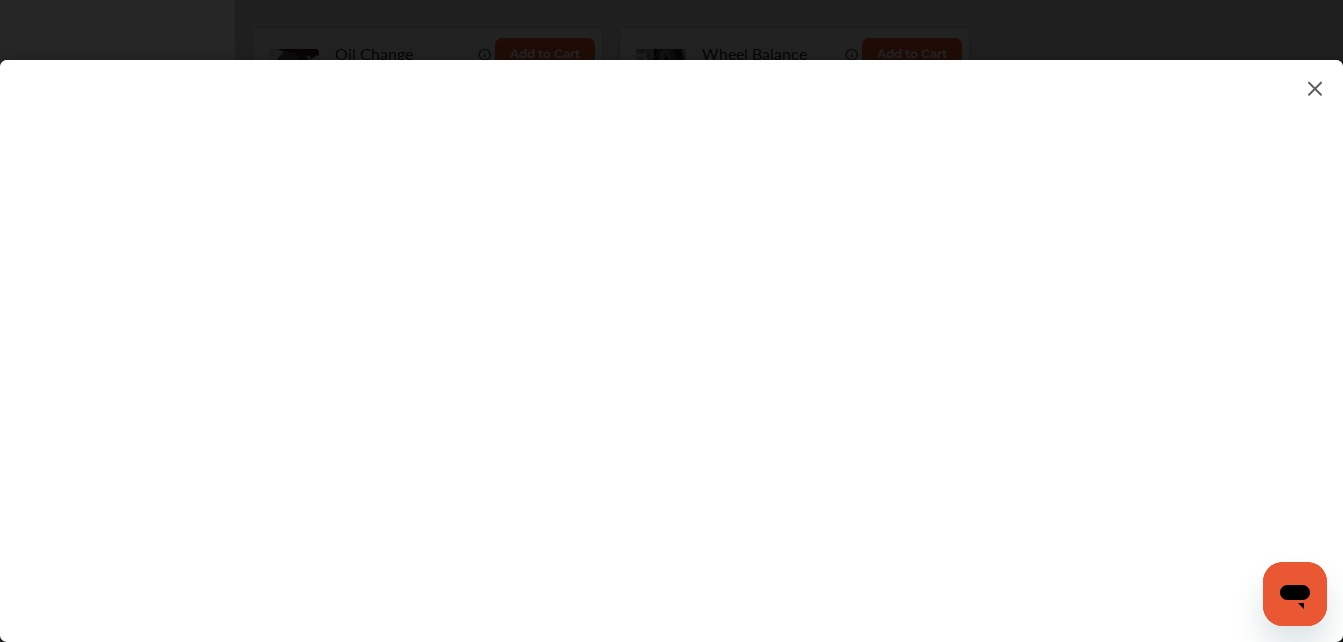 drag, startPoint x: 771, startPoint y: 378, endPoint x: 716, endPoint y: 373, distance: 55.226807 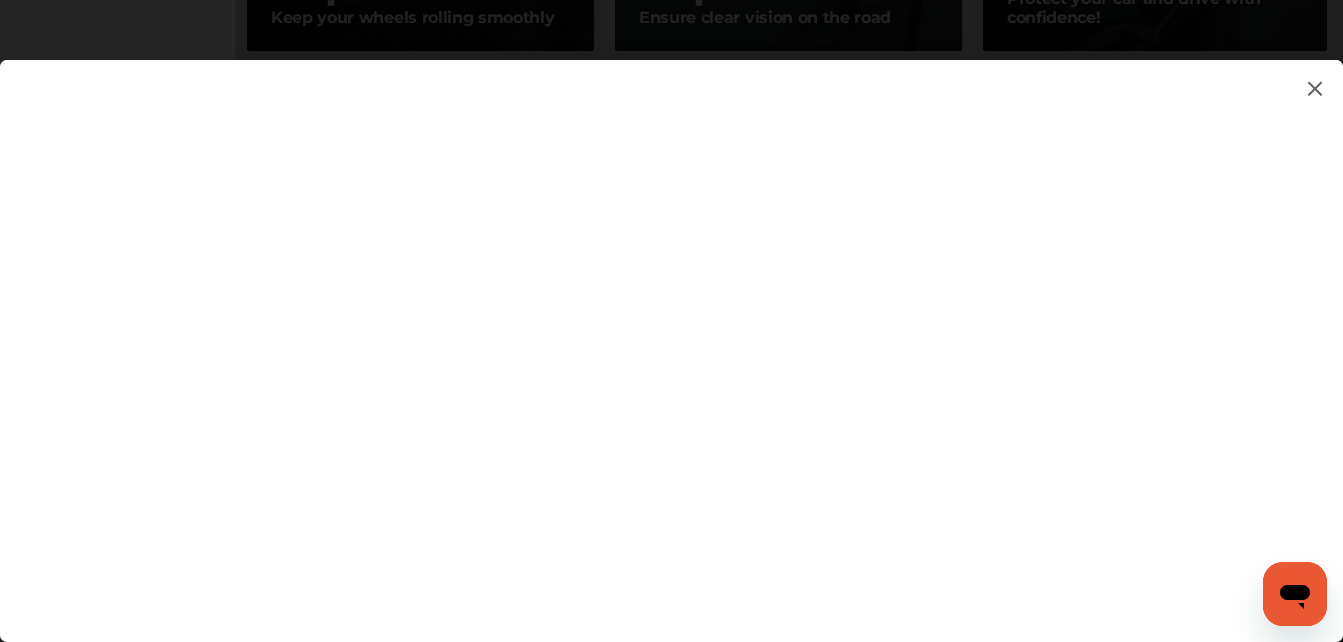 scroll, scrollTop: 2262, scrollLeft: 0, axis: vertical 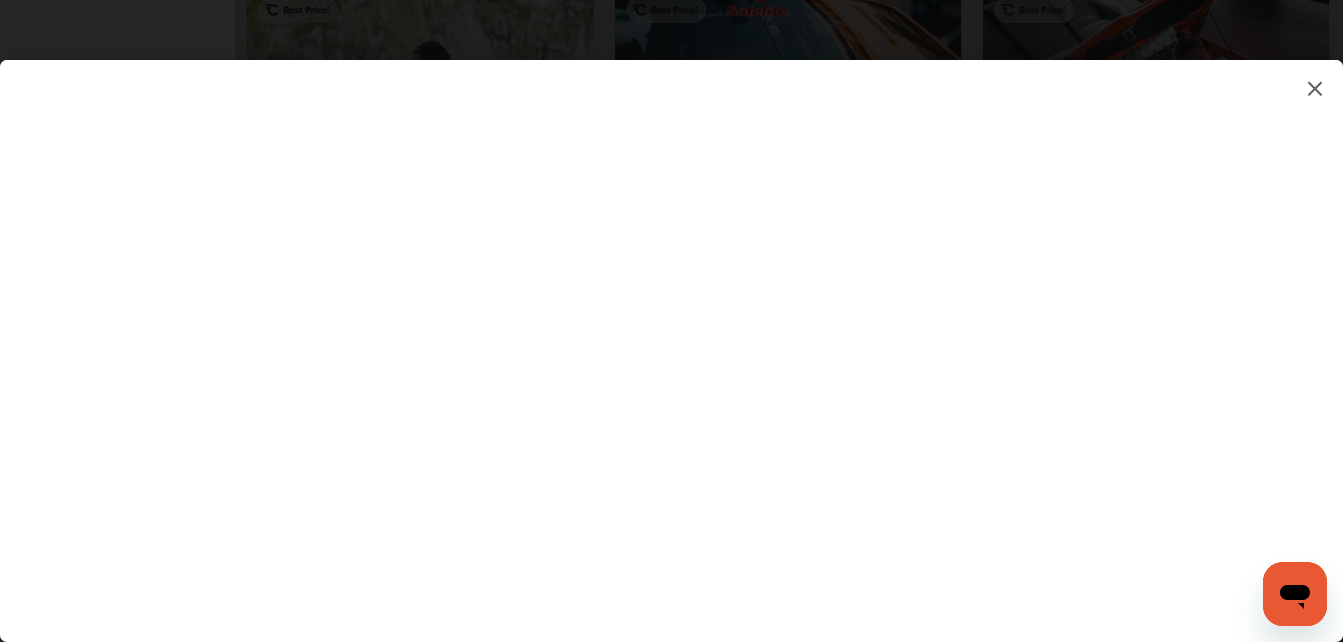 drag, startPoint x: 769, startPoint y: 368, endPoint x: 724, endPoint y: 374, distance: 45.39824 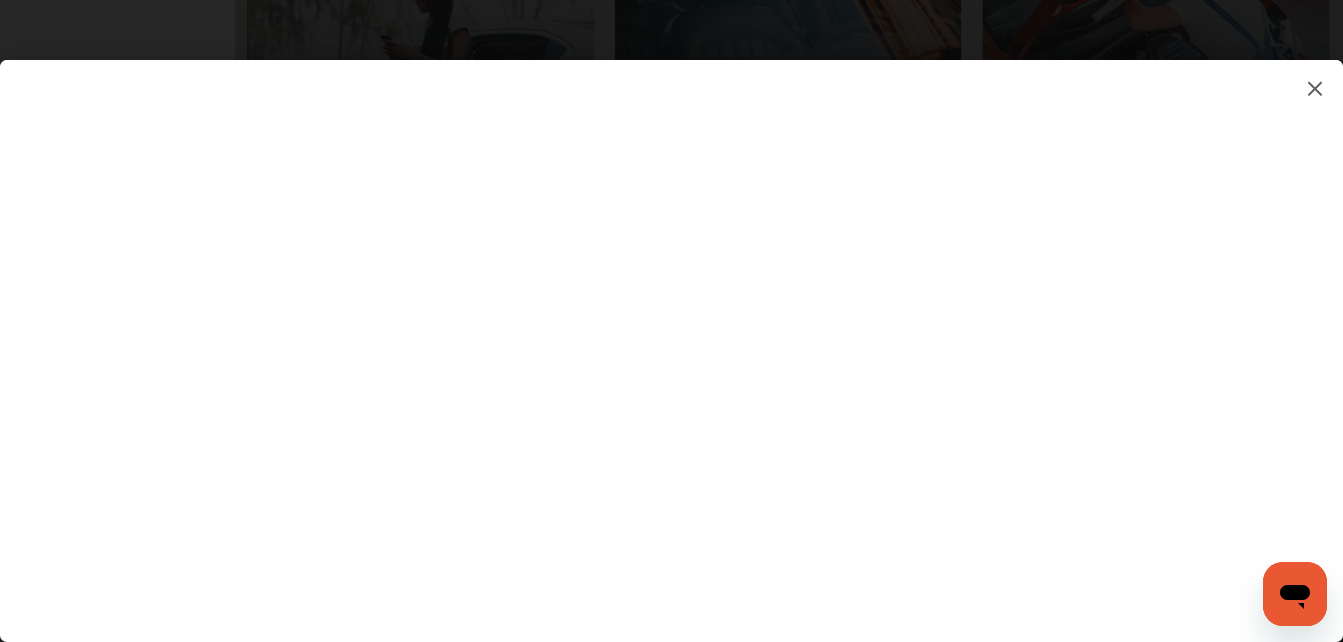 scroll, scrollTop: 2362, scrollLeft: 0, axis: vertical 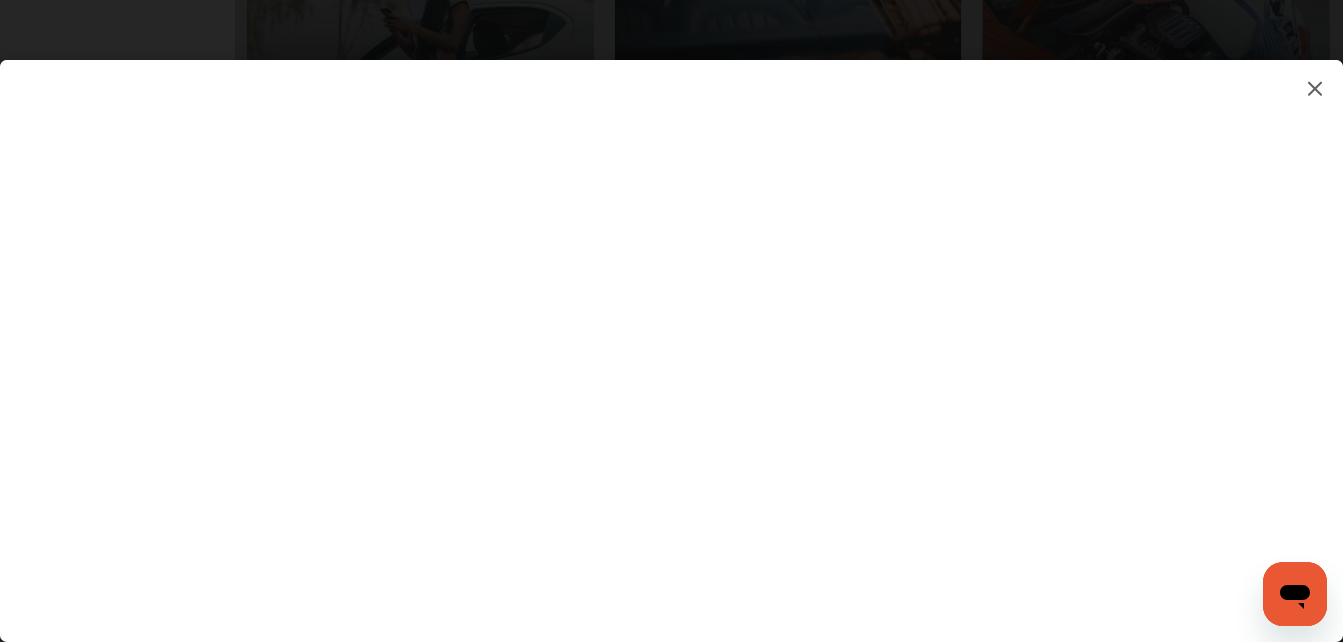 click at bounding box center [671, 331] 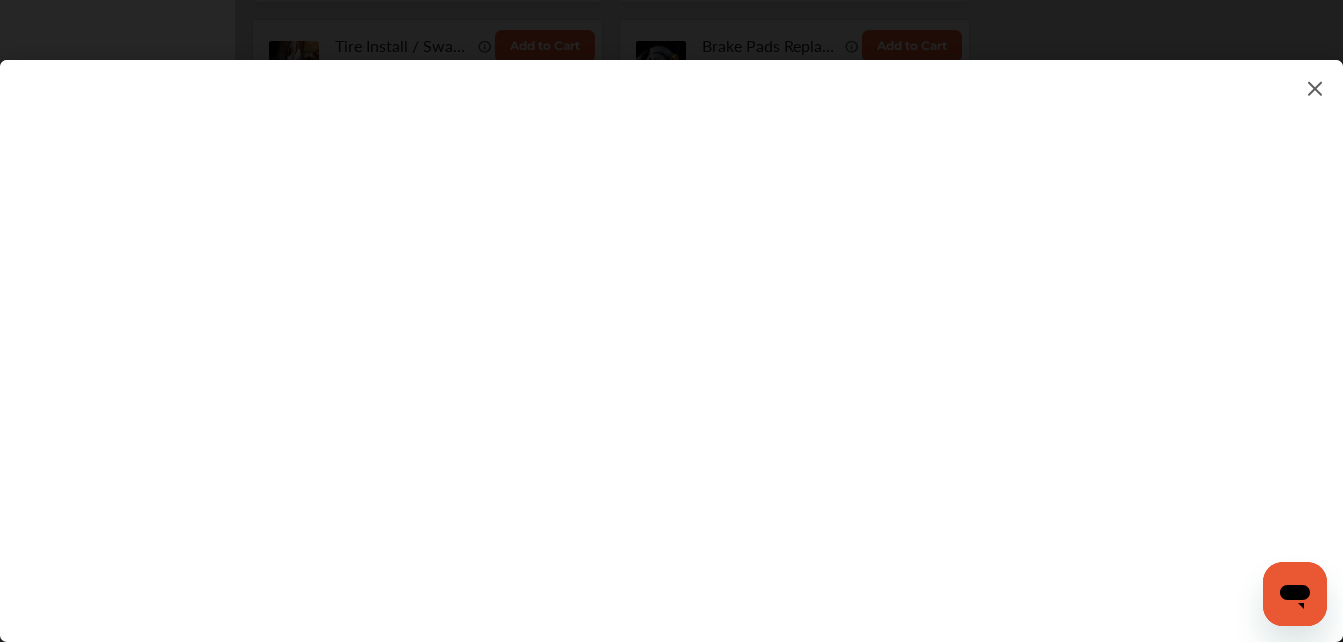 scroll, scrollTop: 1362, scrollLeft: 0, axis: vertical 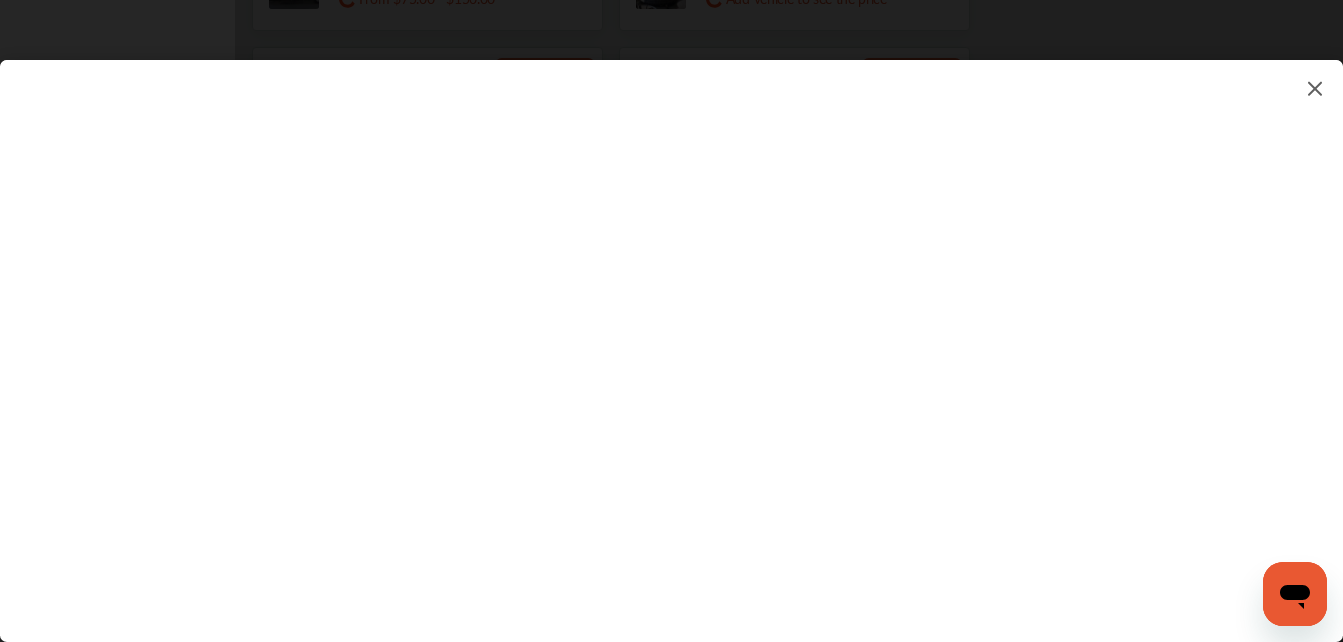 click at bounding box center [671, 331] 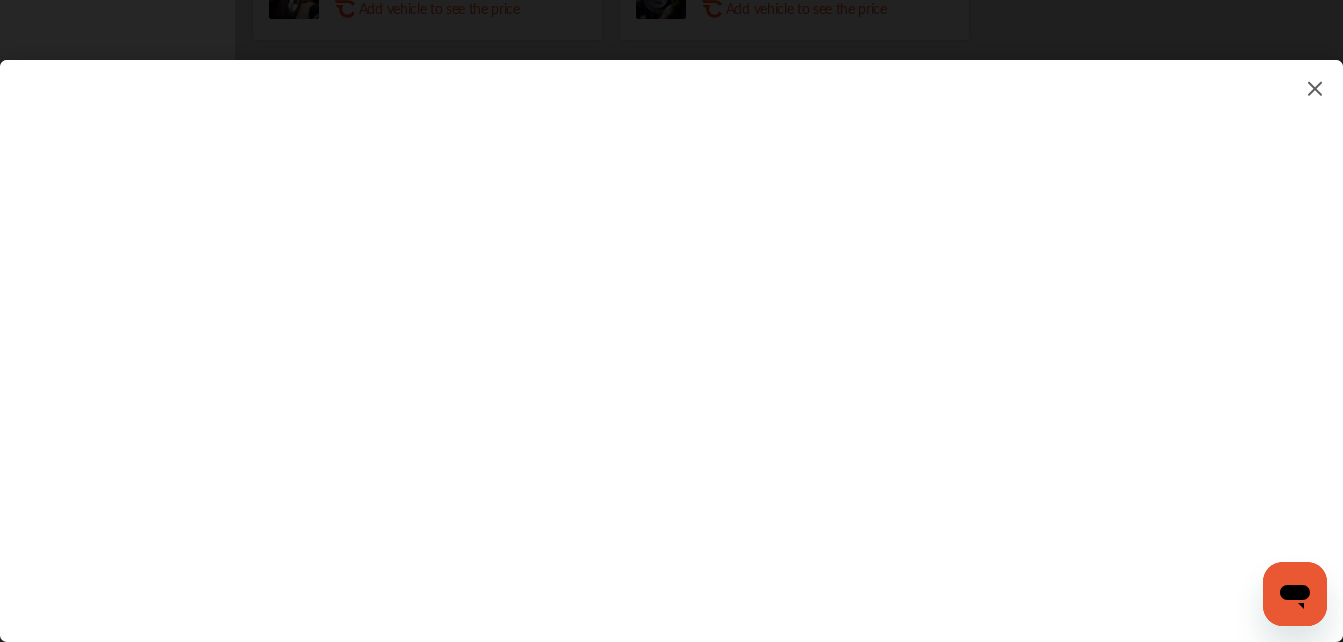 click at bounding box center (671, 331) 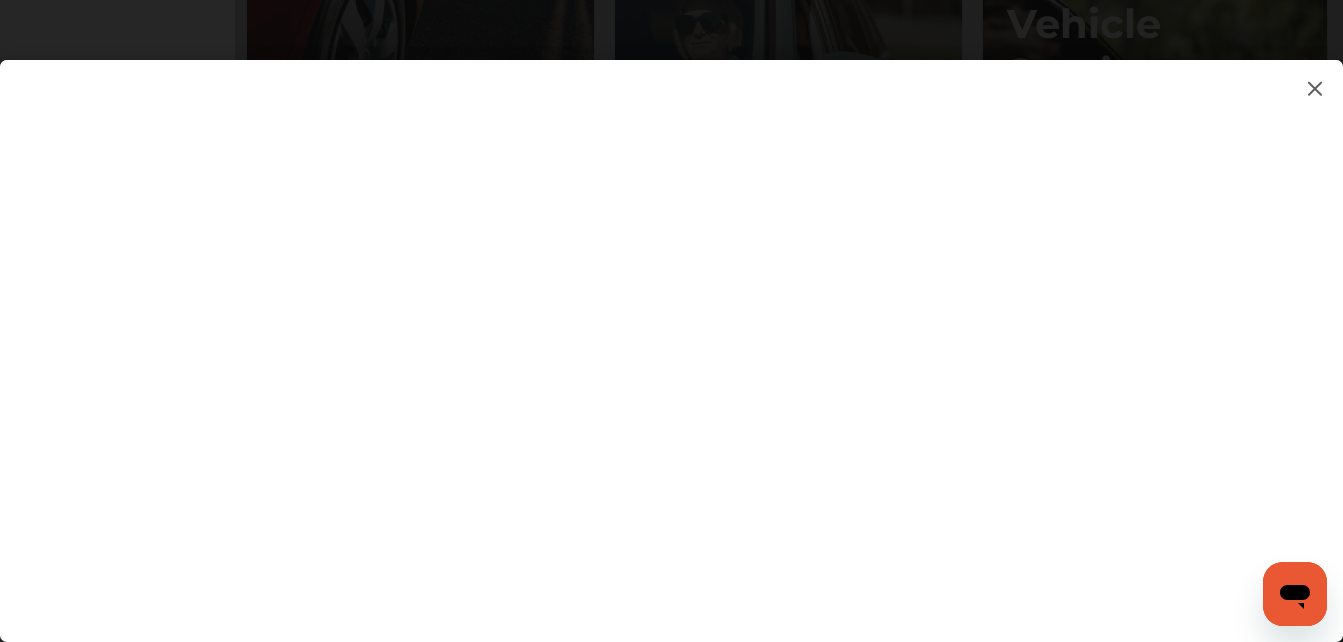 scroll, scrollTop: 2062, scrollLeft: 0, axis: vertical 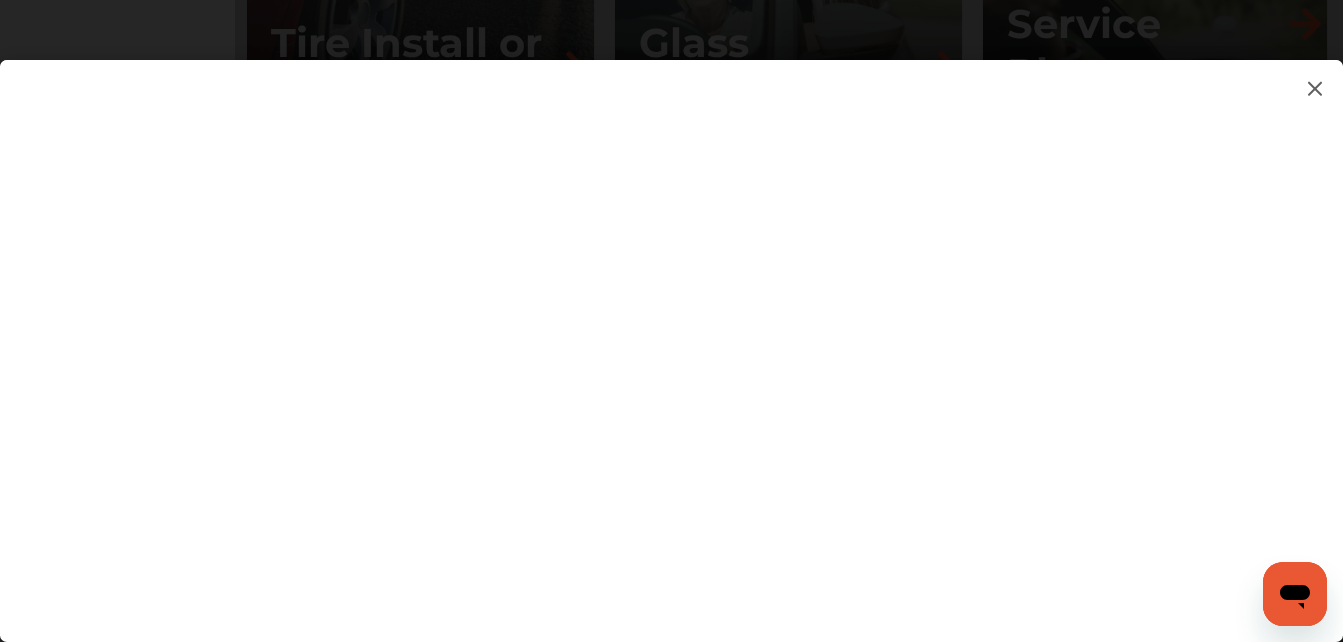 click at bounding box center [671, 331] 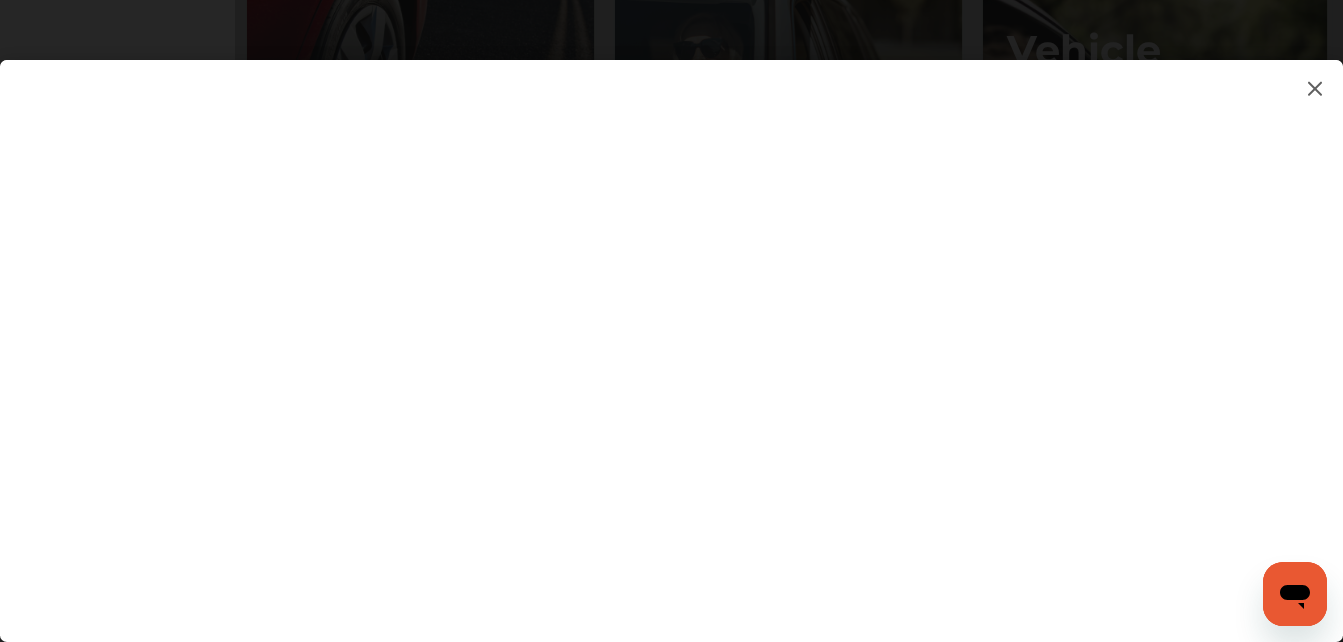 scroll, scrollTop: 1762, scrollLeft: 0, axis: vertical 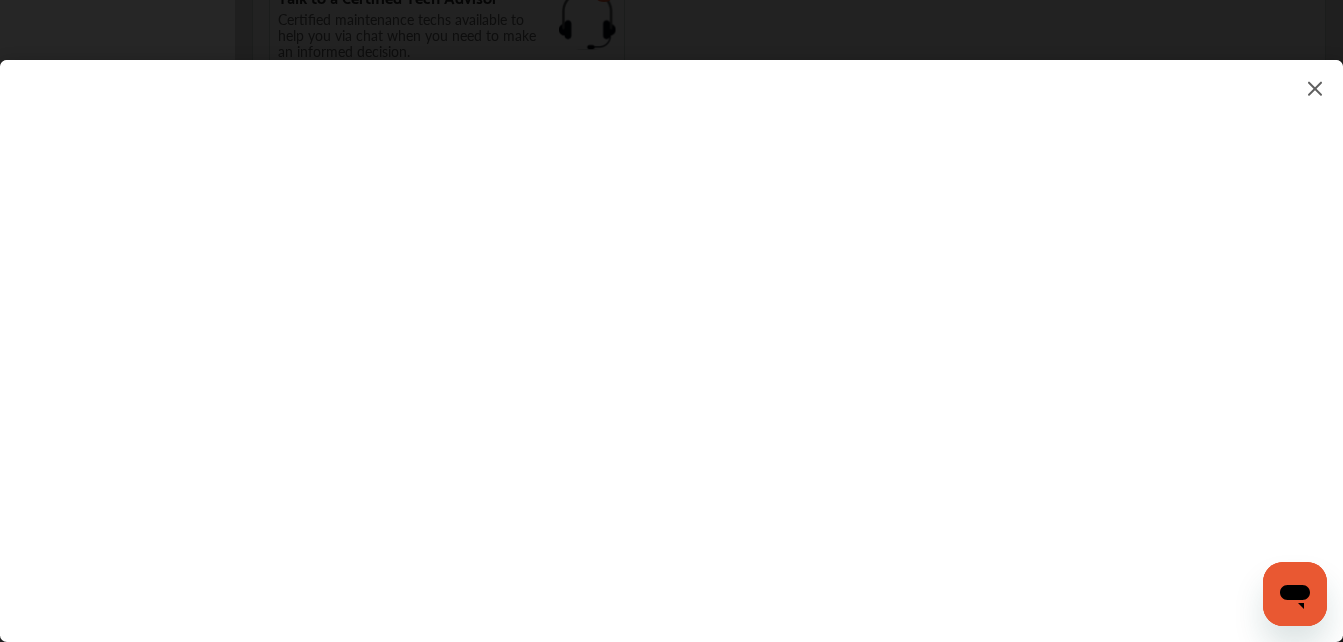 click at bounding box center [671, 331] 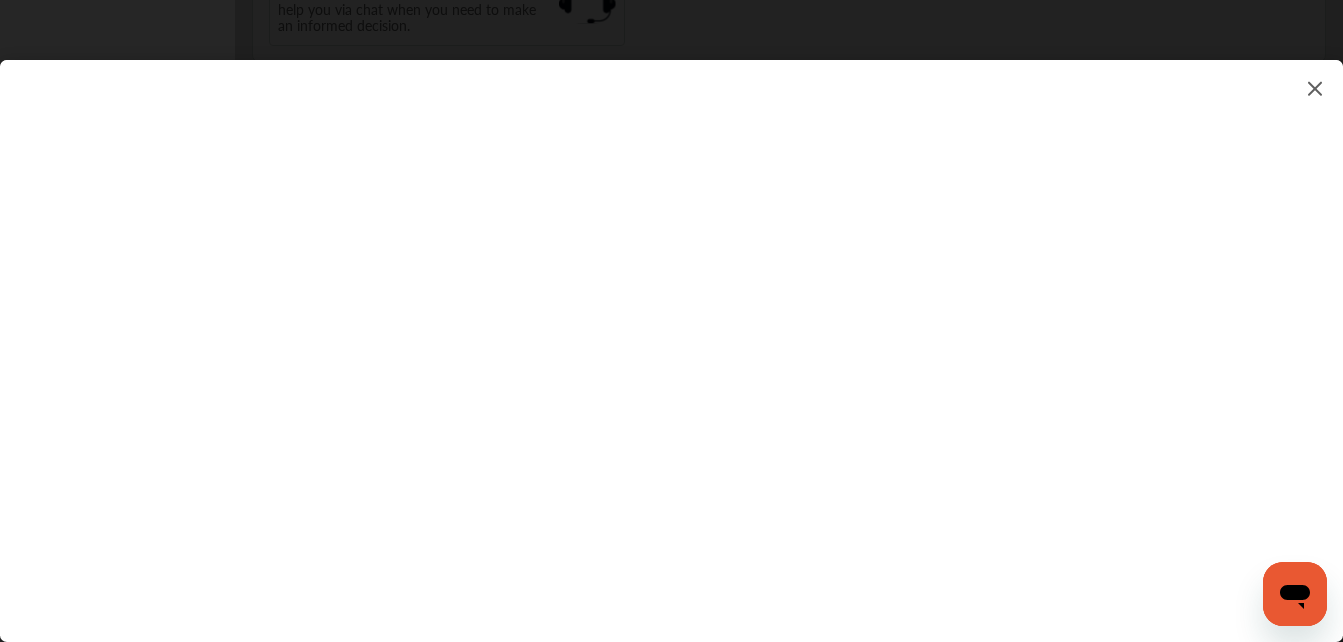 scroll, scrollTop: 1762, scrollLeft: 0, axis: vertical 